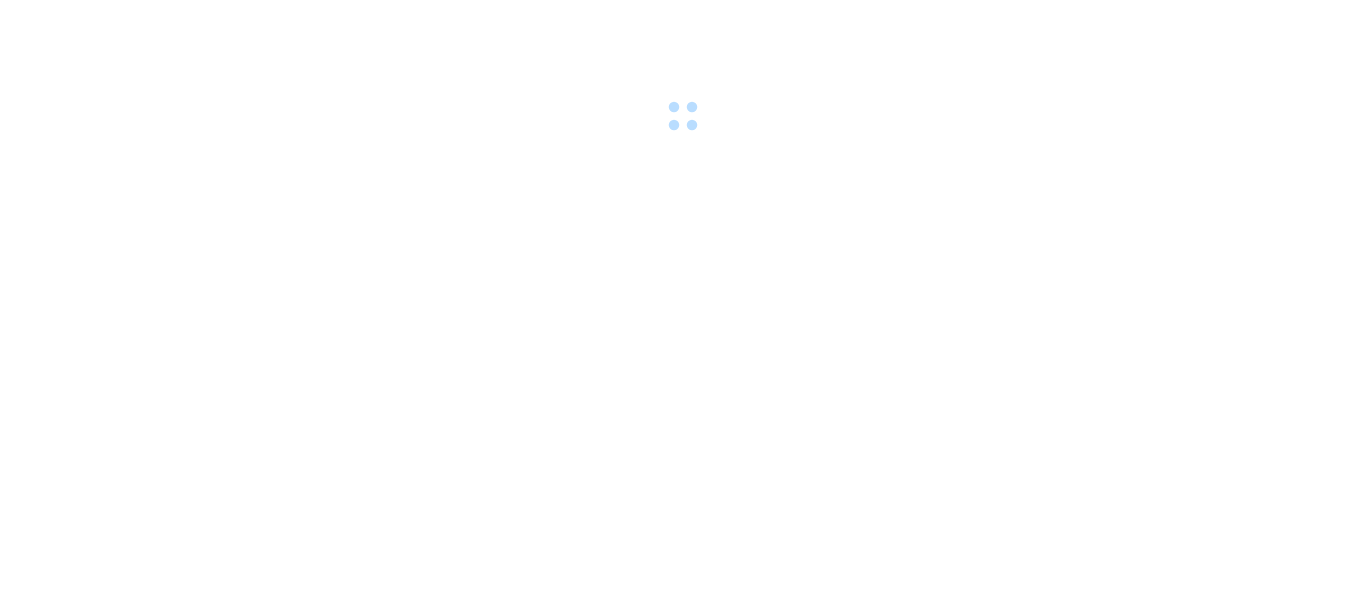scroll, scrollTop: 0, scrollLeft: 0, axis: both 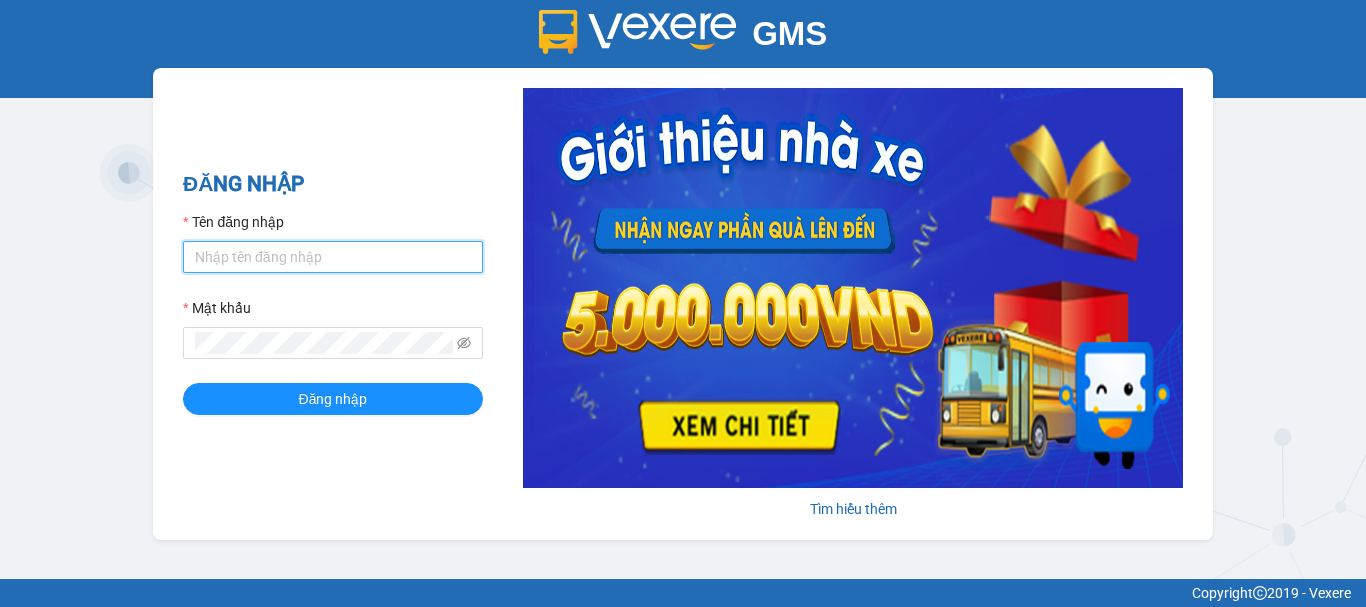 click on "Tên đăng nhập" at bounding box center (333, 257) 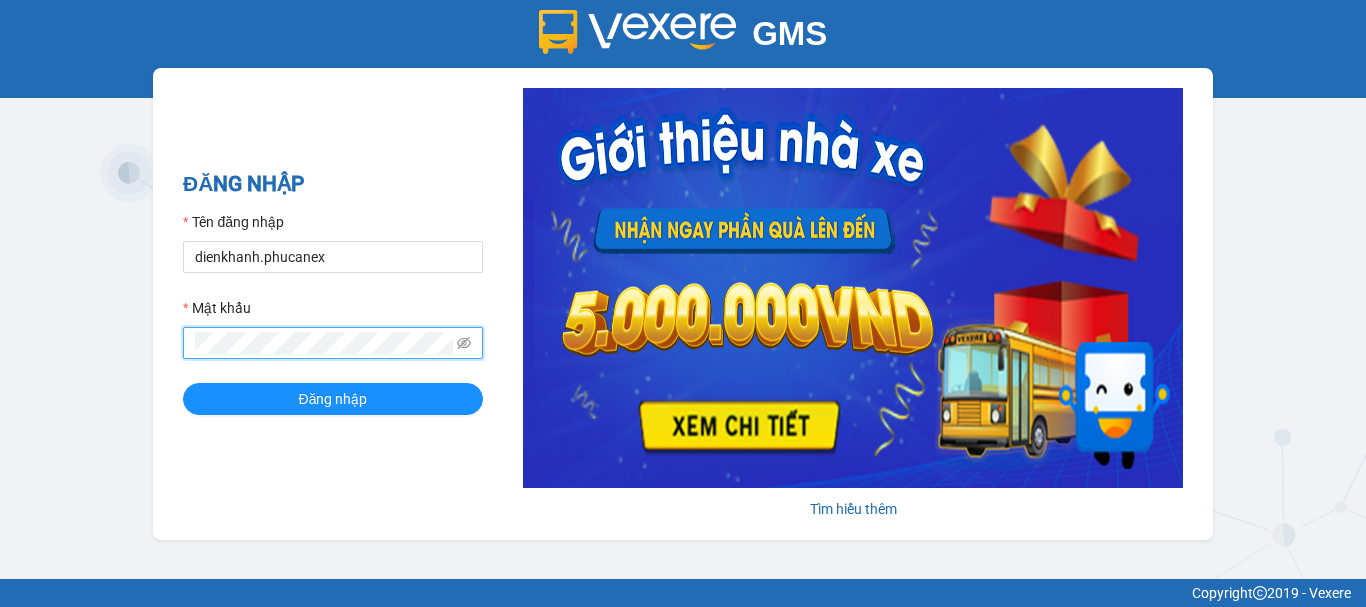 click on "Đăng nhập" at bounding box center (333, 399) 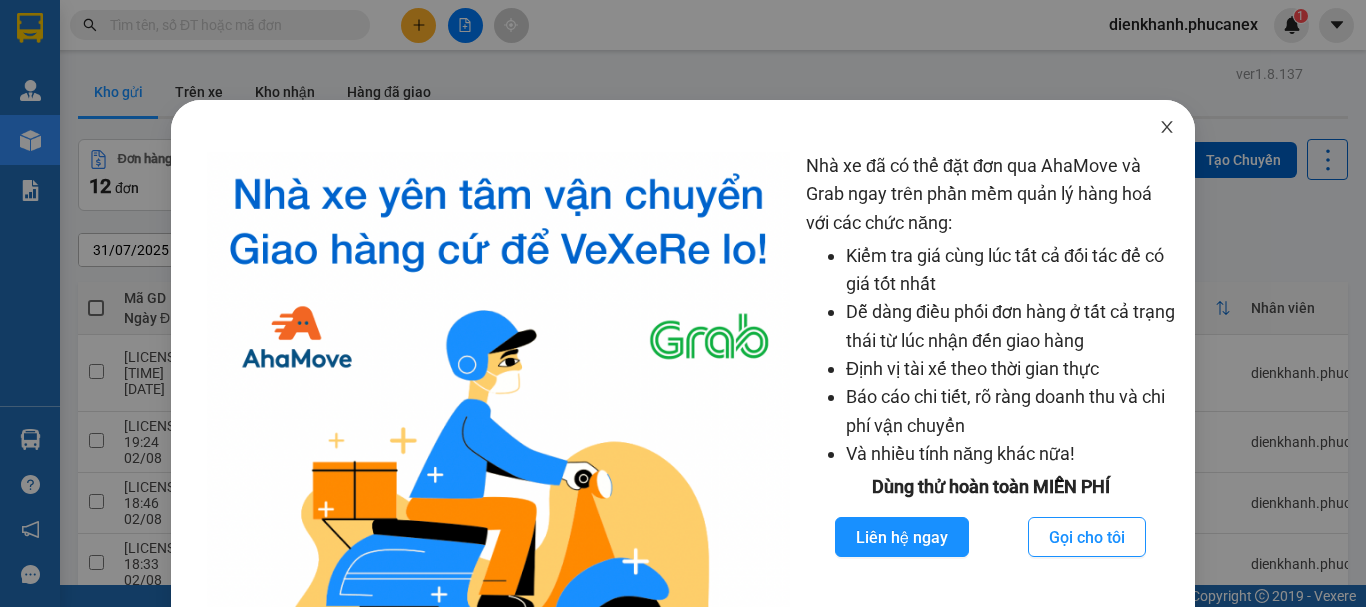 click 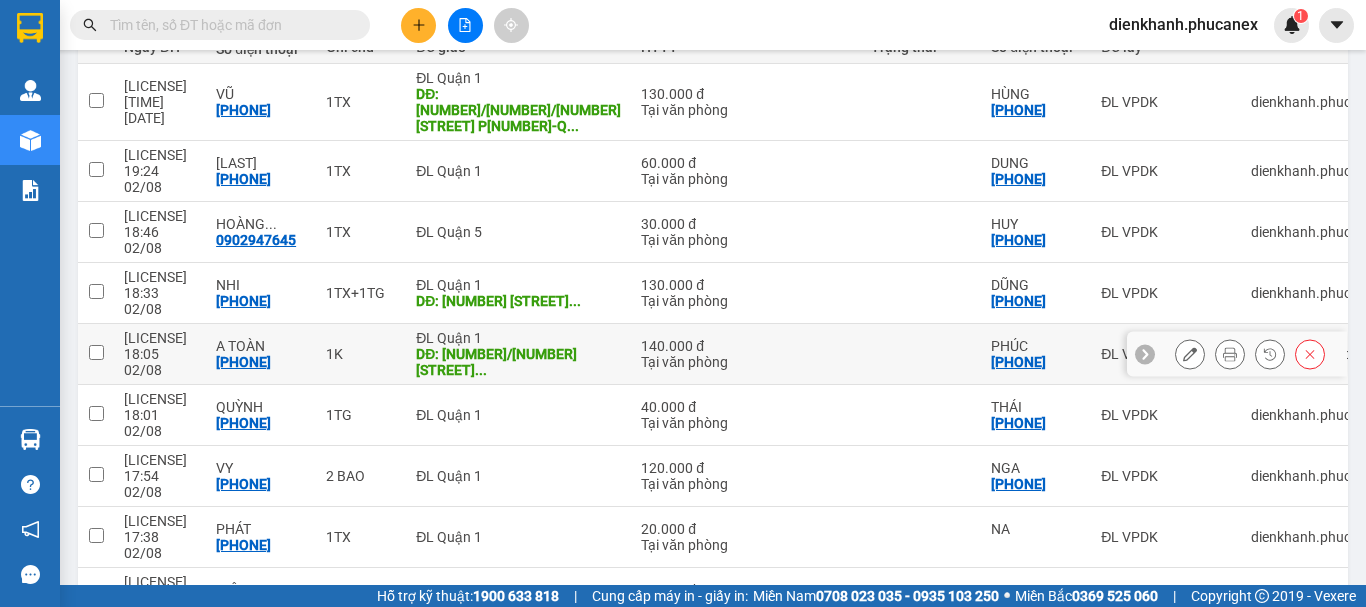 scroll, scrollTop: 338, scrollLeft: 0, axis: vertical 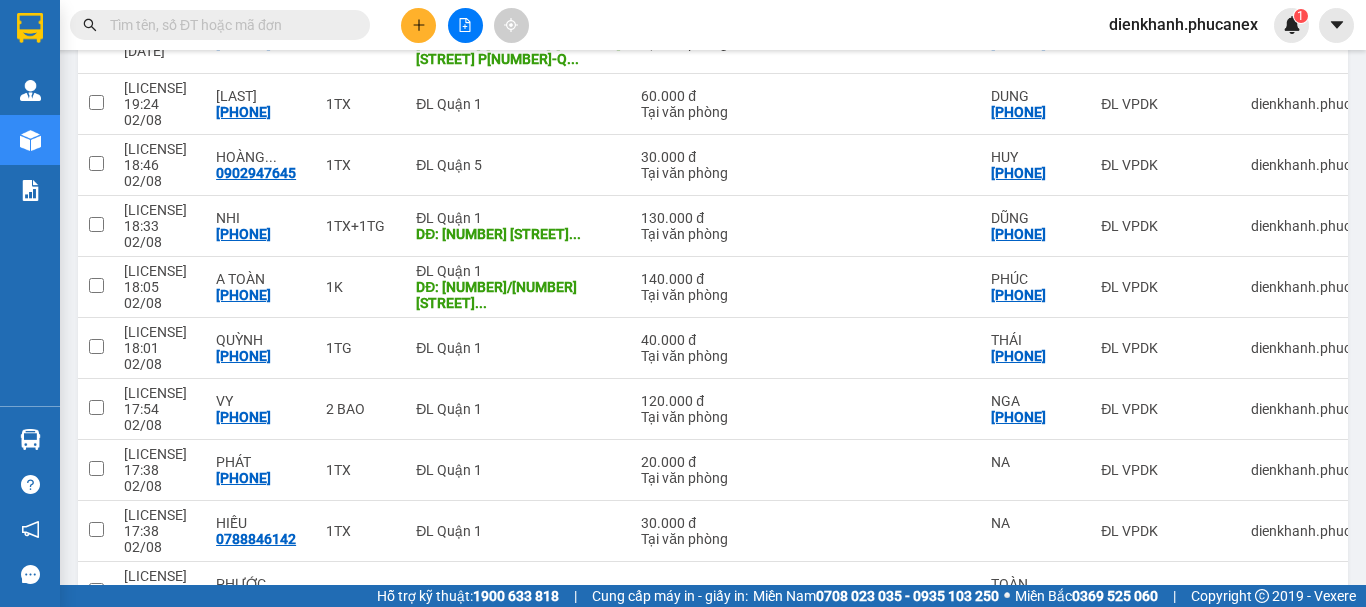 click on "10 / trang" at bounding box center (1264, 655) 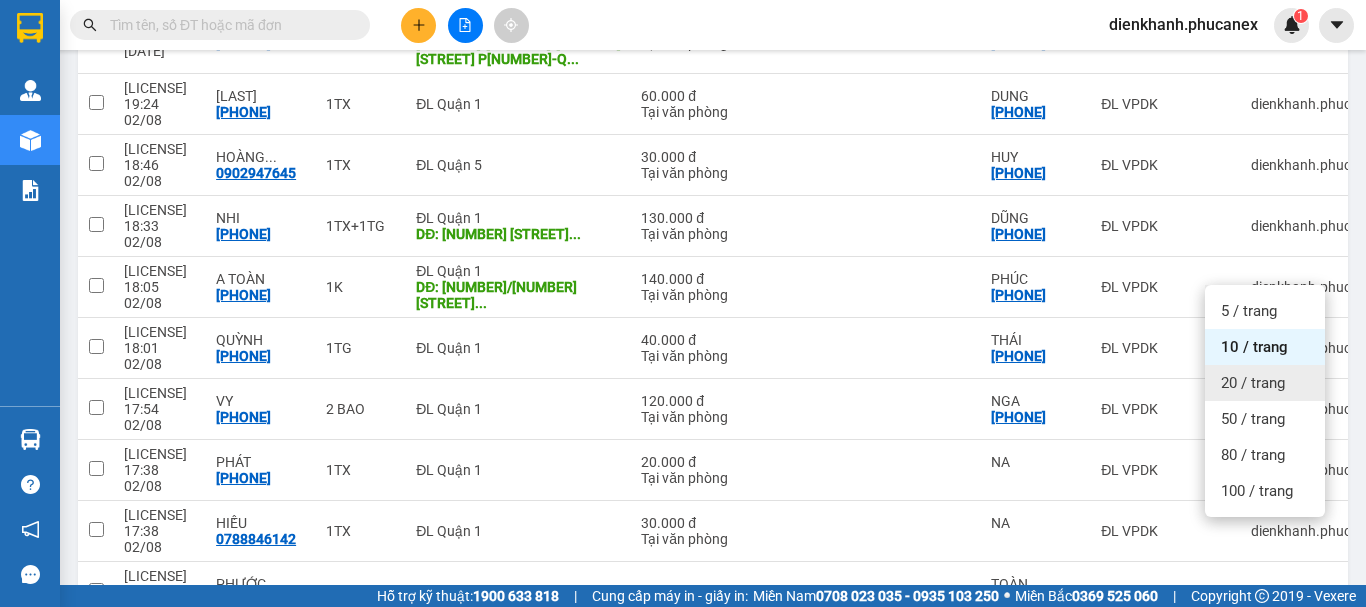 click on "20 / trang" at bounding box center [1253, 383] 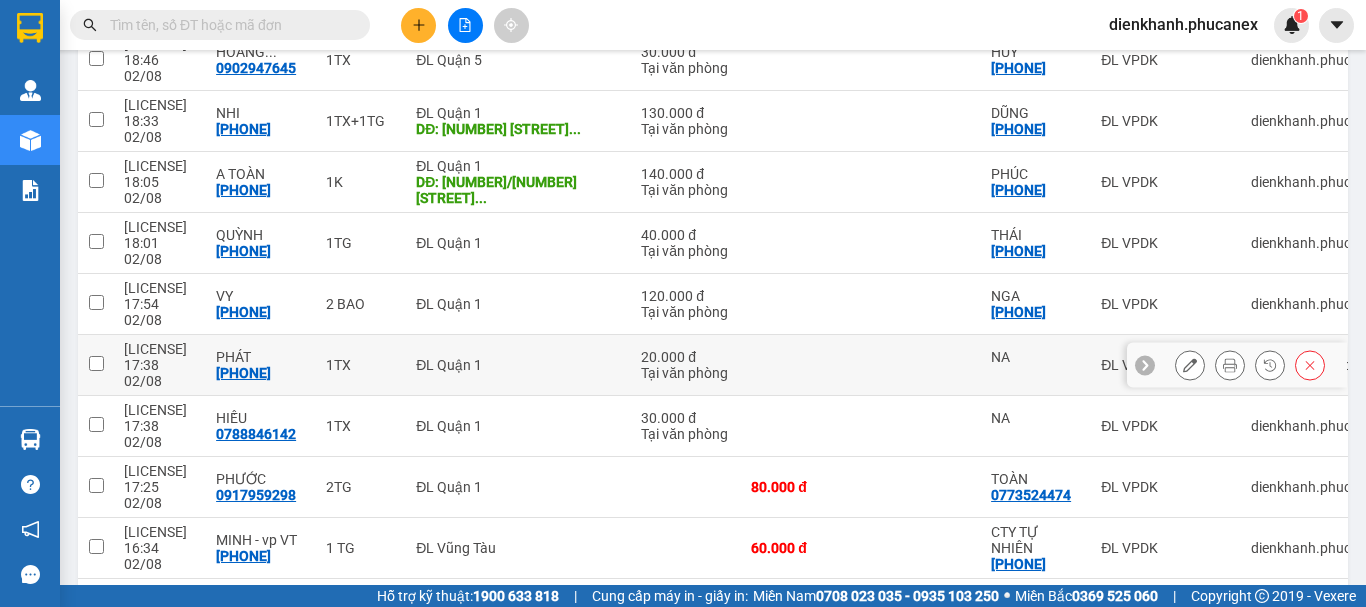 scroll, scrollTop: 444, scrollLeft: 0, axis: vertical 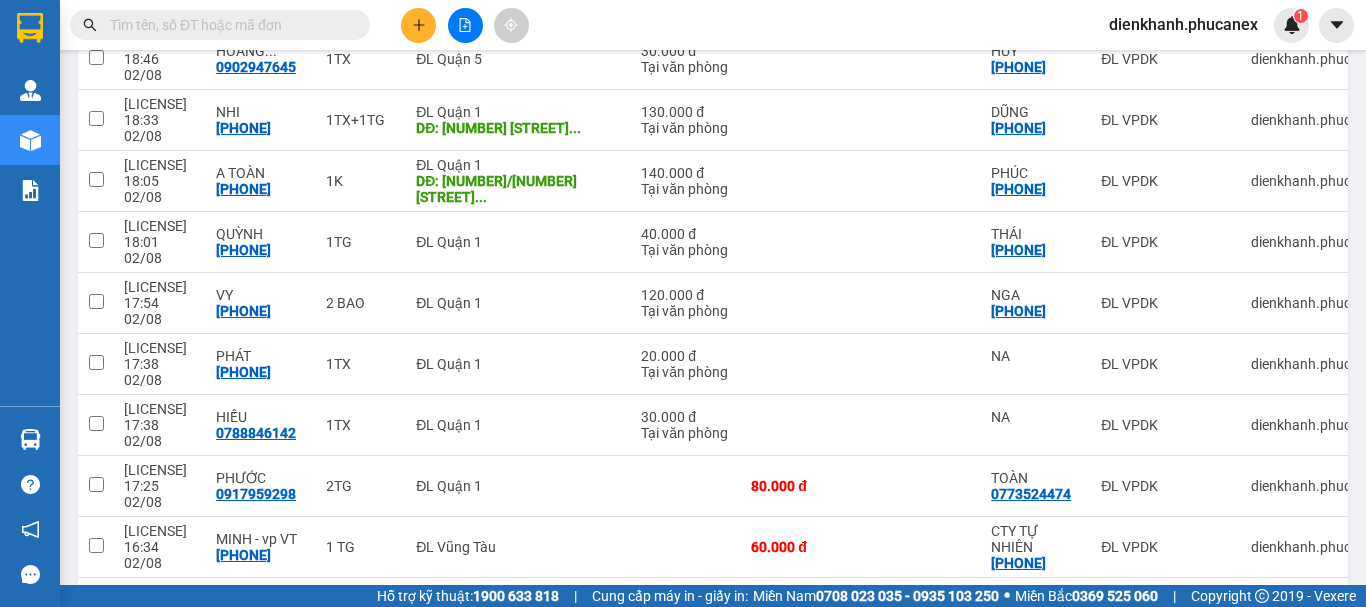click on "1 20 / trang open" at bounding box center [713, 671] 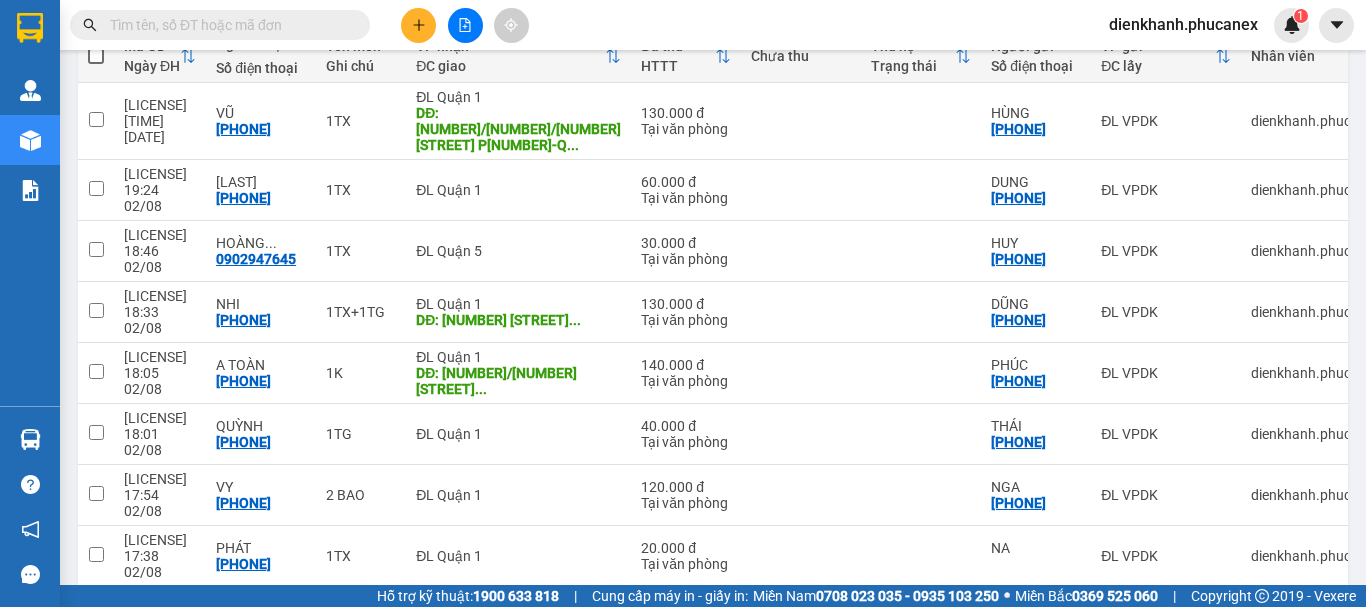 scroll, scrollTop: 44, scrollLeft: 0, axis: vertical 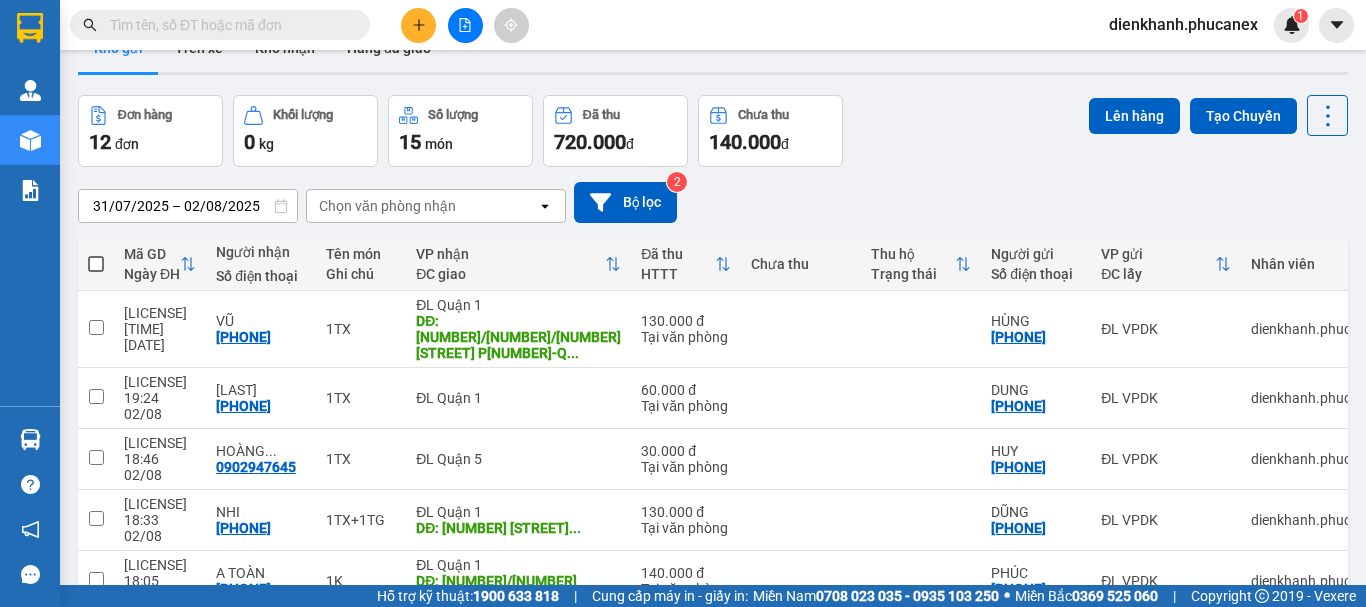click at bounding box center (96, 264) 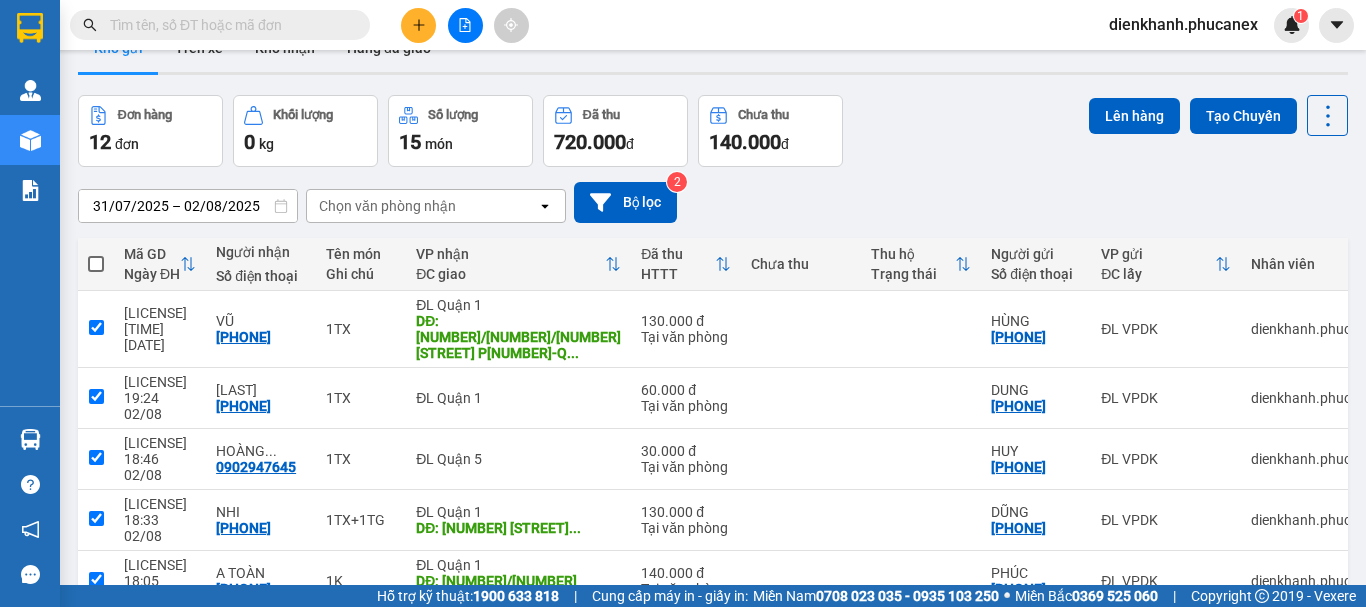 checkbox on "true" 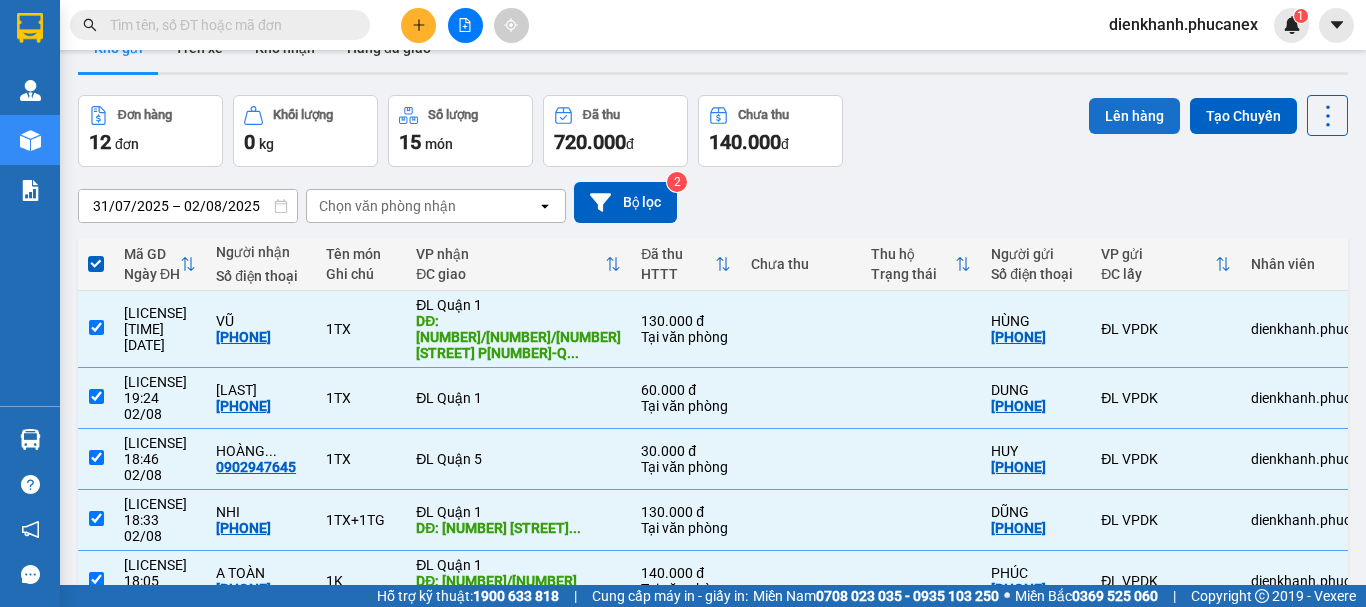 click on "Lên hàng" at bounding box center [1134, 116] 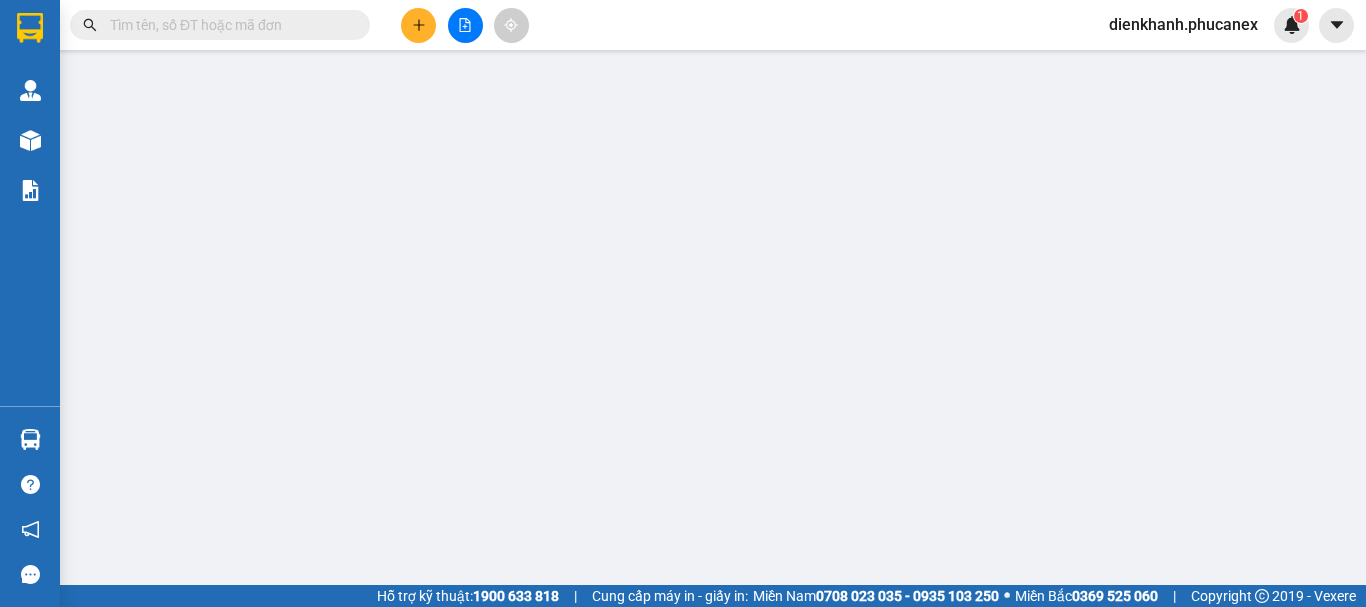 scroll, scrollTop: 0, scrollLeft: 0, axis: both 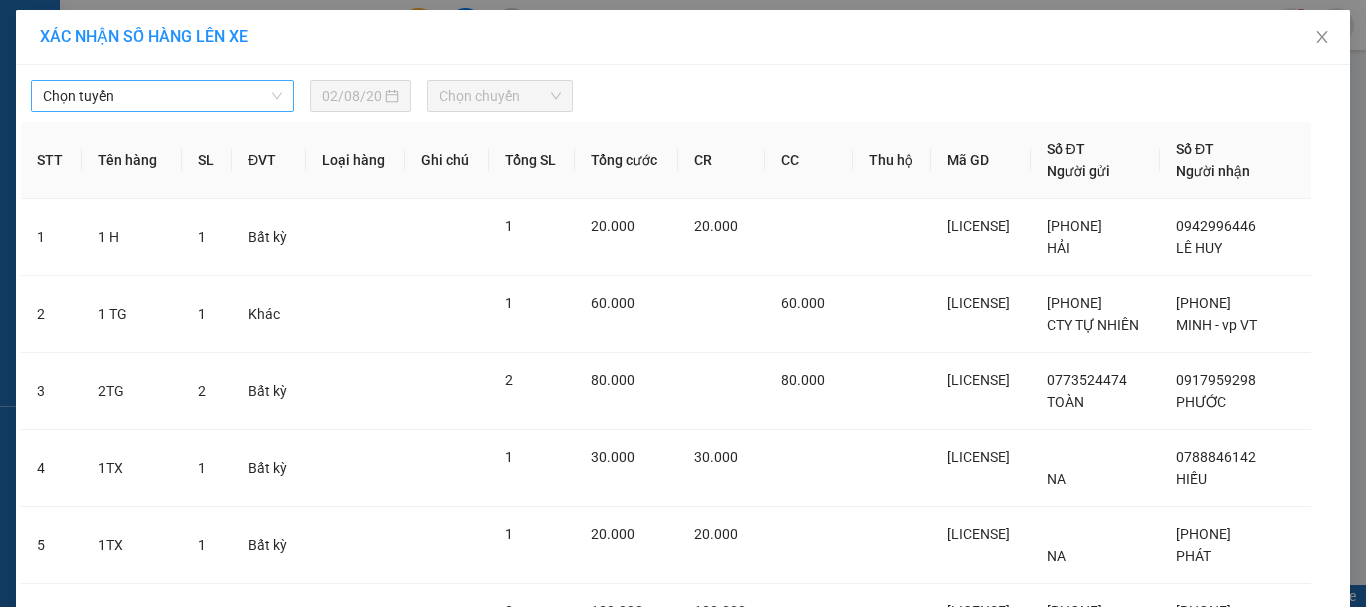 click on "Chọn tuyến" at bounding box center [162, 96] 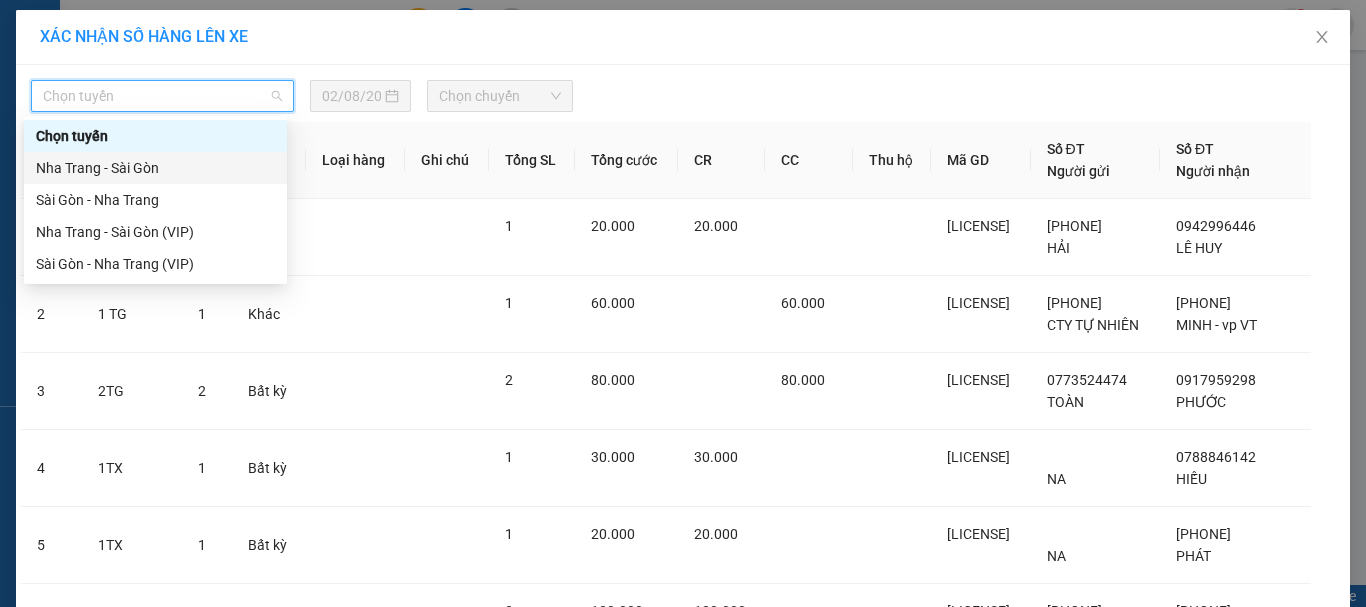 drag, startPoint x: 219, startPoint y: 167, endPoint x: 261, endPoint y: 131, distance: 55.31727 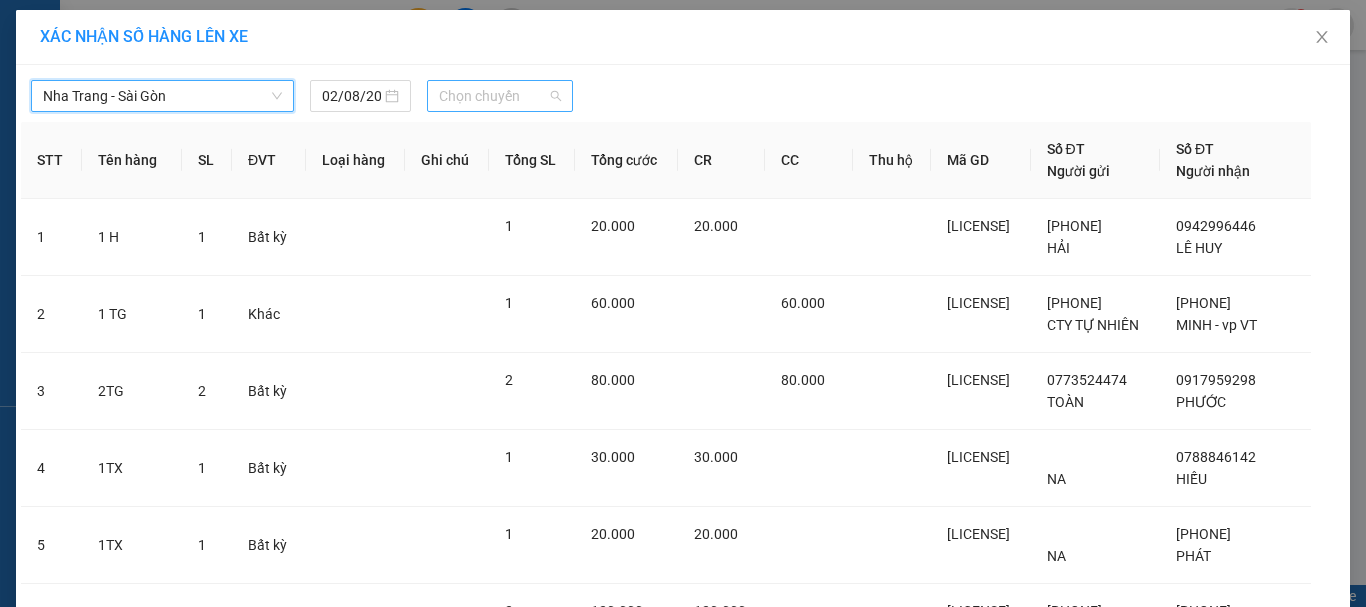 click on "Chọn chuyến" at bounding box center [500, 96] 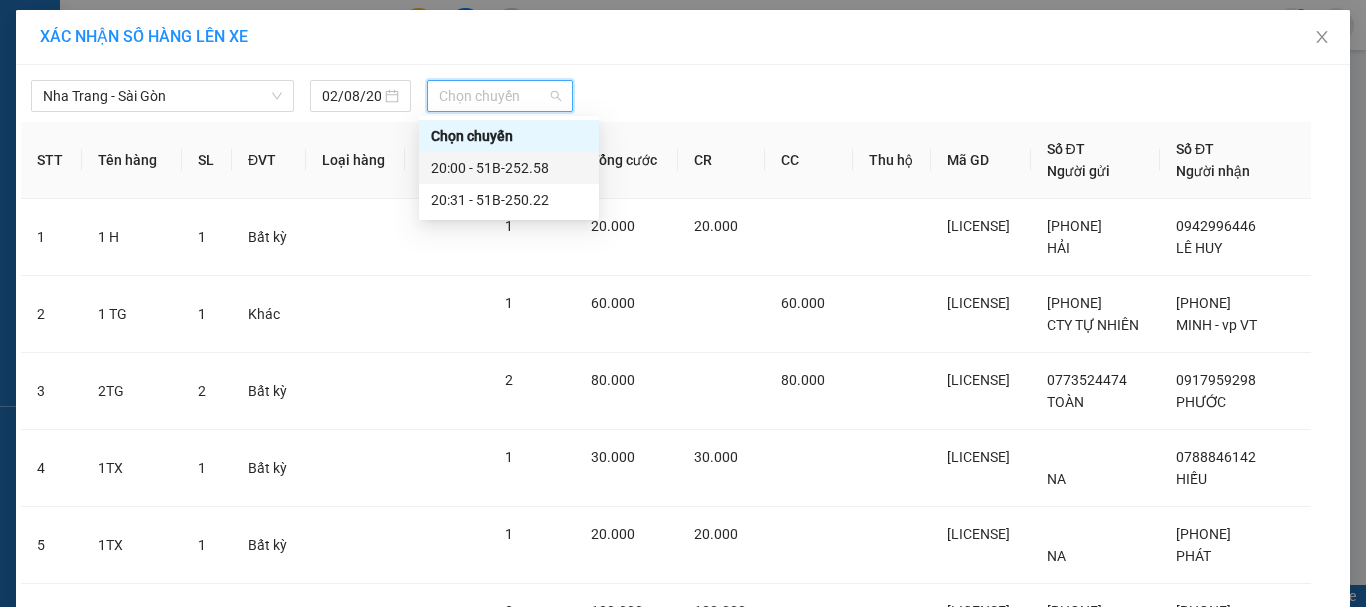 click on "20:00     - 51B-252.58" at bounding box center [509, 168] 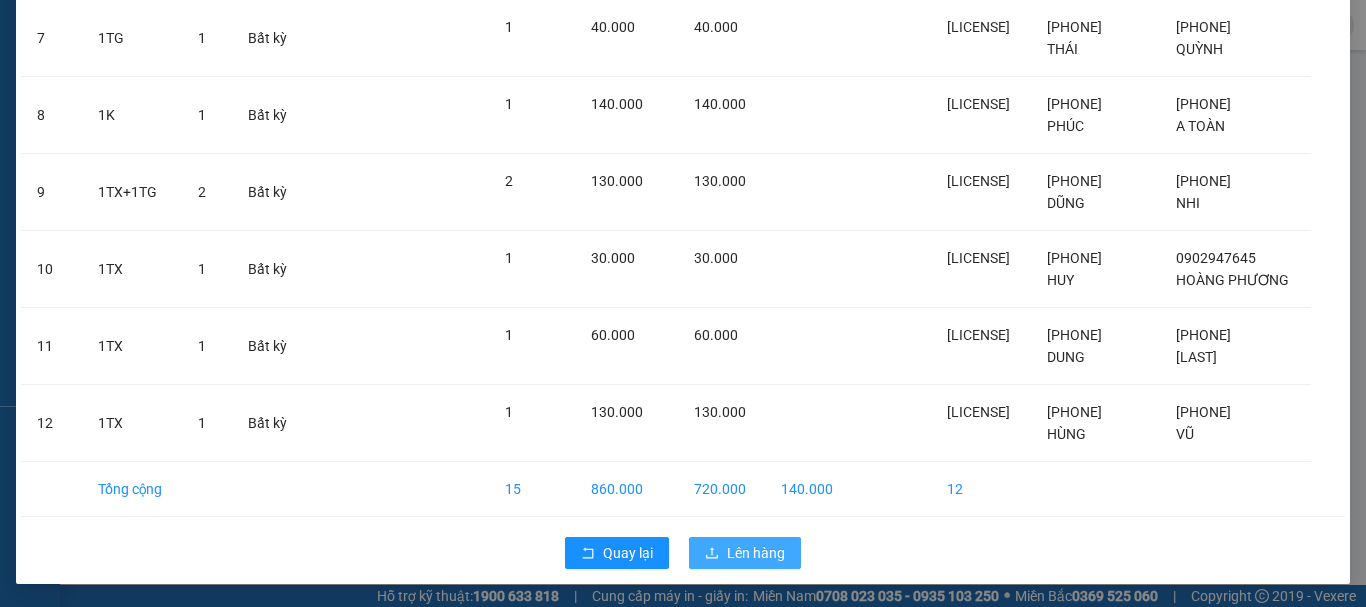 scroll, scrollTop: 707, scrollLeft: 0, axis: vertical 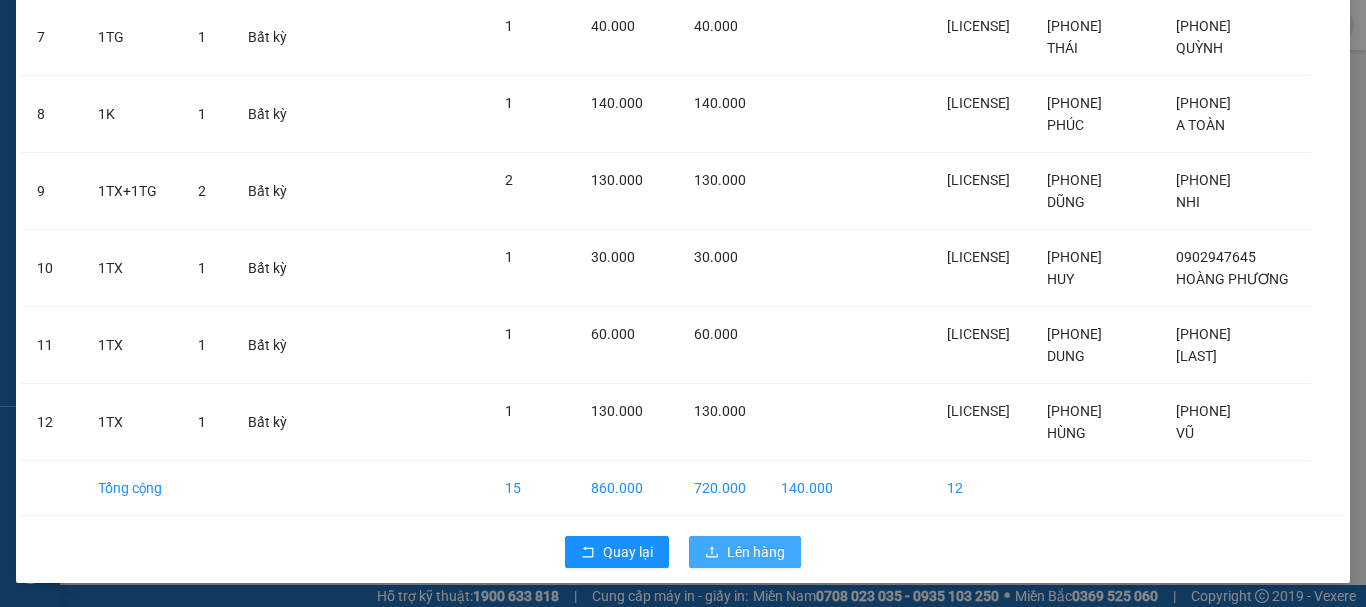 click on "Lên hàng" at bounding box center [756, 552] 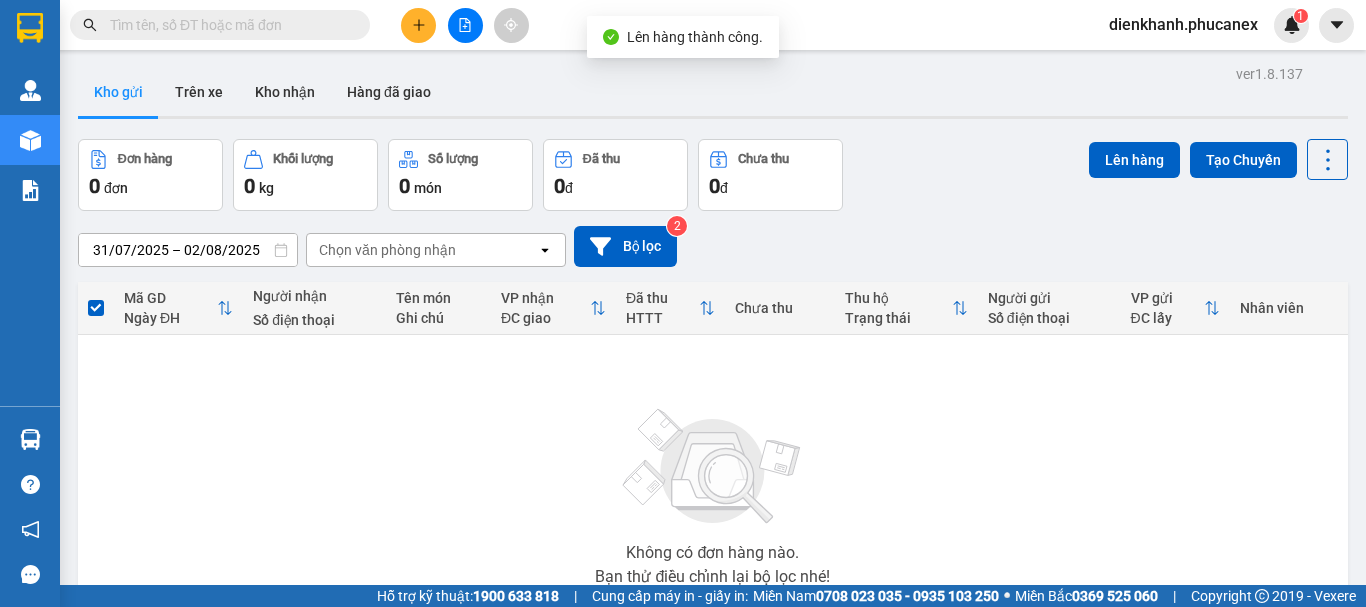 click on "dienkhanh.phucanex" at bounding box center (1183, 24) 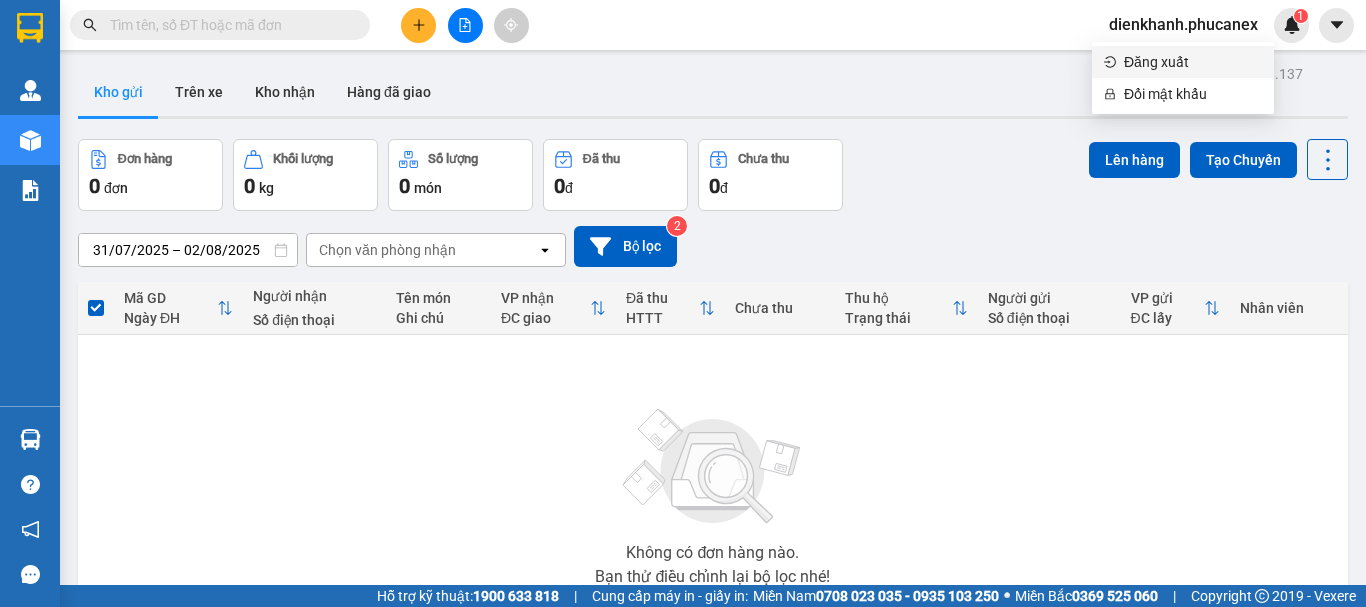 click on "Đăng xuất" at bounding box center (1193, 62) 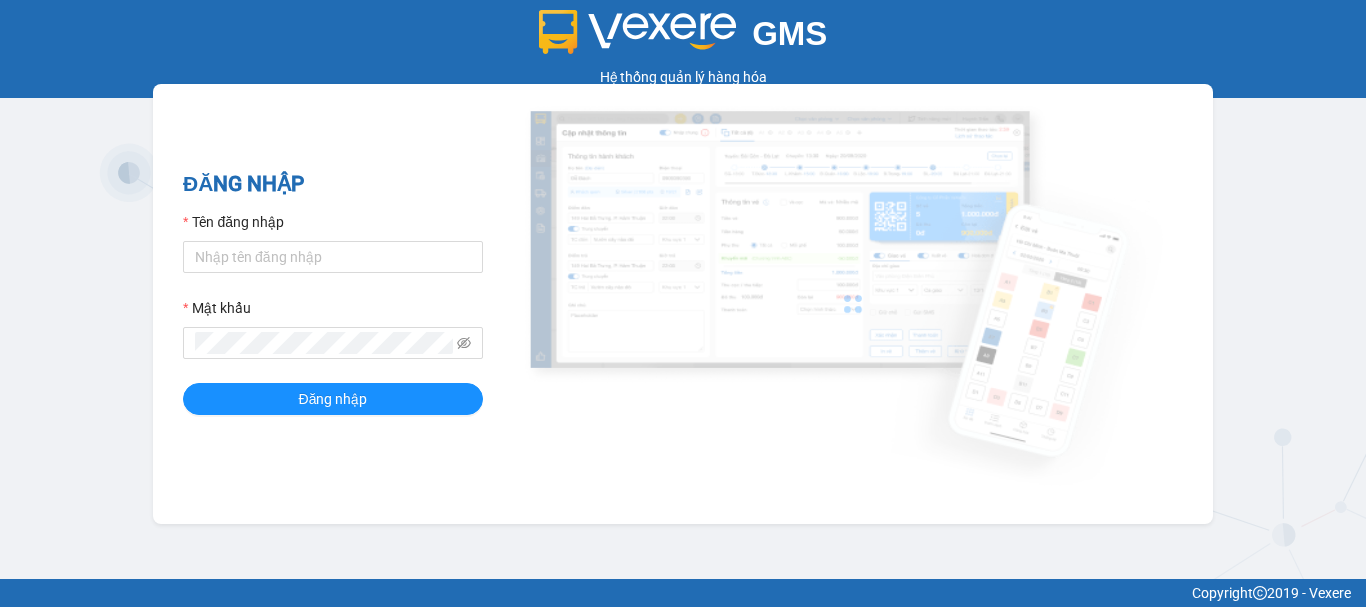 scroll, scrollTop: 0, scrollLeft: 0, axis: both 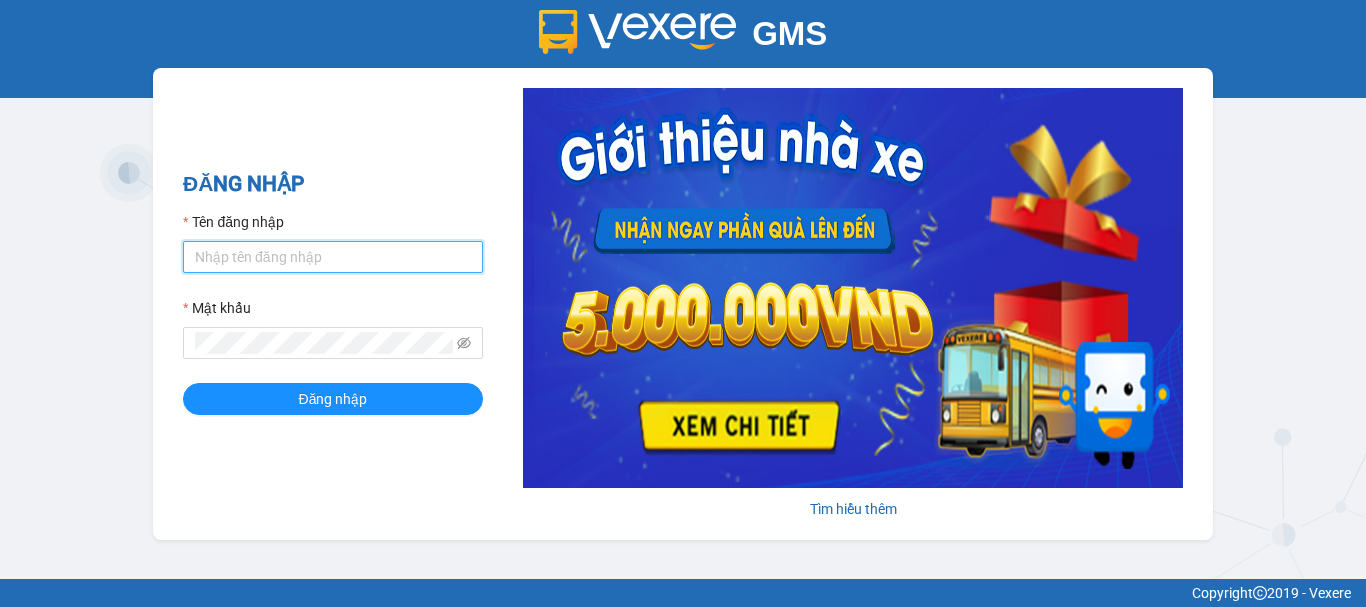 click on "Tên đăng nhập" at bounding box center (333, 257) 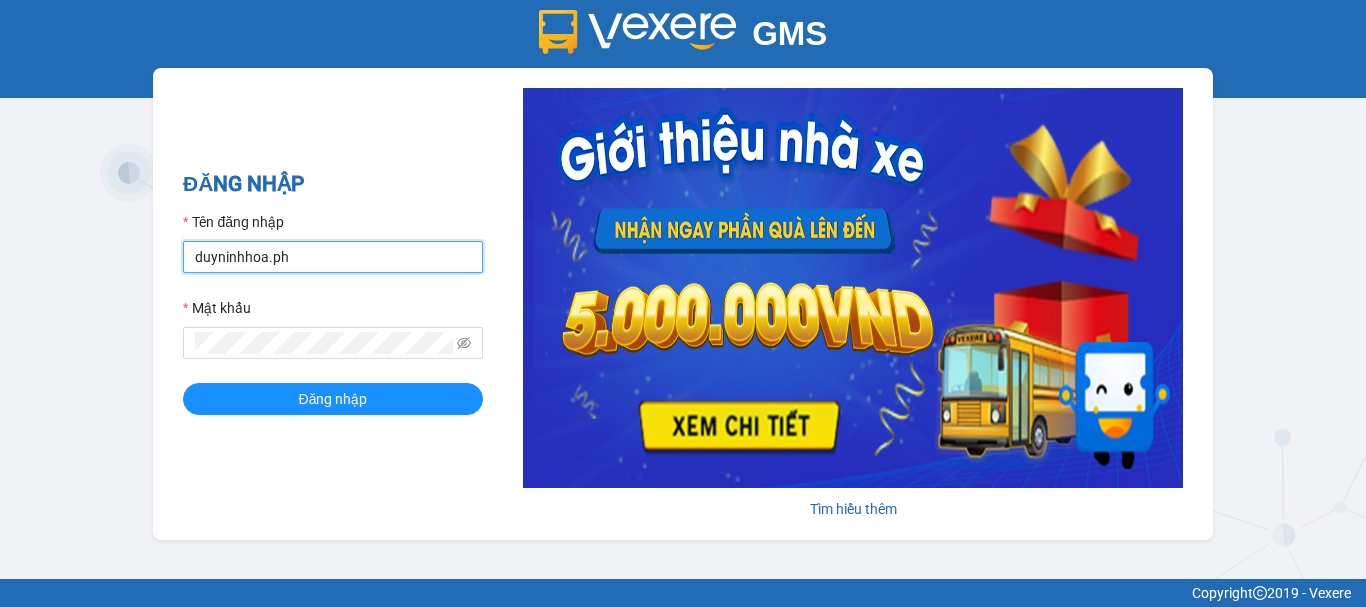 paste on "úc" 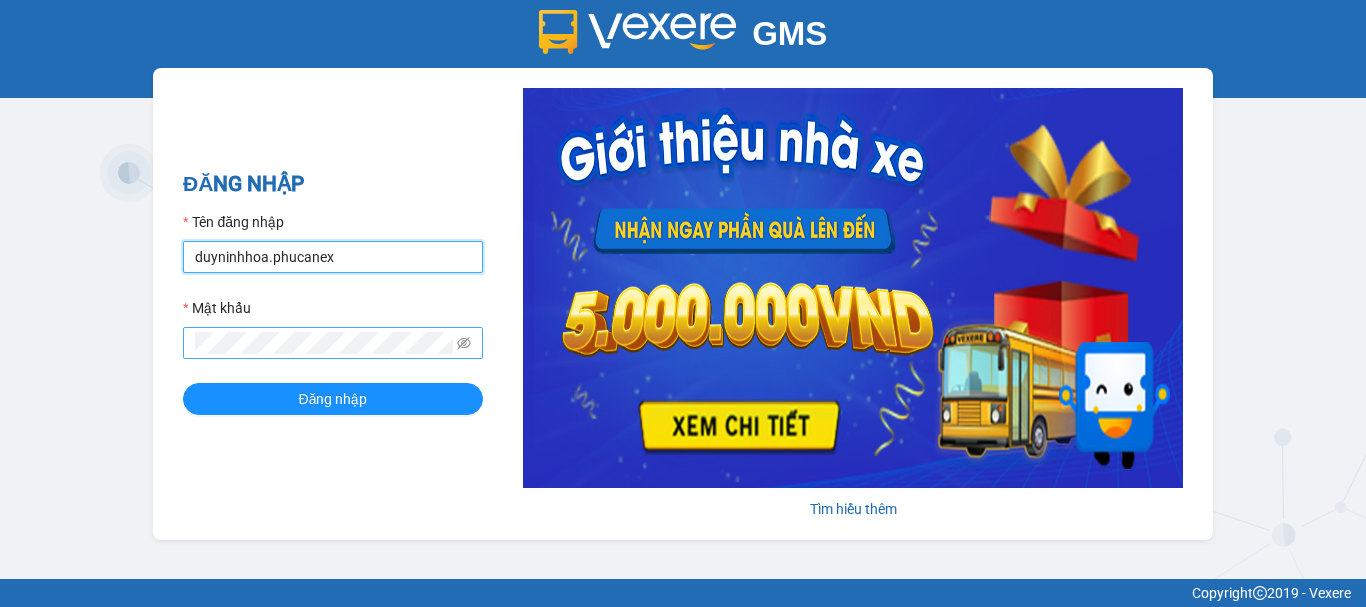 type on "duyninhhoa.phucanex" 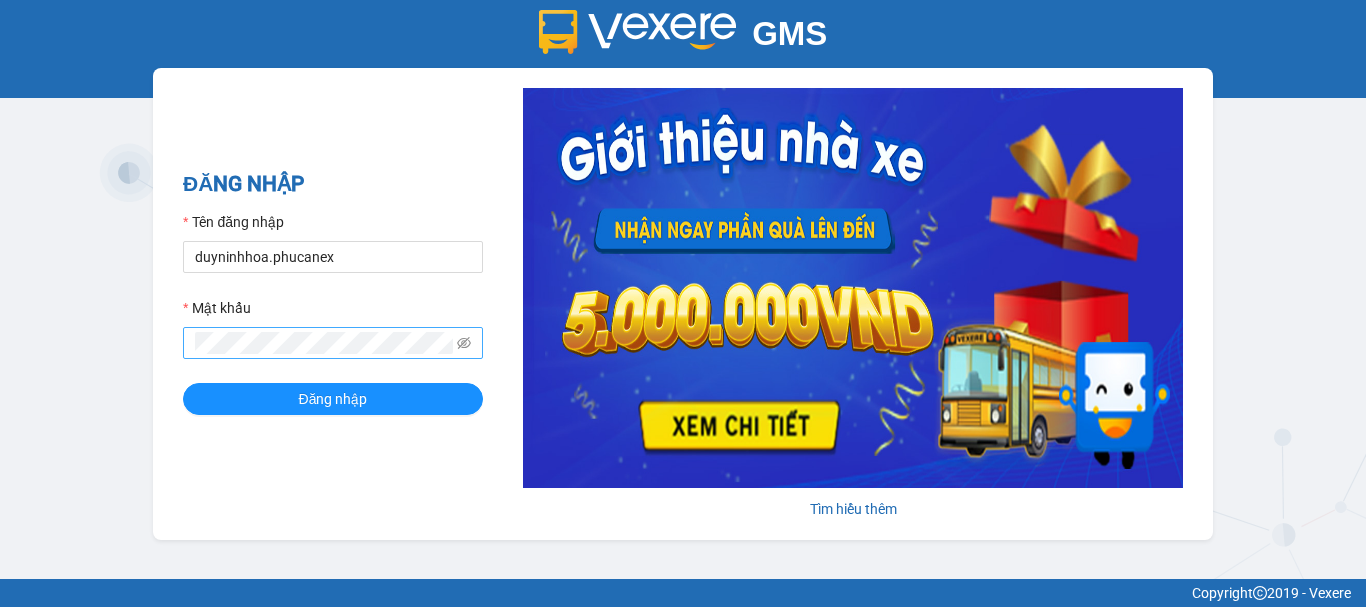 click at bounding box center (333, 343) 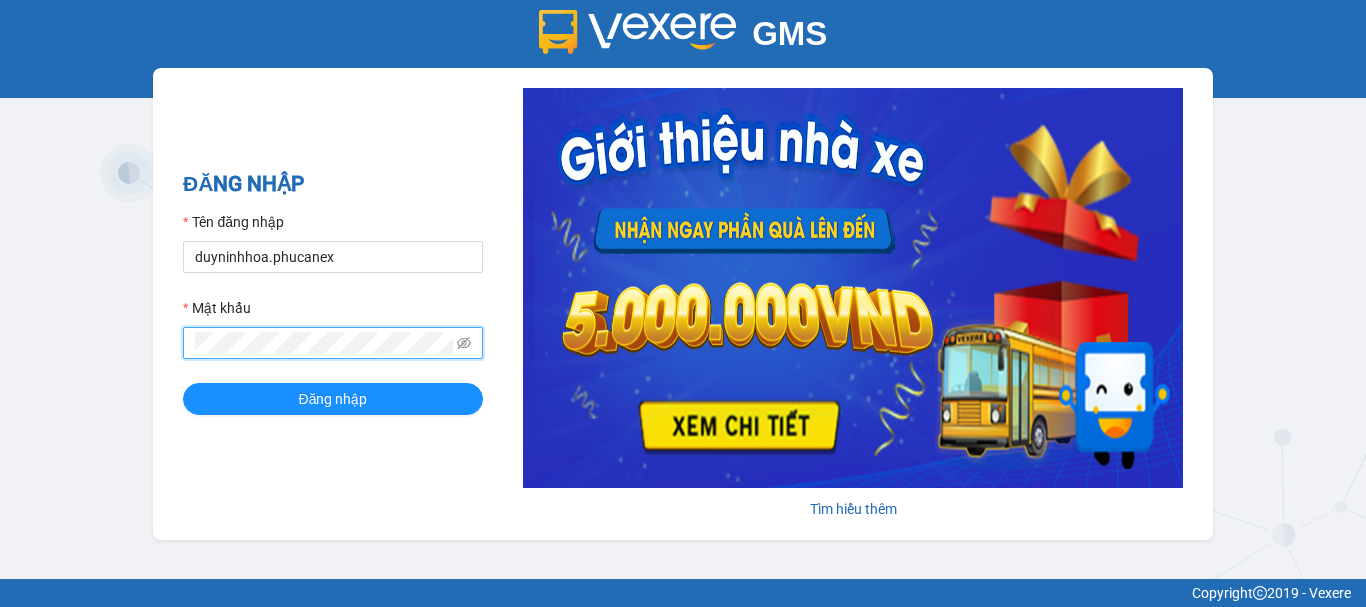 click on "Đăng nhập" at bounding box center (333, 399) 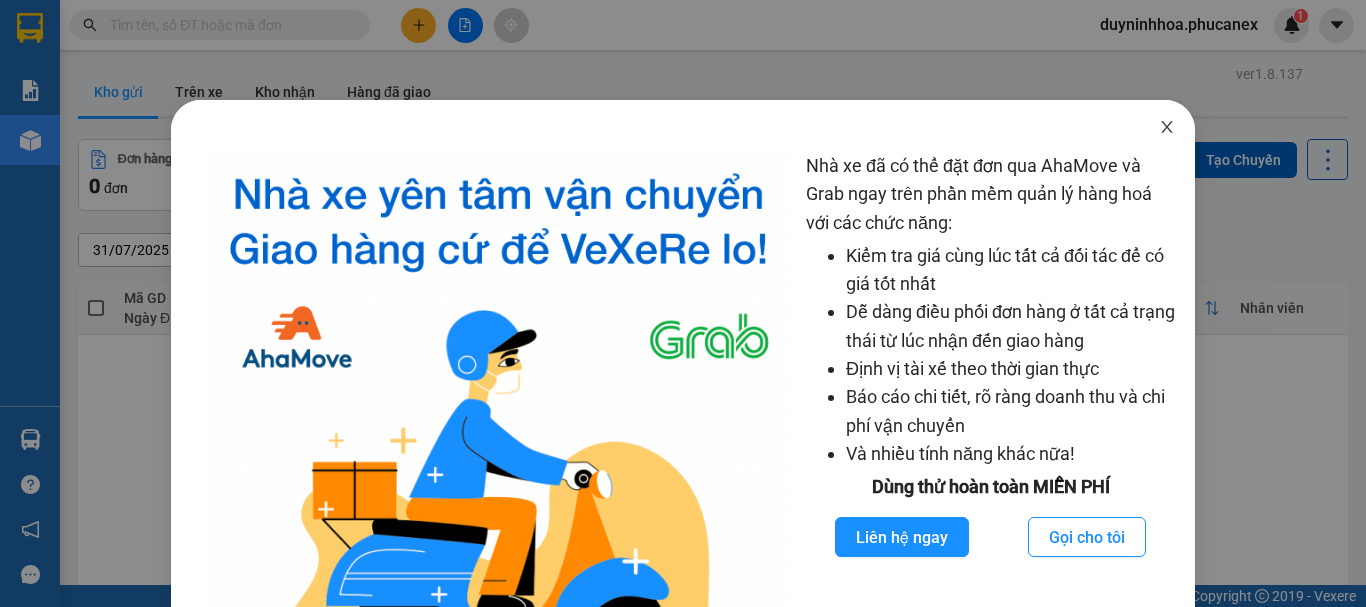 click 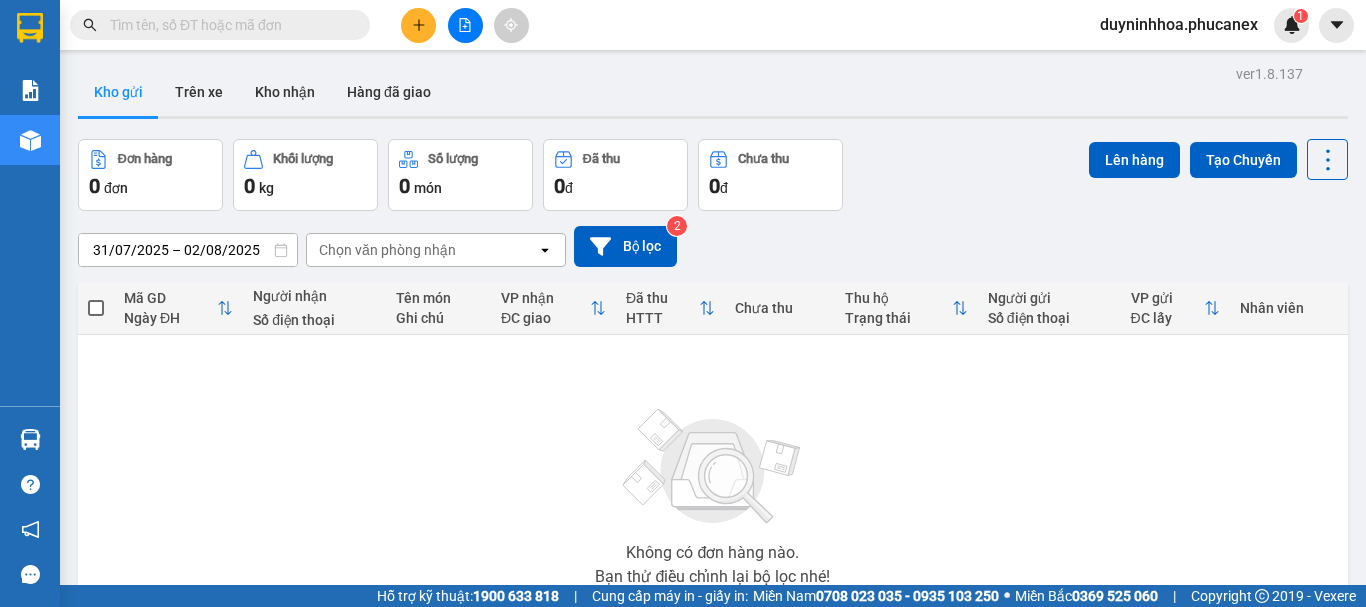 click 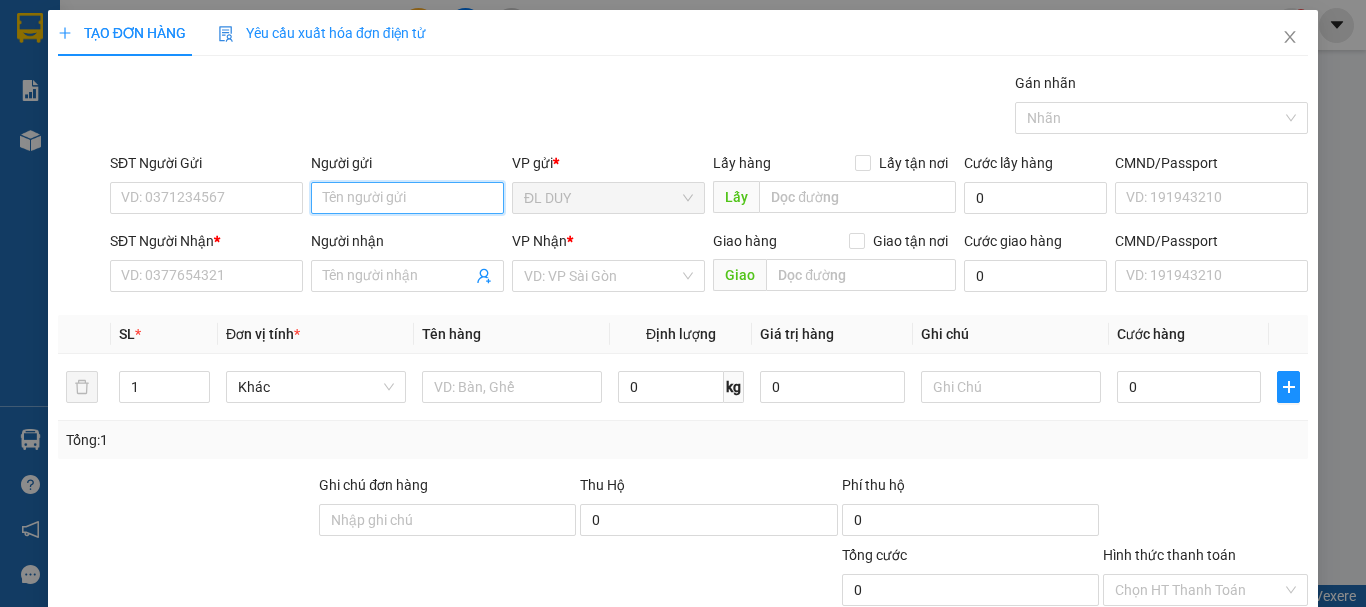 click on "Người gửi" at bounding box center [407, 198] 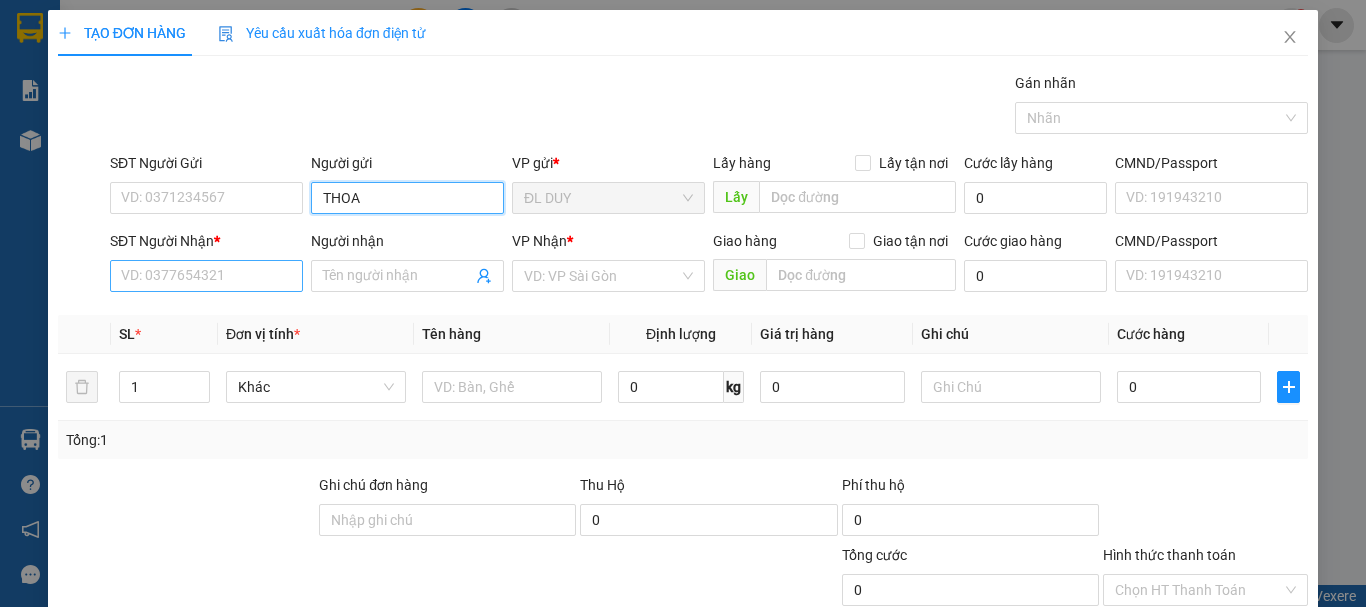 type on "THOA" 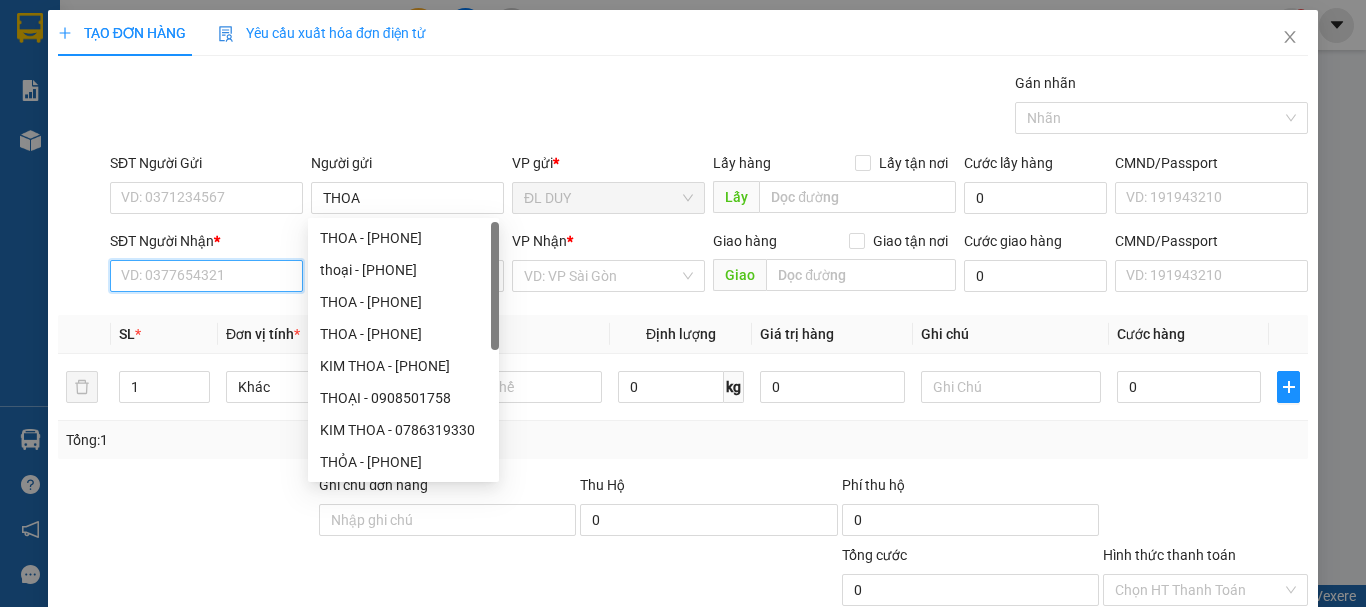 click on "SĐT Người Nhận  *" at bounding box center [206, 276] 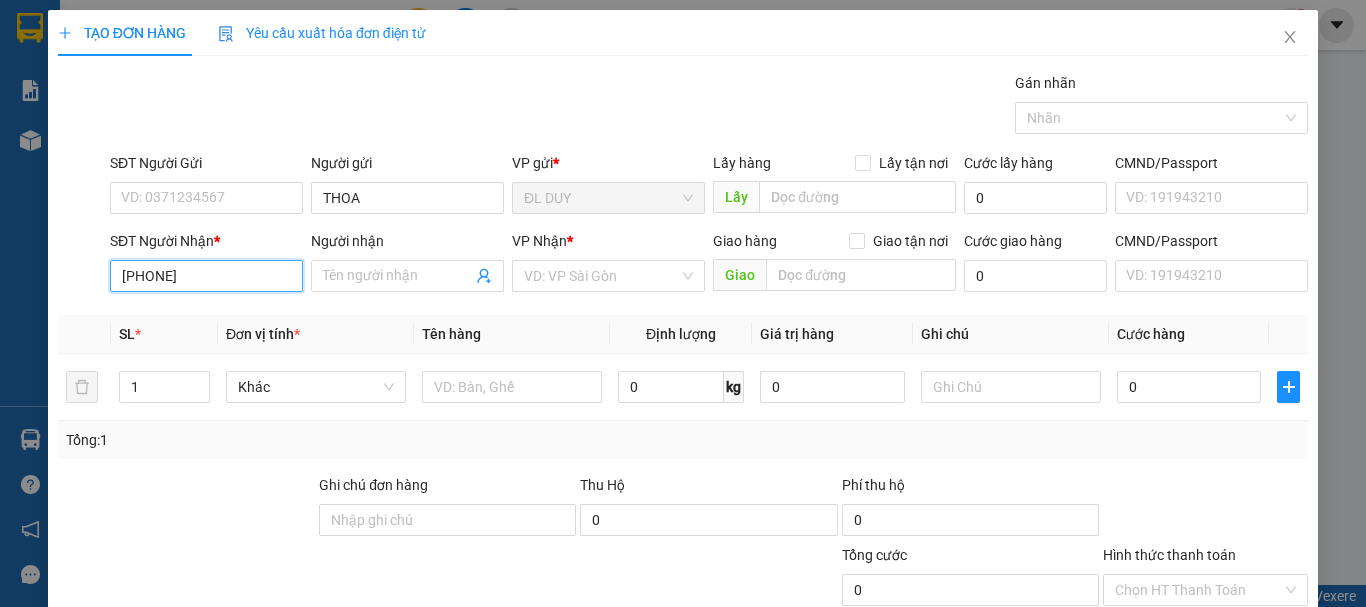 click on "[PHONE]" at bounding box center (206, 276) 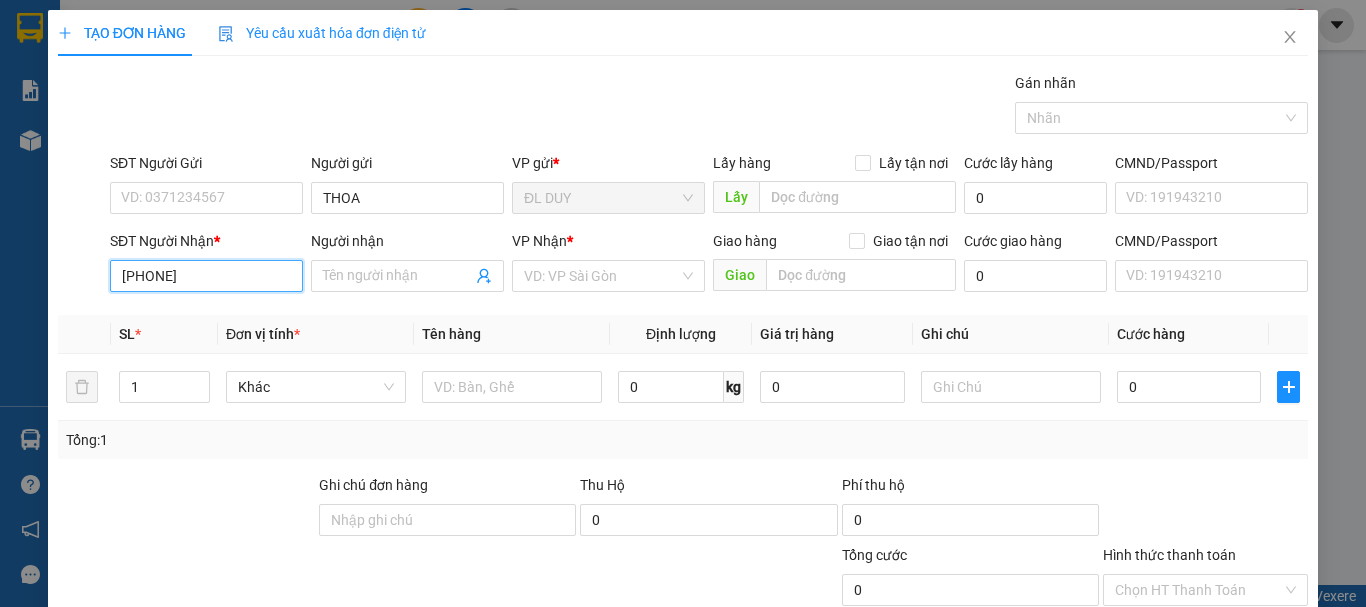 click on "[PHONE]" at bounding box center (206, 276) 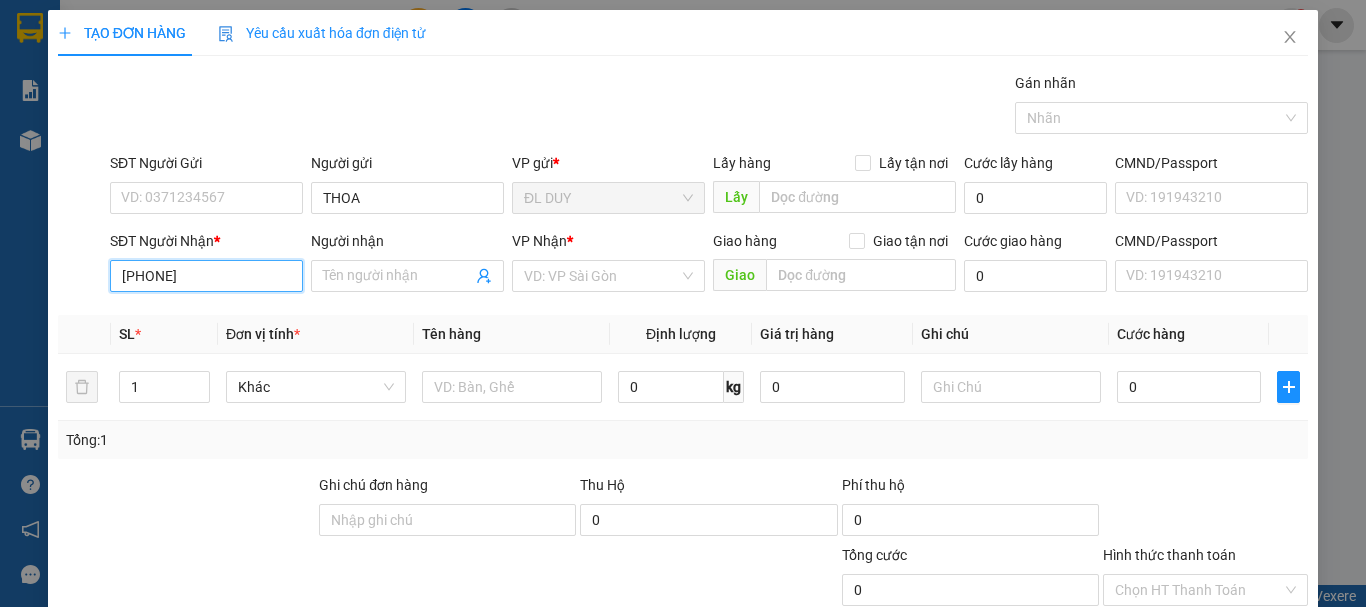 click on "[PHONE]" at bounding box center (206, 276) 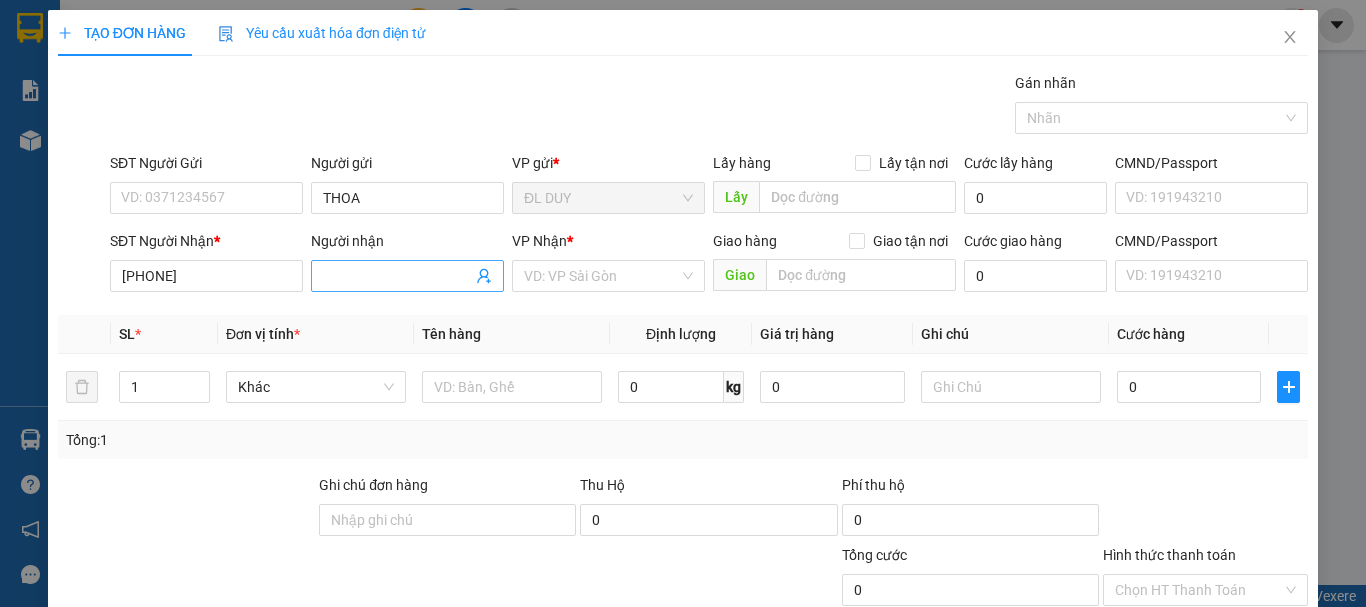 click on "Người nhận" at bounding box center [397, 276] 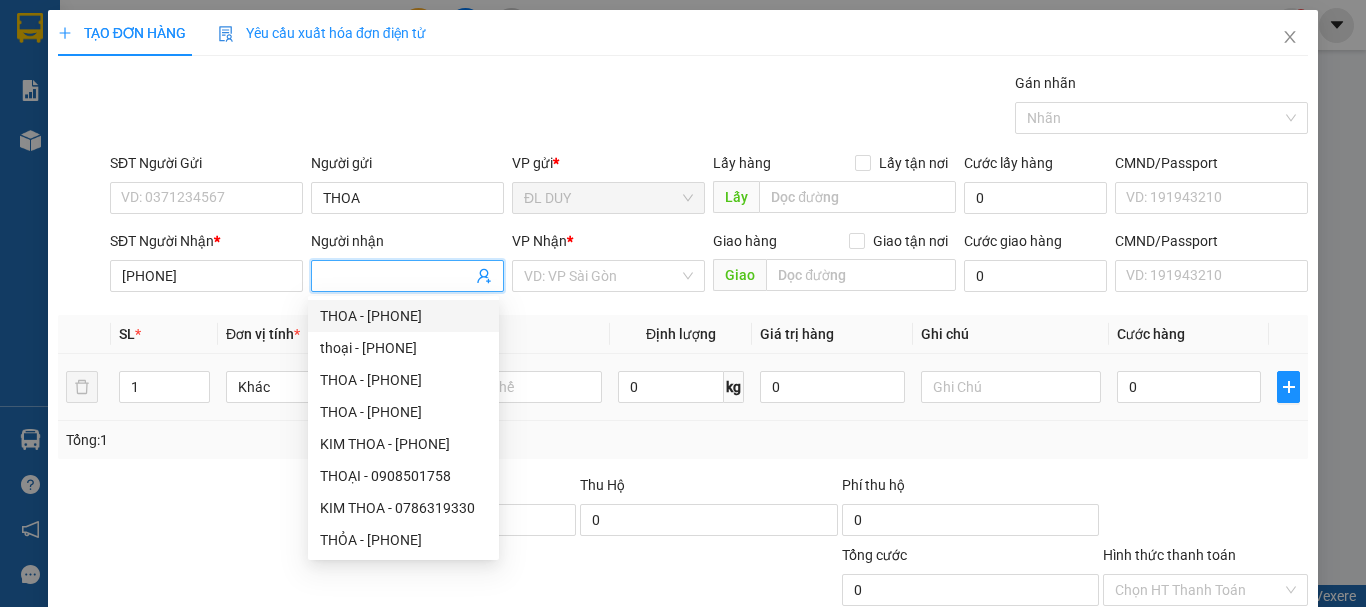 click on "Tên hàng" at bounding box center [512, 334] 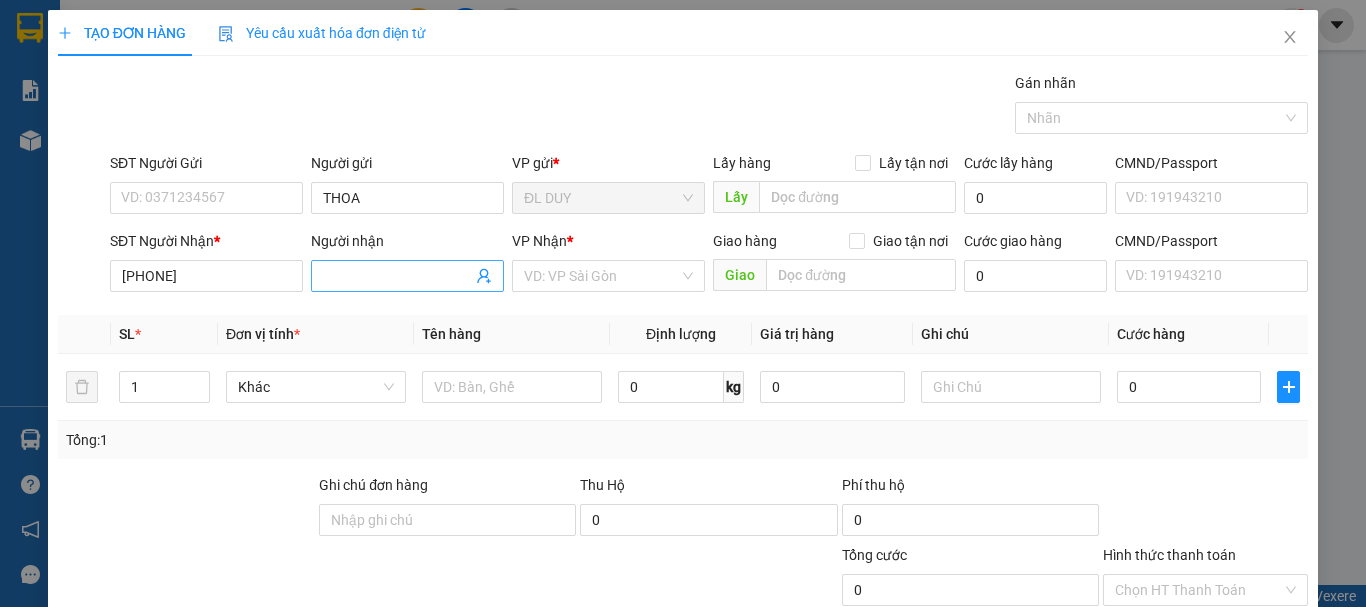click on "Người nhận" at bounding box center (397, 276) 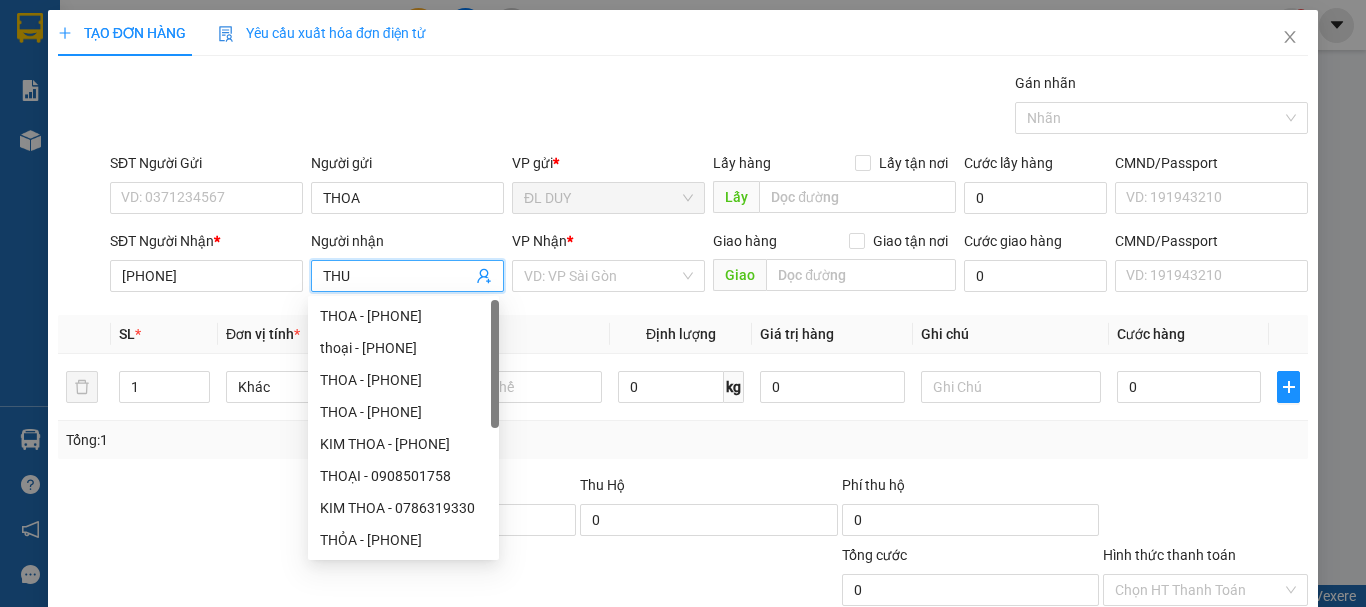 paste on "Ỳ" 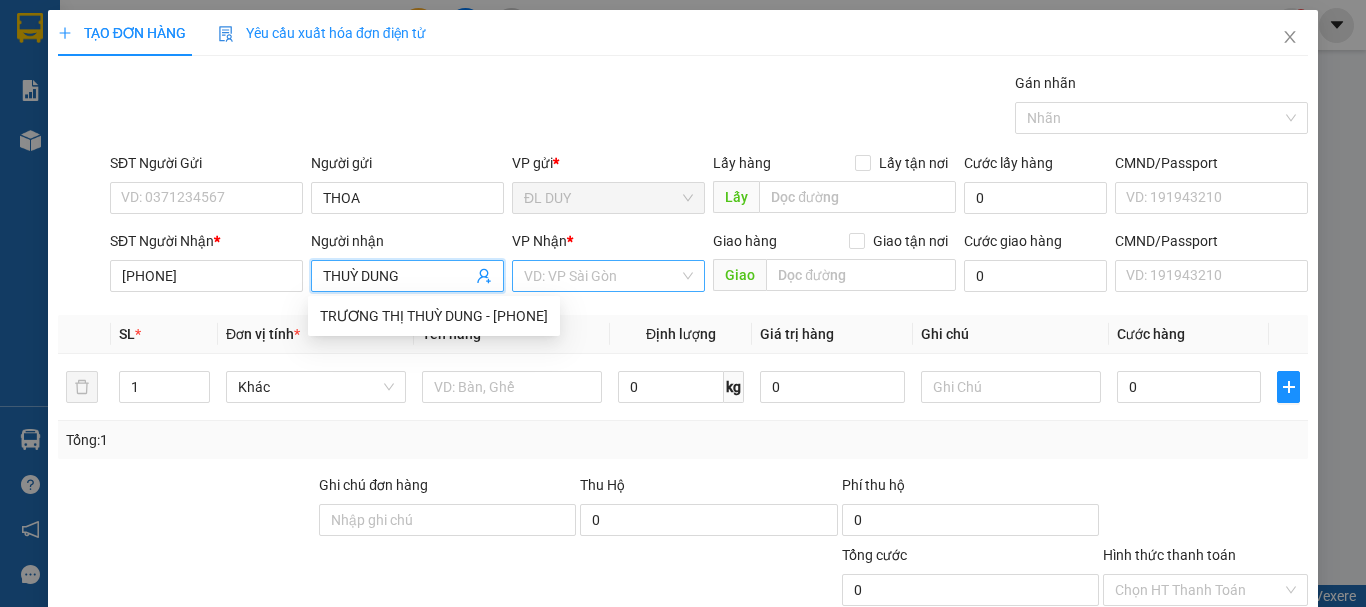 type on "THUỲ DUNG" 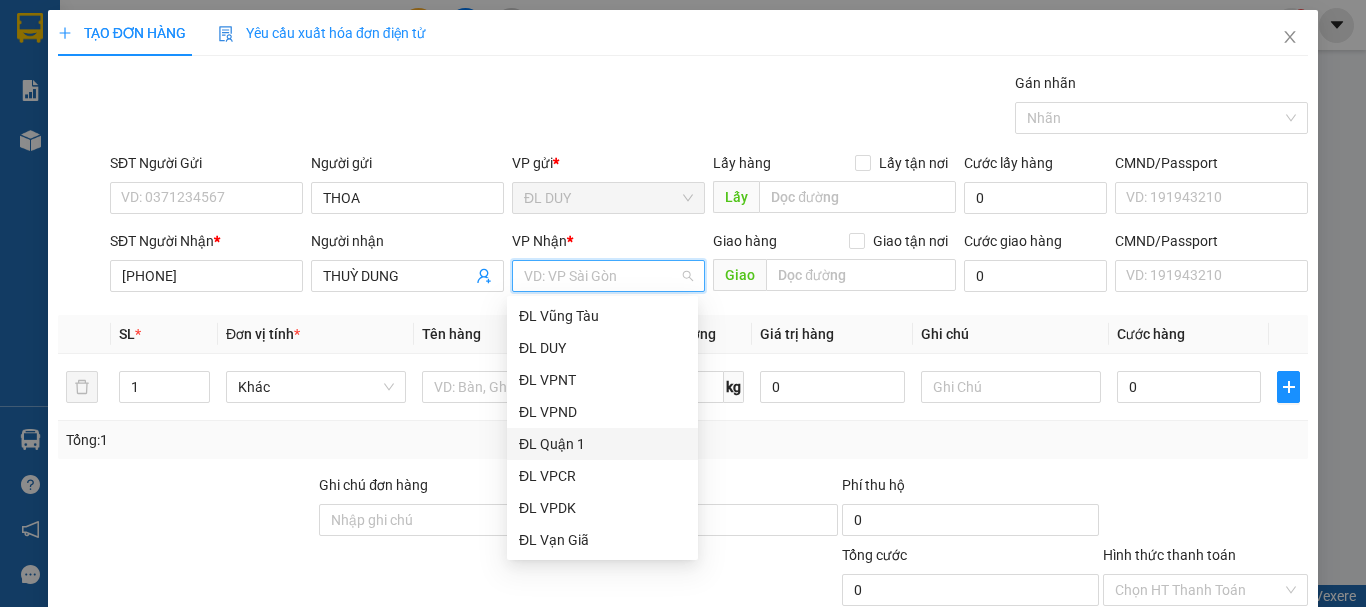 click on "ĐL Quận 1" at bounding box center (602, 444) 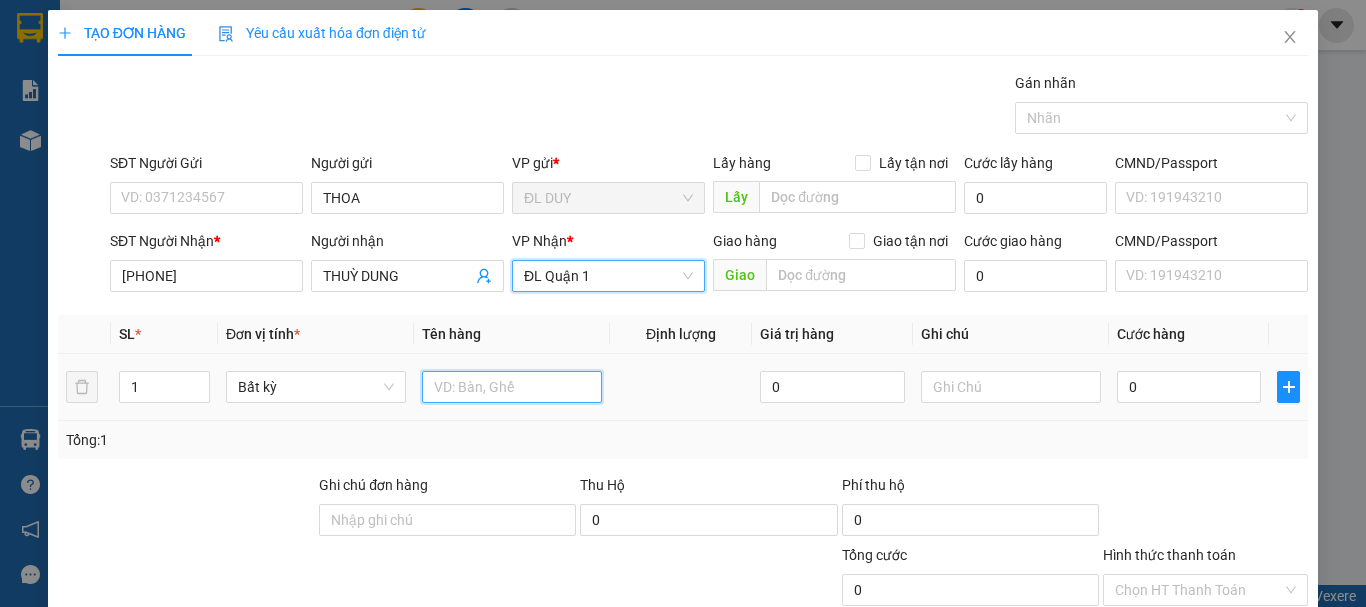 click at bounding box center [512, 387] 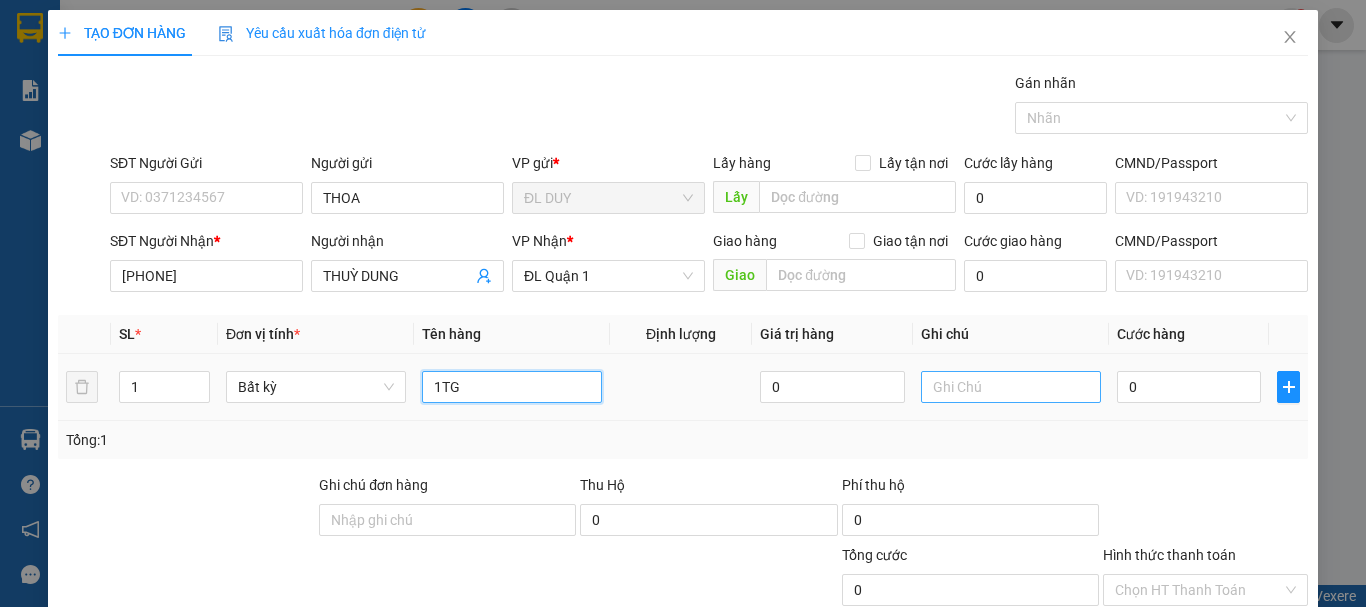 type on "1TG" 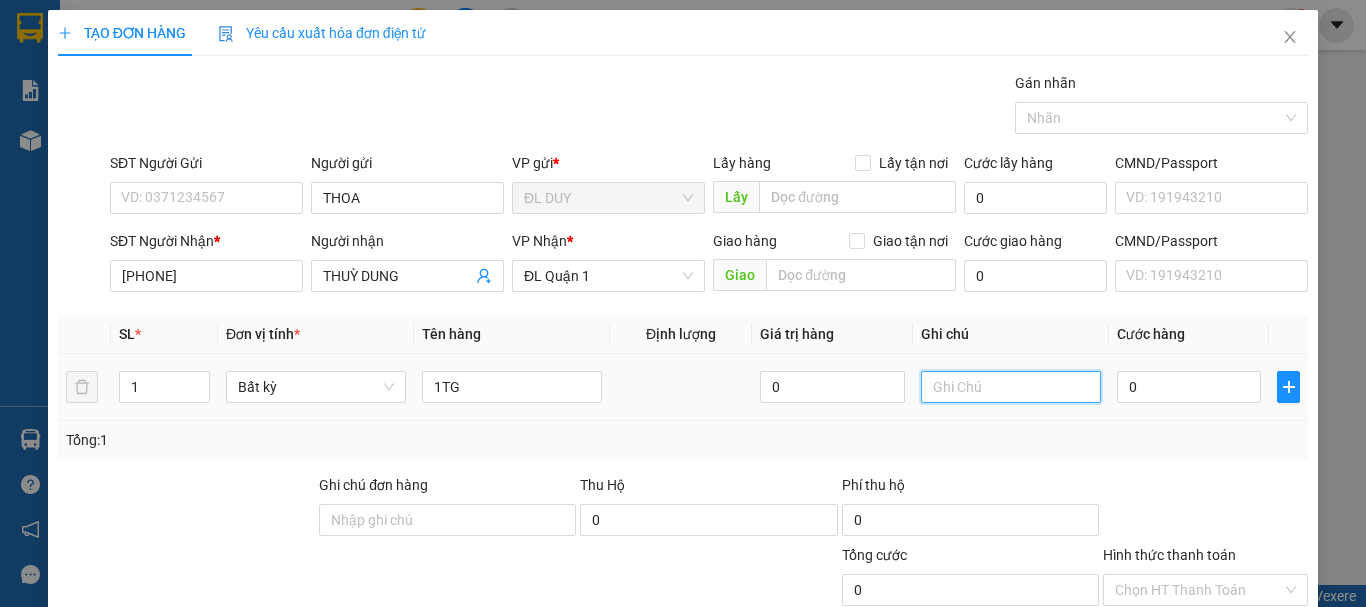click at bounding box center (1011, 387) 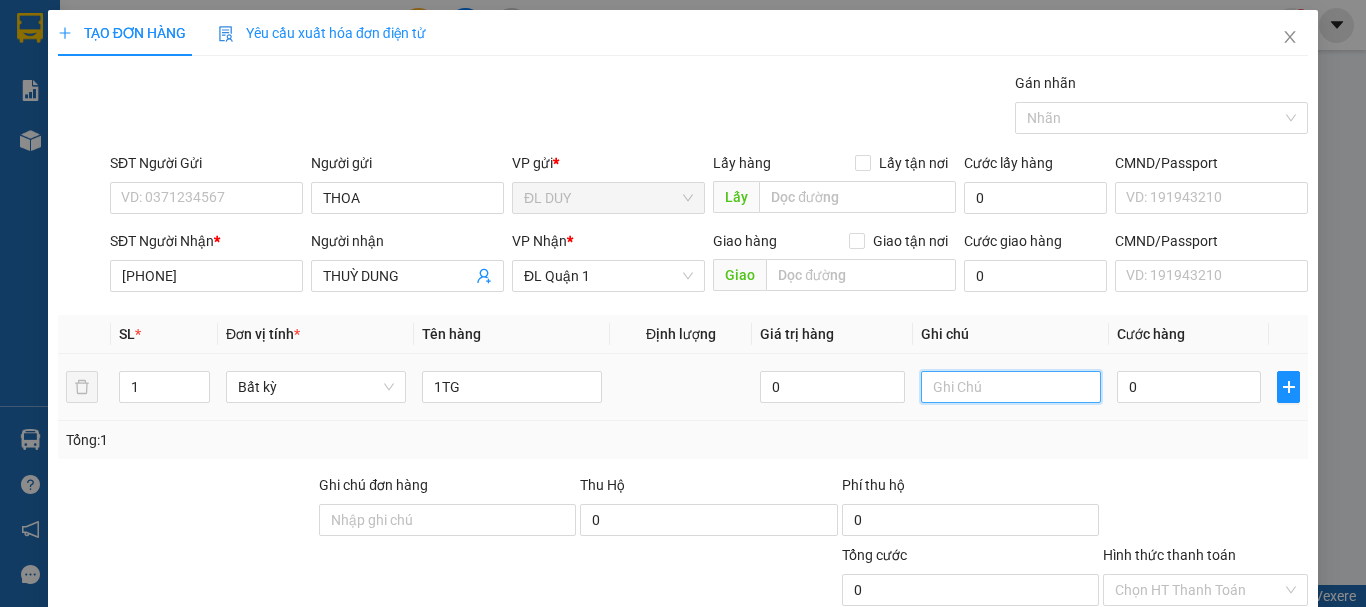type on "0" 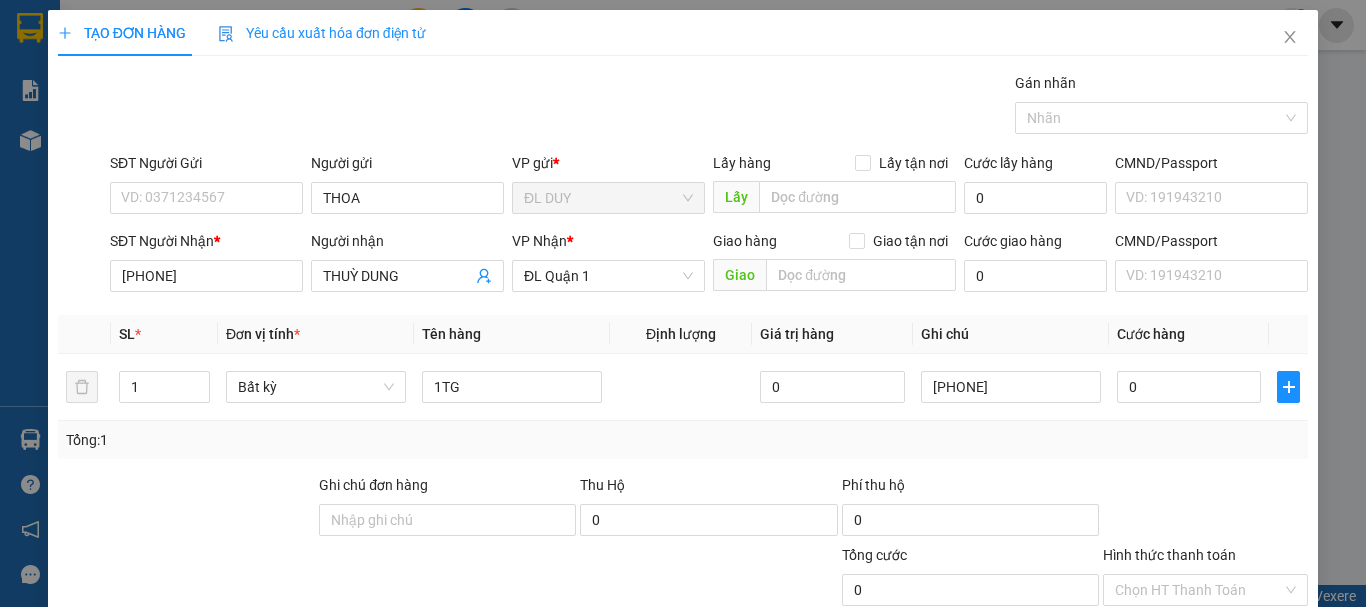 click on "Tổng:  1" at bounding box center [683, 440] 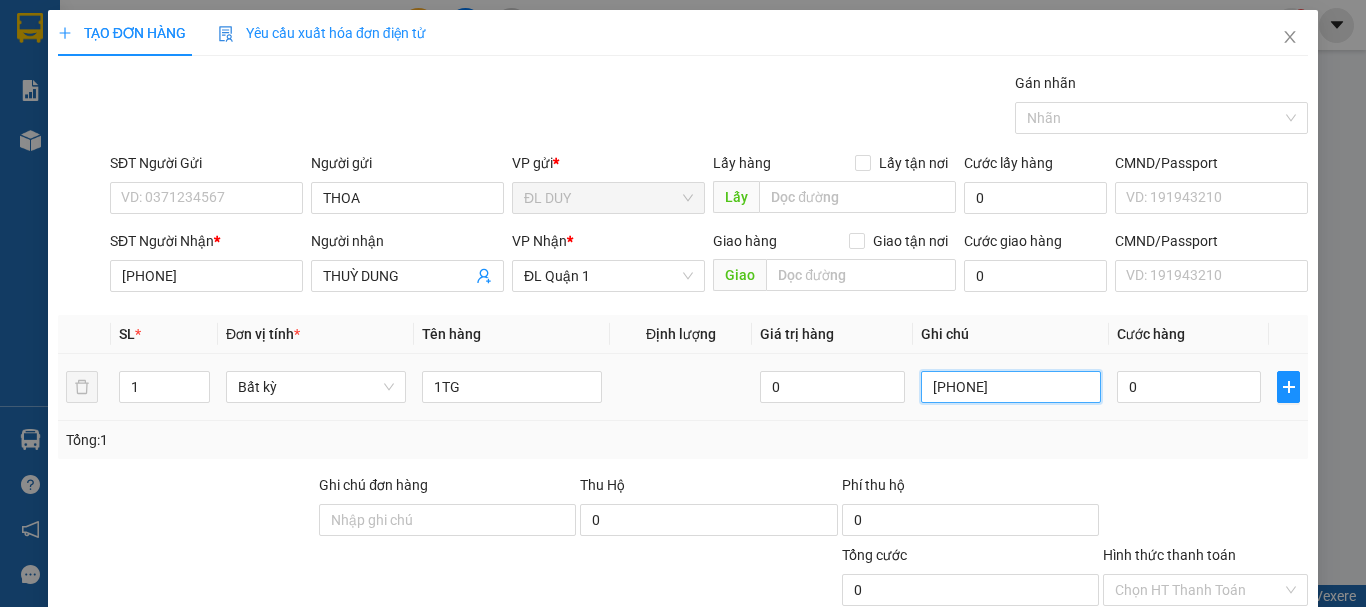 click on "[PHONE]" at bounding box center (1011, 387) 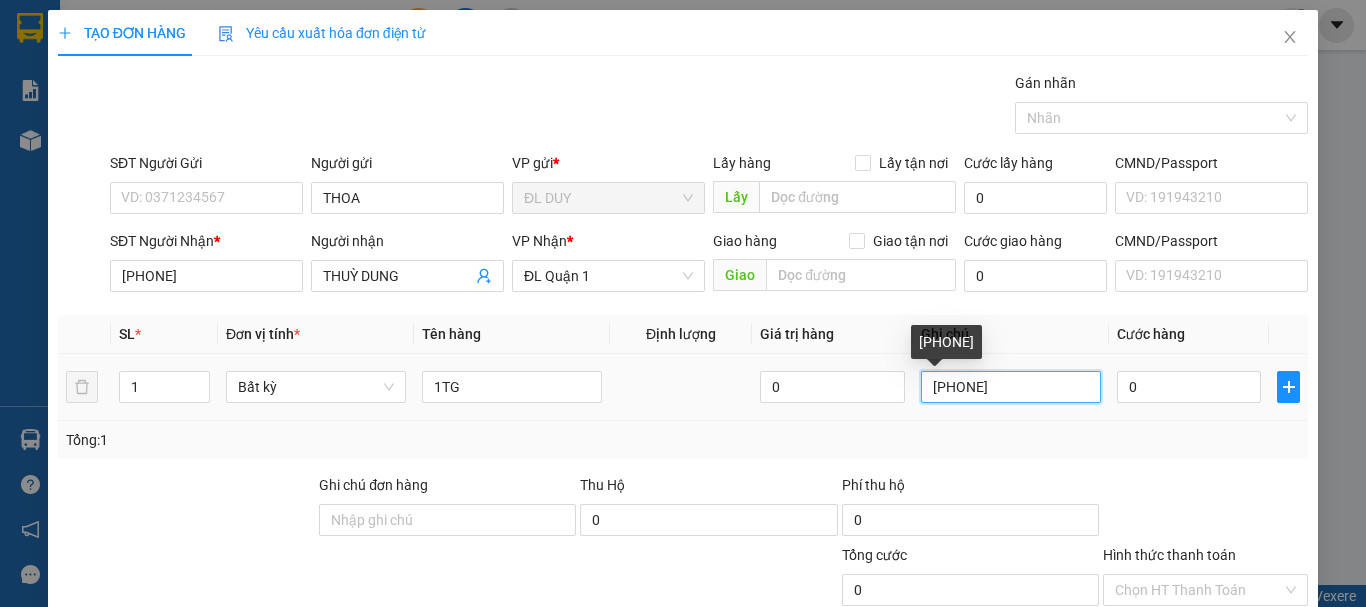 click on "[PHONE]" at bounding box center (1011, 387) 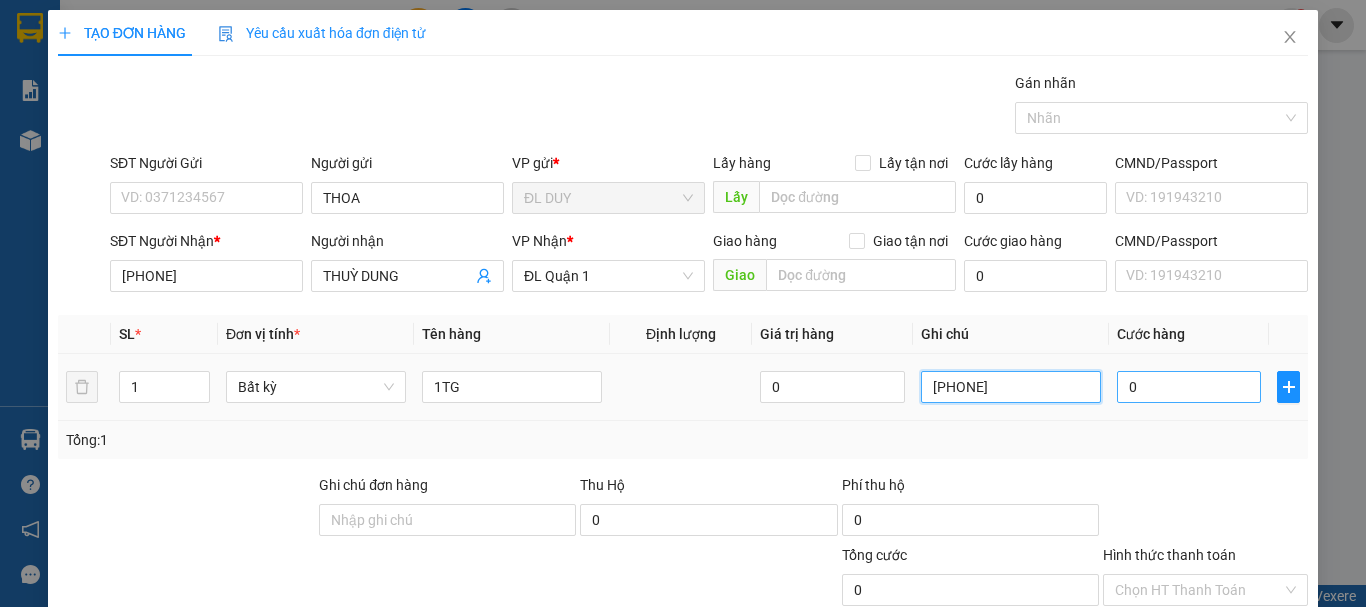 type on "[PHONE]" 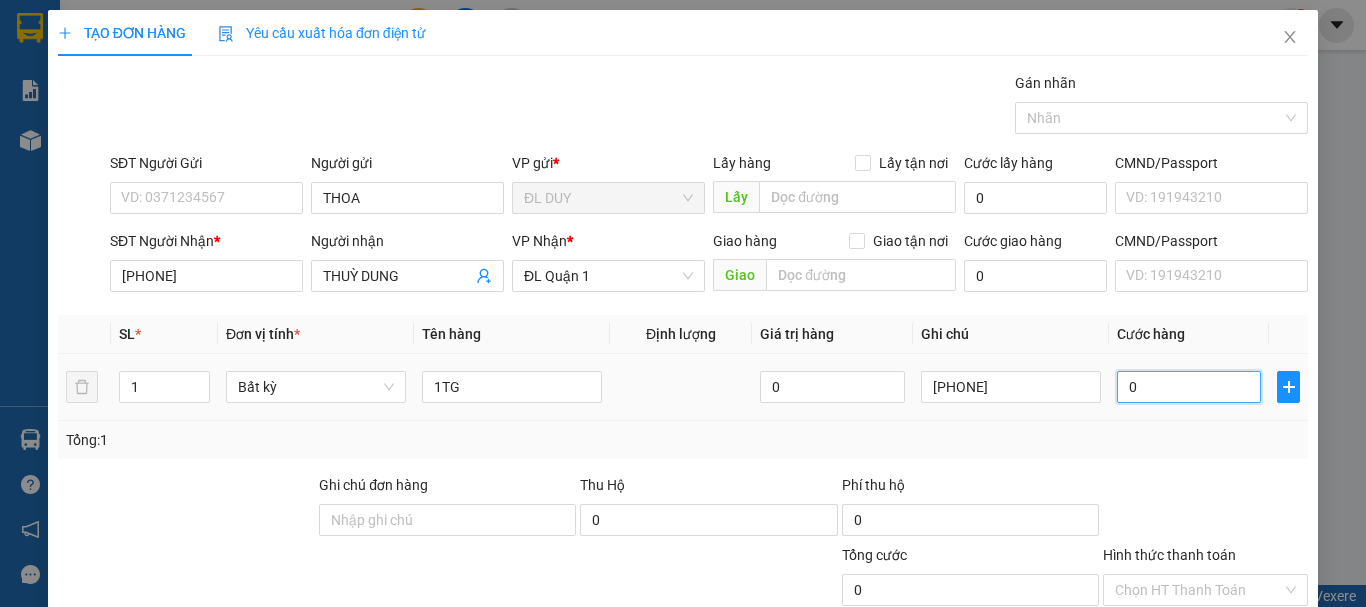 click on "0" at bounding box center [1189, 387] 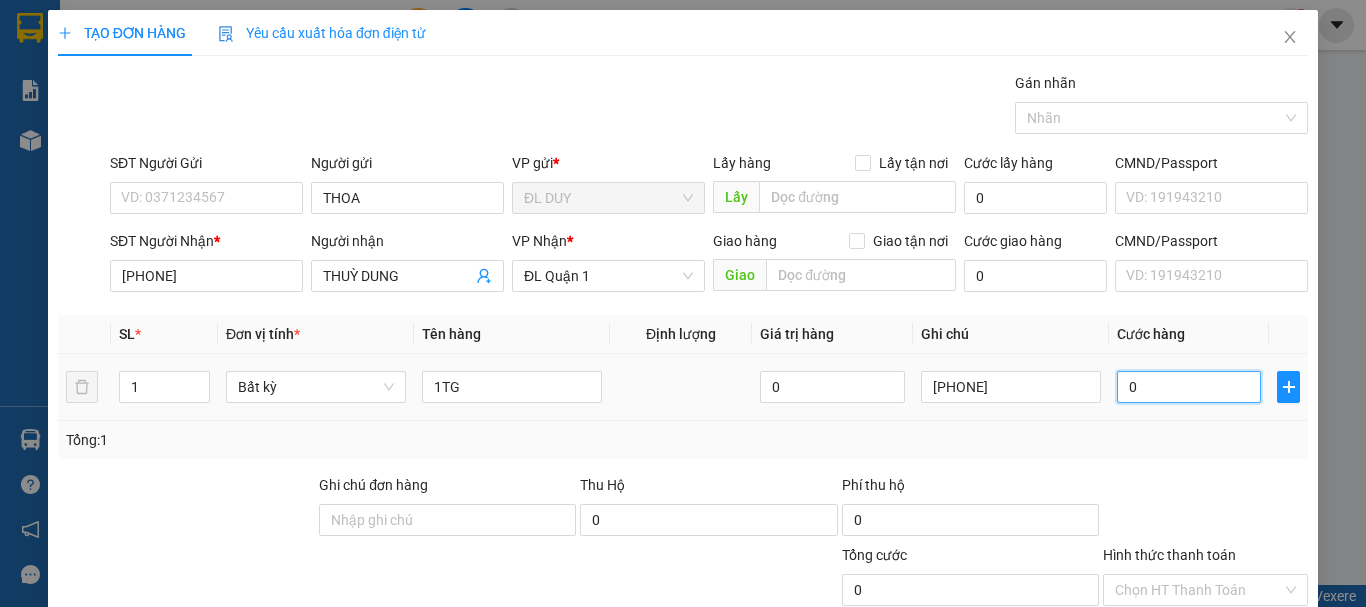 type on "3" 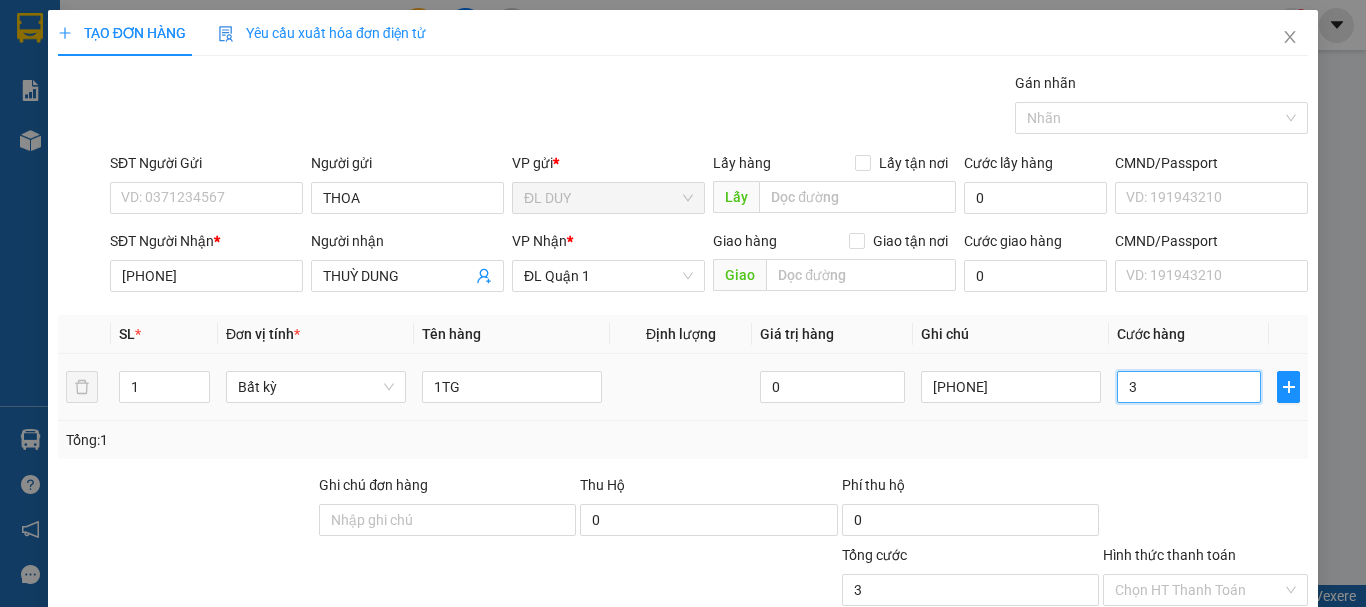 type on "30" 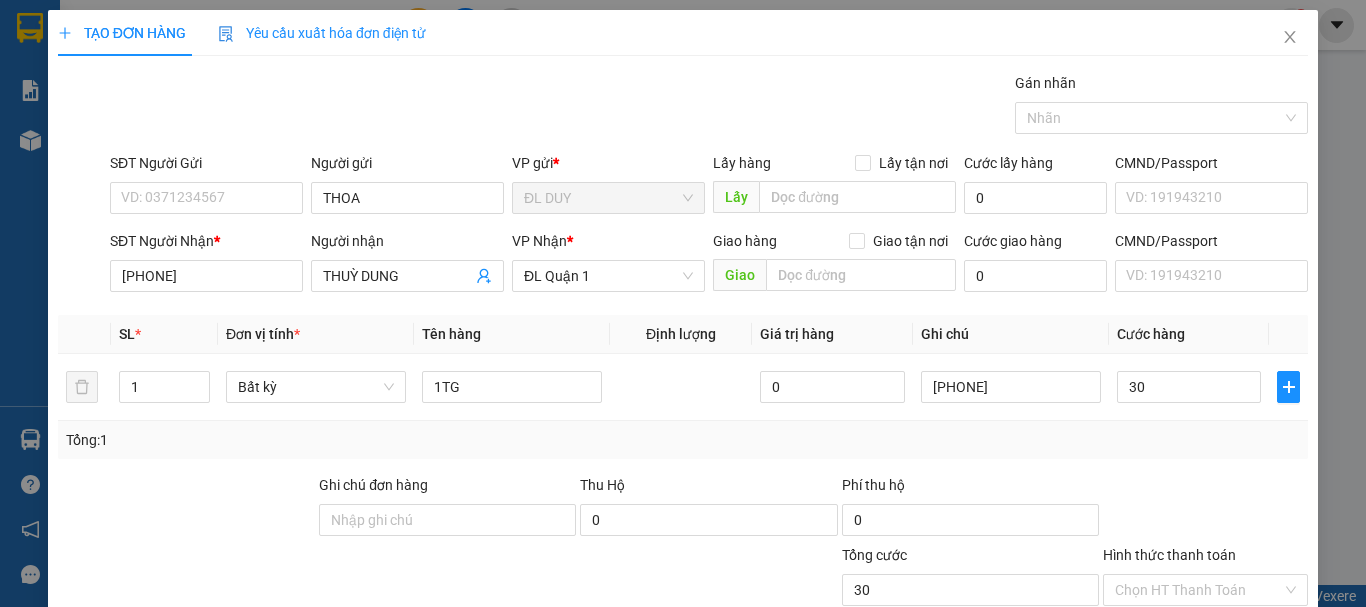 type on "30.000" 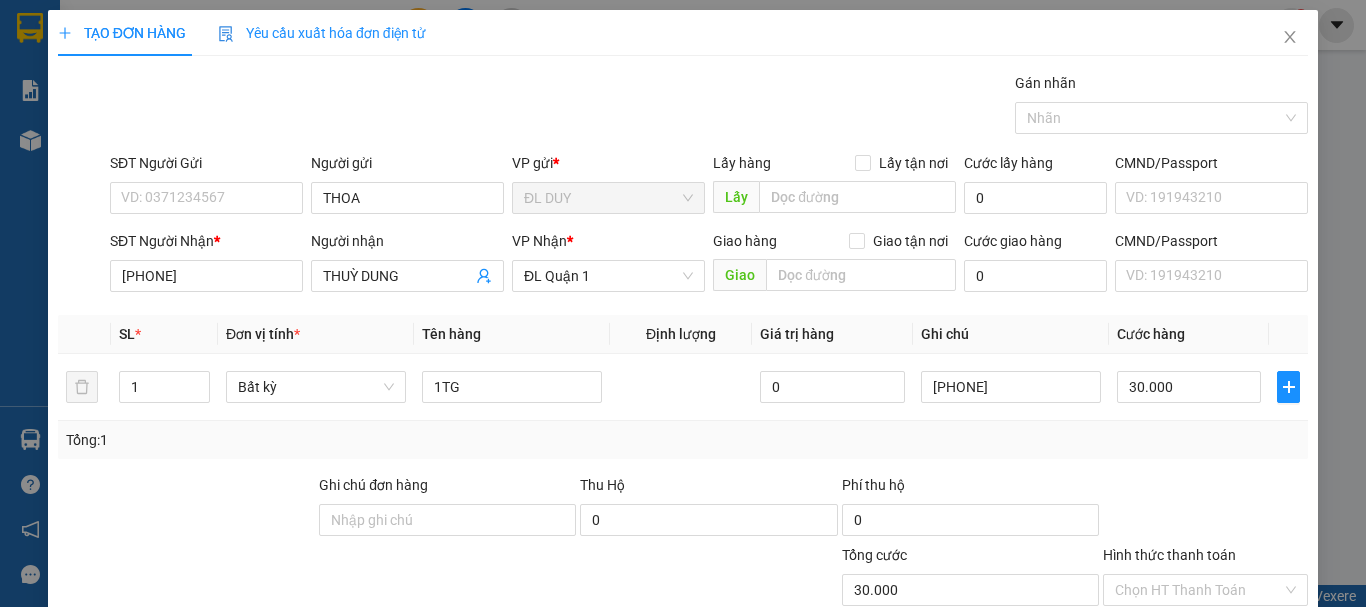 click on "Tổng:  1" at bounding box center (683, 440) 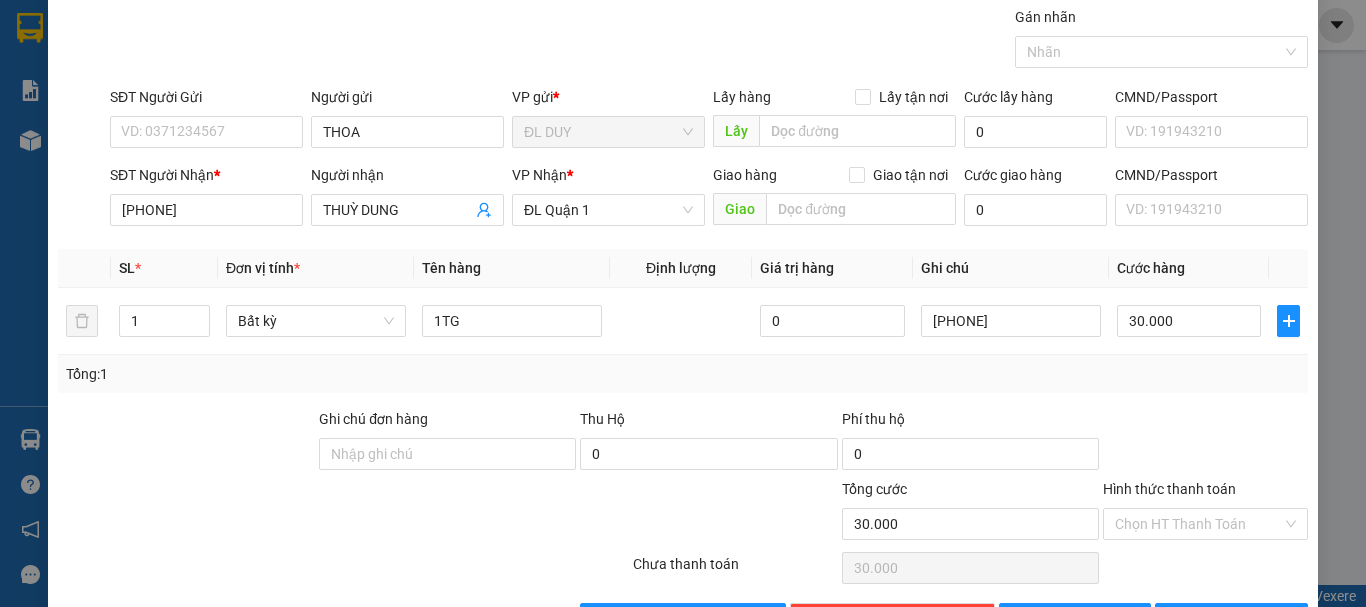 scroll, scrollTop: 133, scrollLeft: 0, axis: vertical 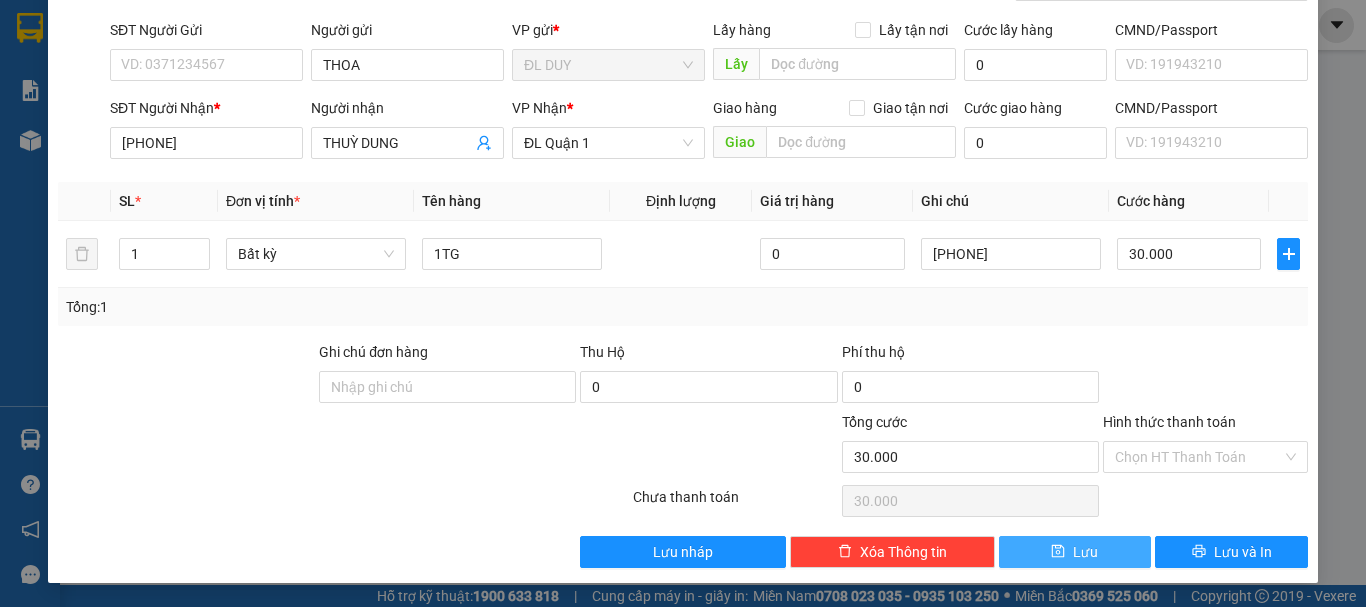 click on "Lưu" at bounding box center [1085, 552] 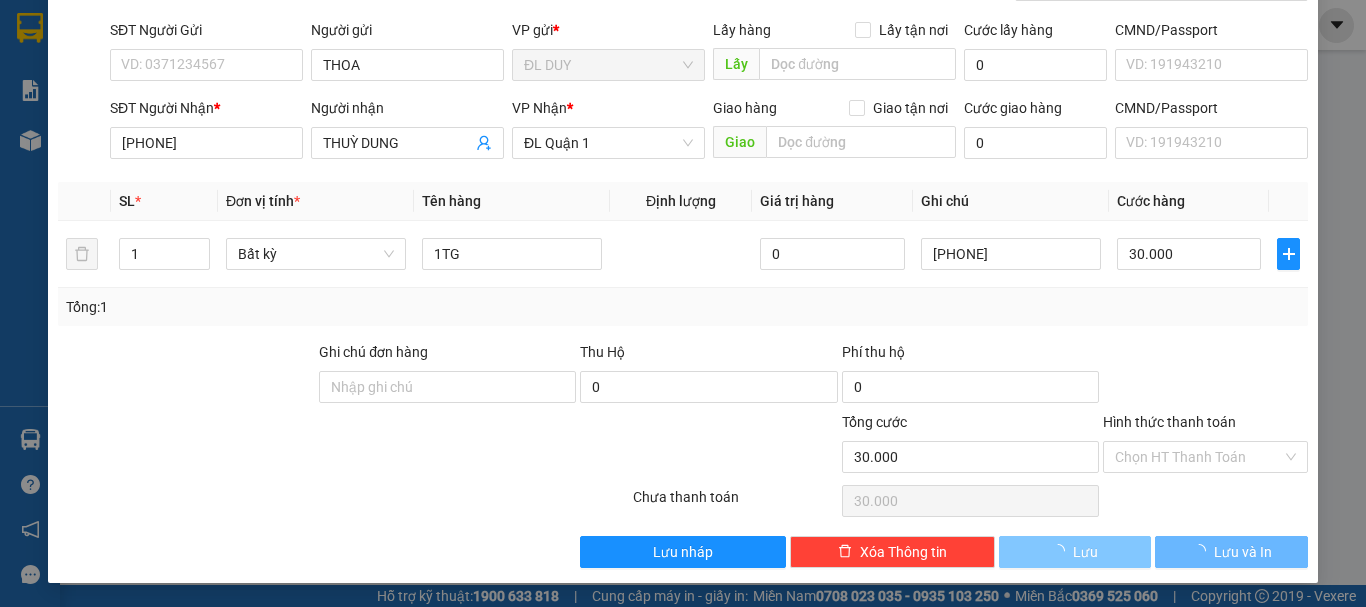 type 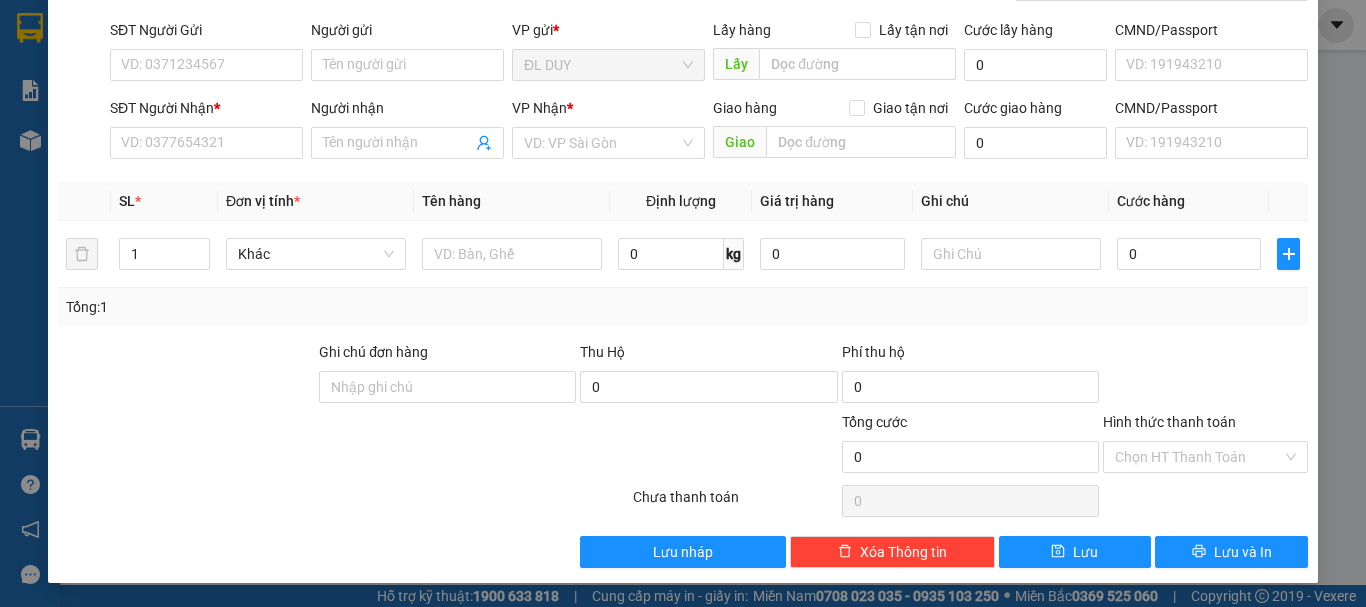 click on "SĐT Người Gửi VD: [PHONE] Người gửi Tên người gửi VP gửi  * ĐL DUY Lấy hàng Lấy tận nơi Lấy Cước lấy hàng 0 CMND/Passport VD: [SSN] SĐT Người Nhận  * VD: [PHONE] Người nhận Tên người nhận VP Nhận  * VD: VP Sài Gòn Giao hàng Giao tận nơi Giao Cước giao hàng 0 CMND/Passport VD: [SSN]" at bounding box center [683, 303] 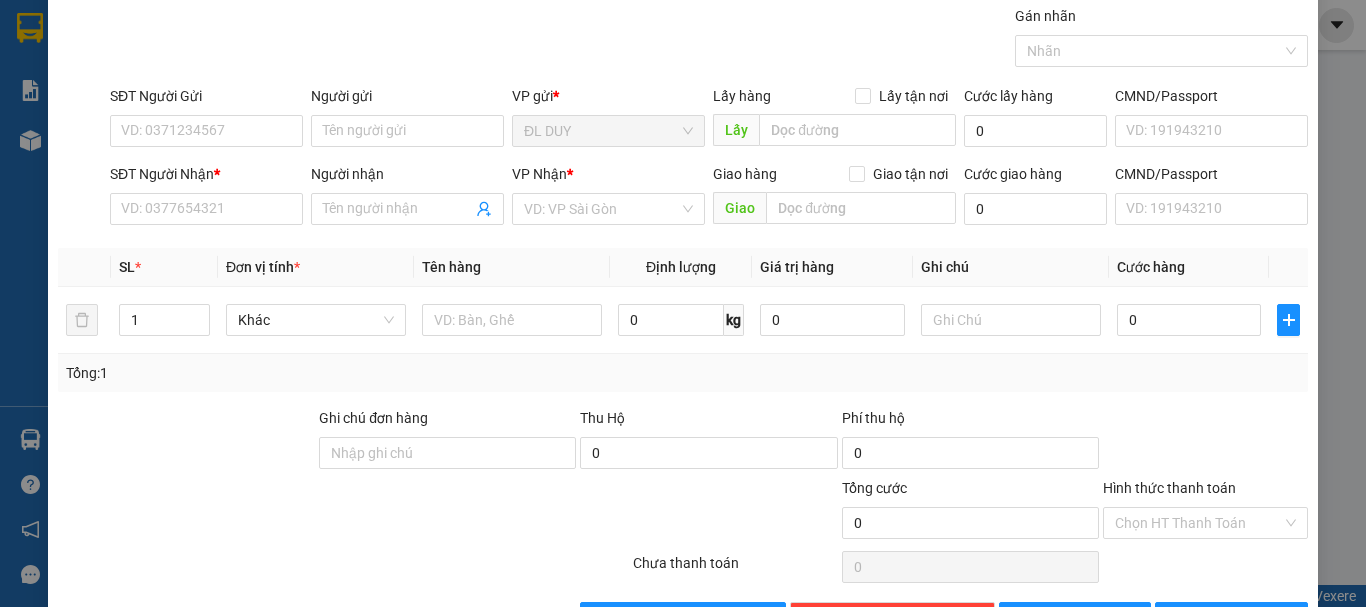 scroll, scrollTop: 0, scrollLeft: 0, axis: both 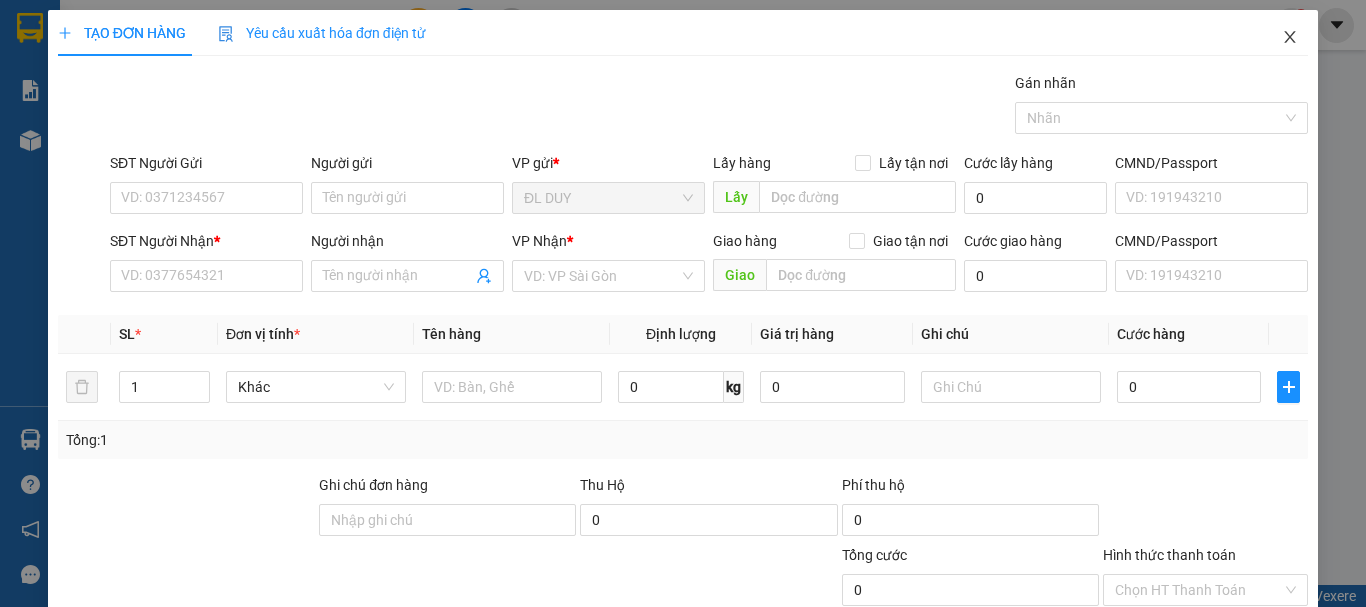 click 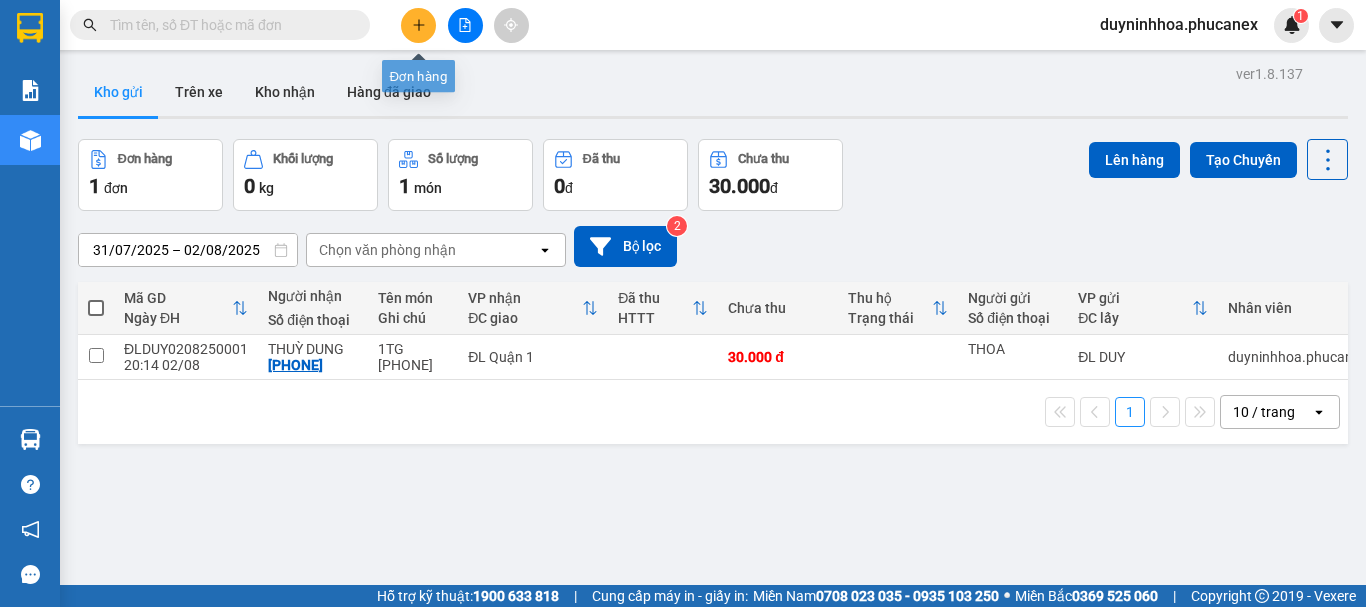click 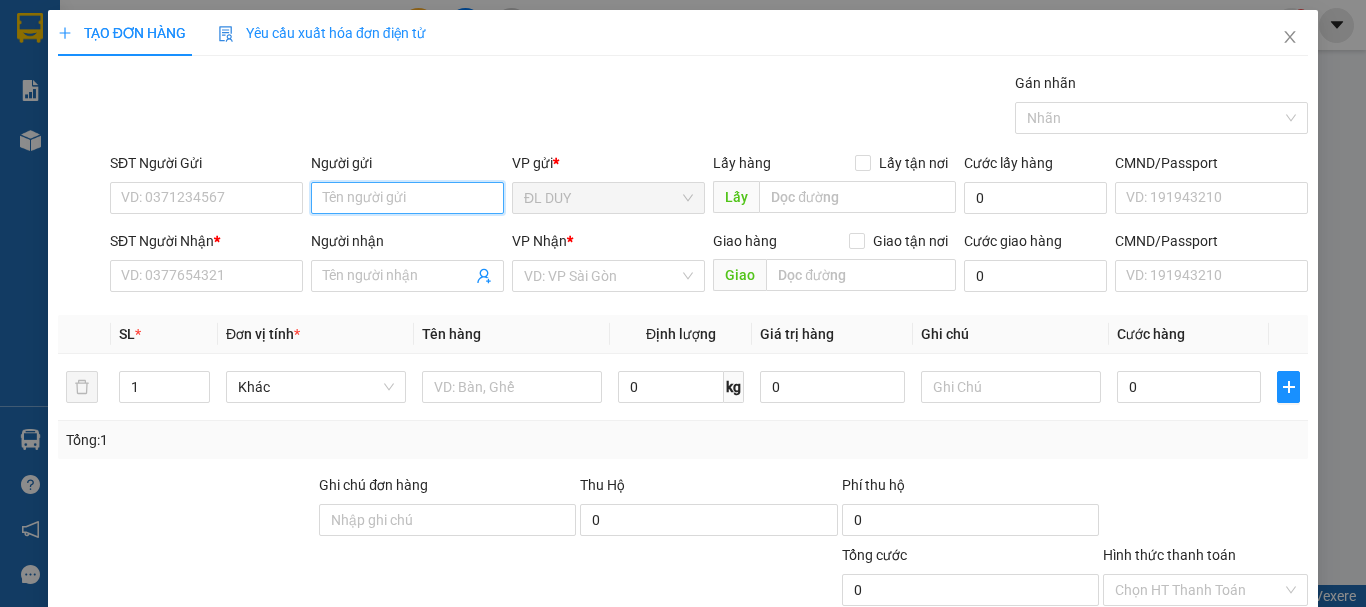 click on "Người gửi" at bounding box center (407, 198) 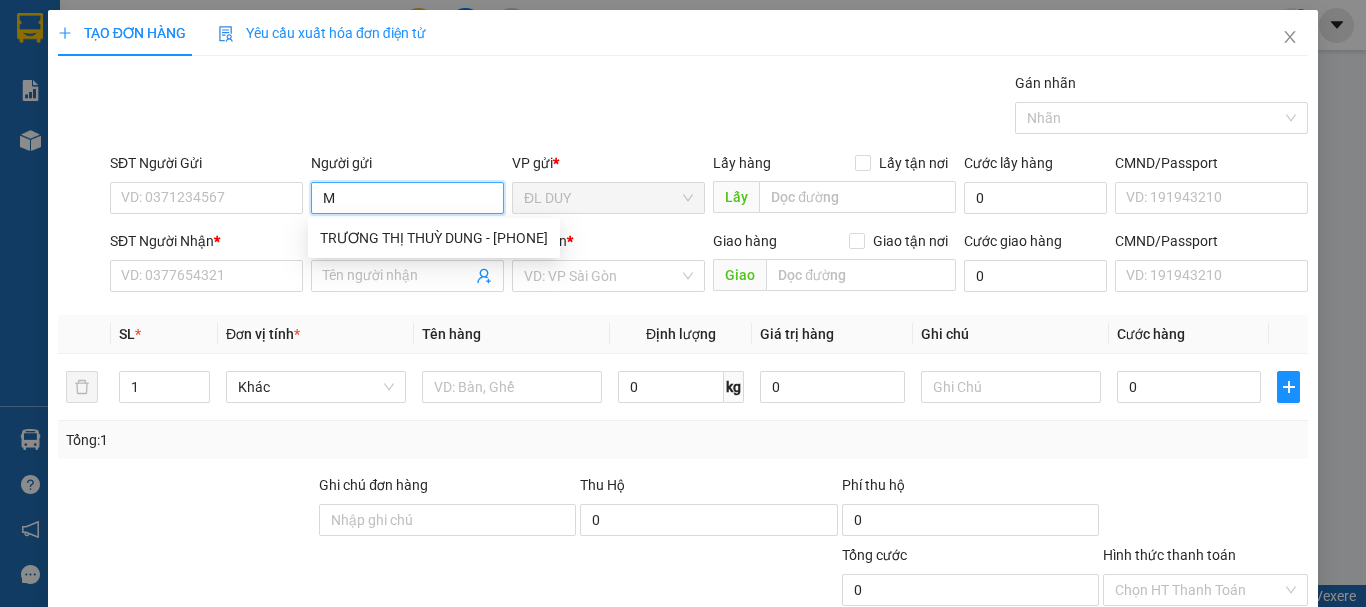 paste on "Ẹ" 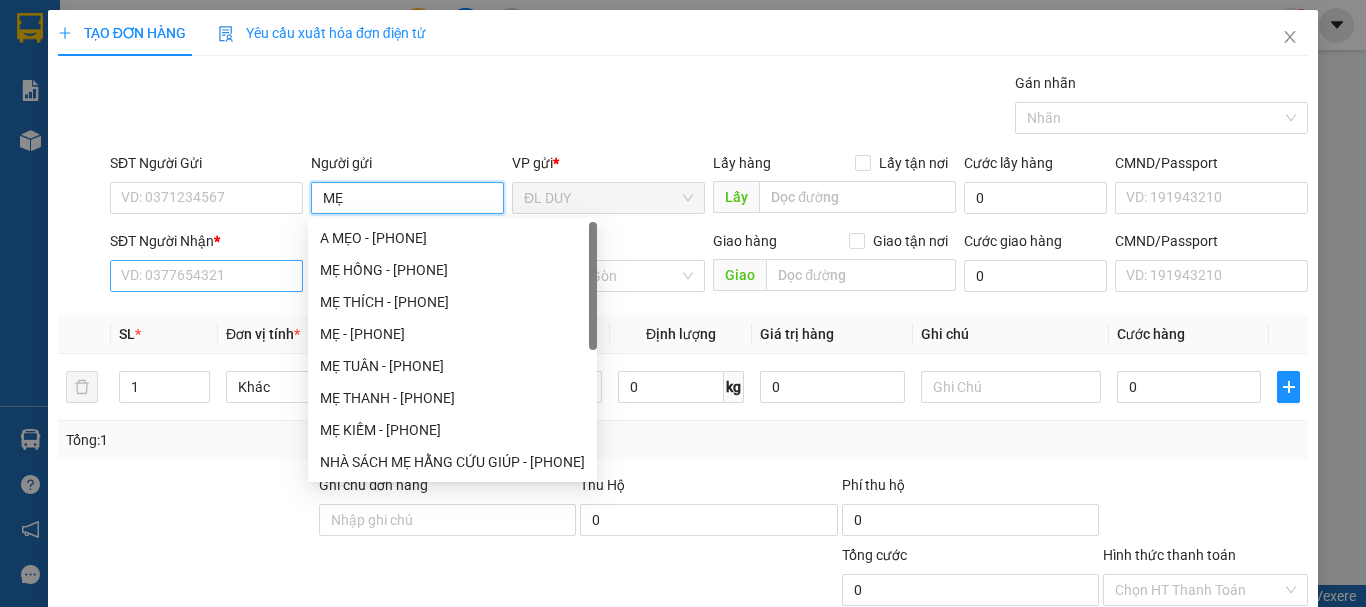 type on "MẸ" 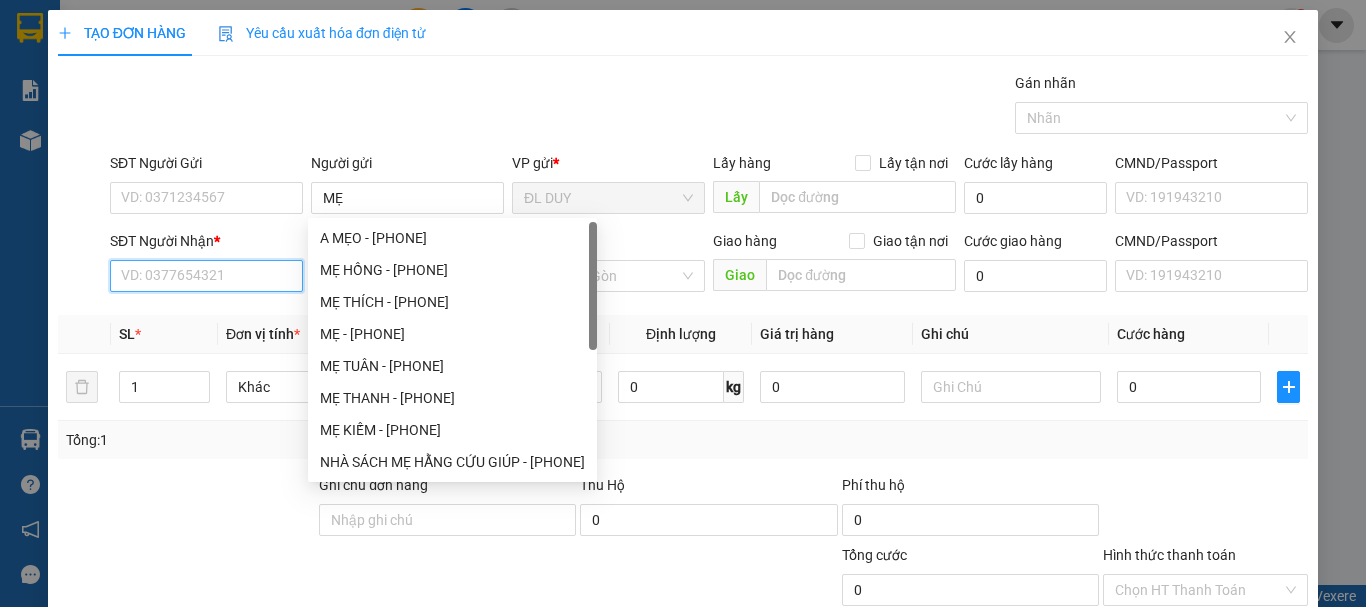 click on "SĐT Người Nhận  *" at bounding box center (206, 276) 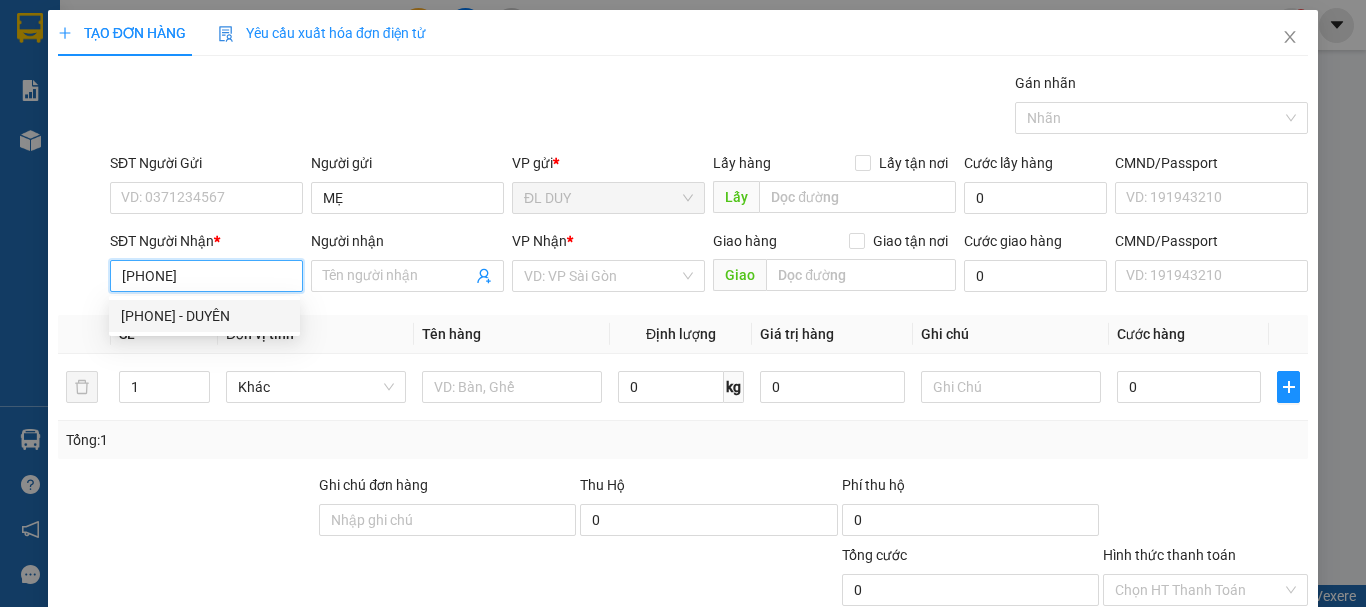 click on "[PHONE] - DUYÊN" at bounding box center (204, 316) 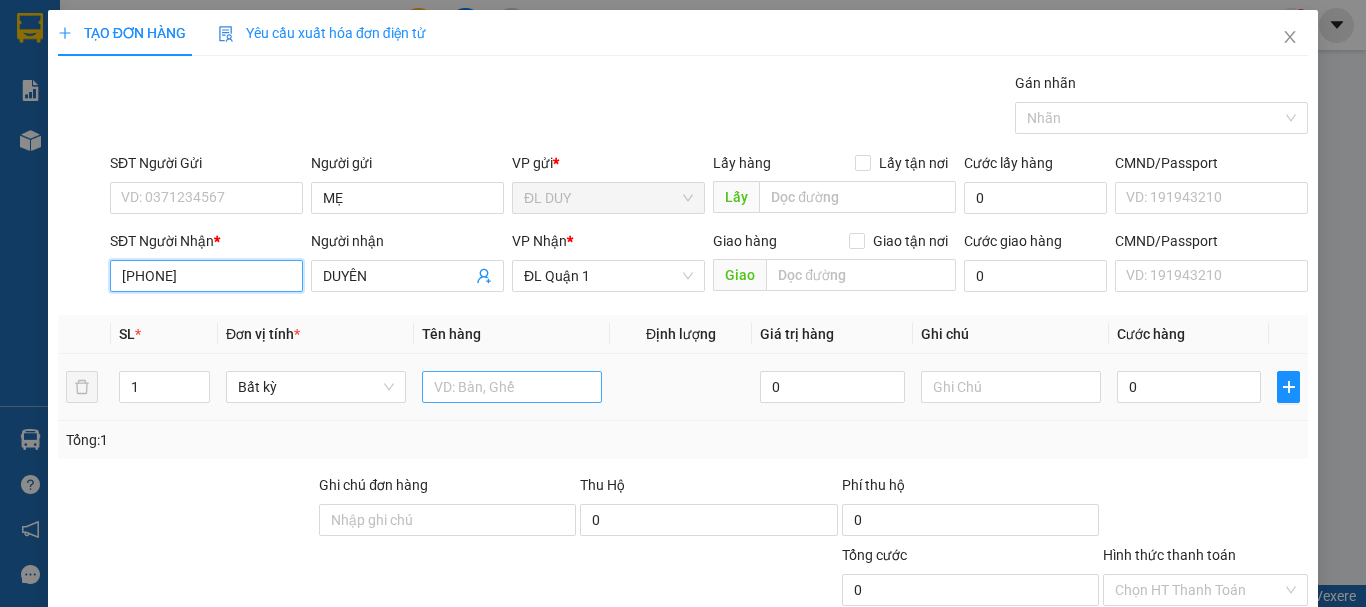 type on "[PHONE]" 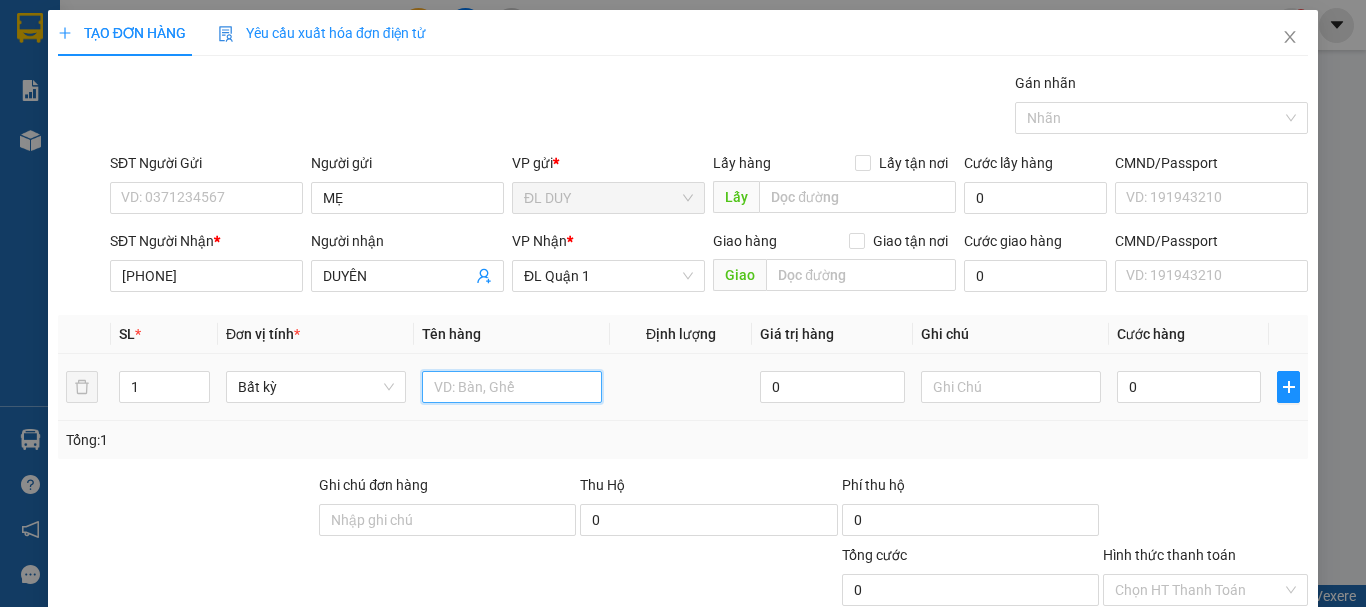 click at bounding box center [512, 387] 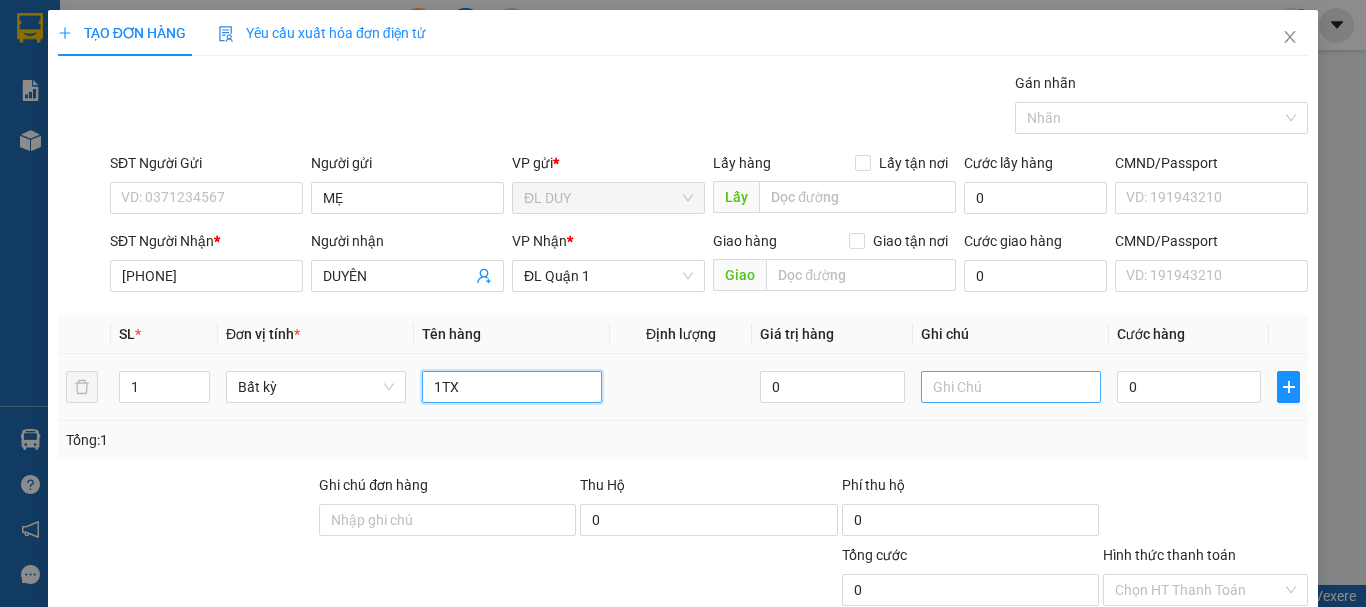 type on "1TX" 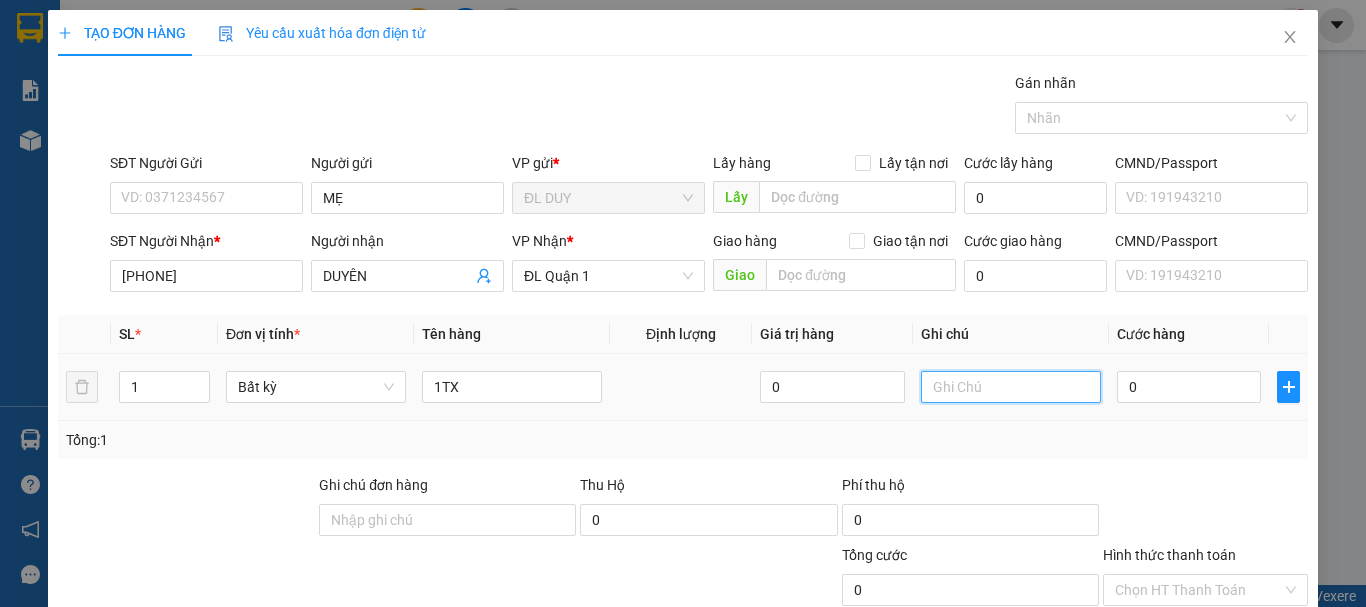 click at bounding box center (1011, 387) 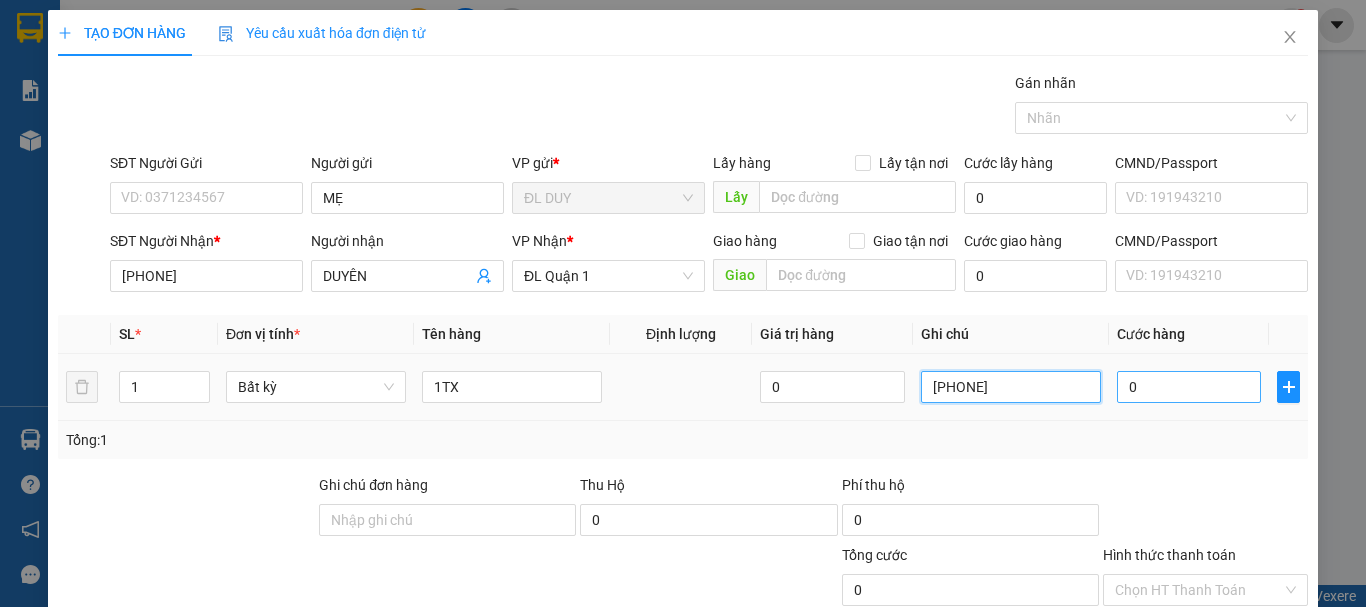 type on "[PHONE]" 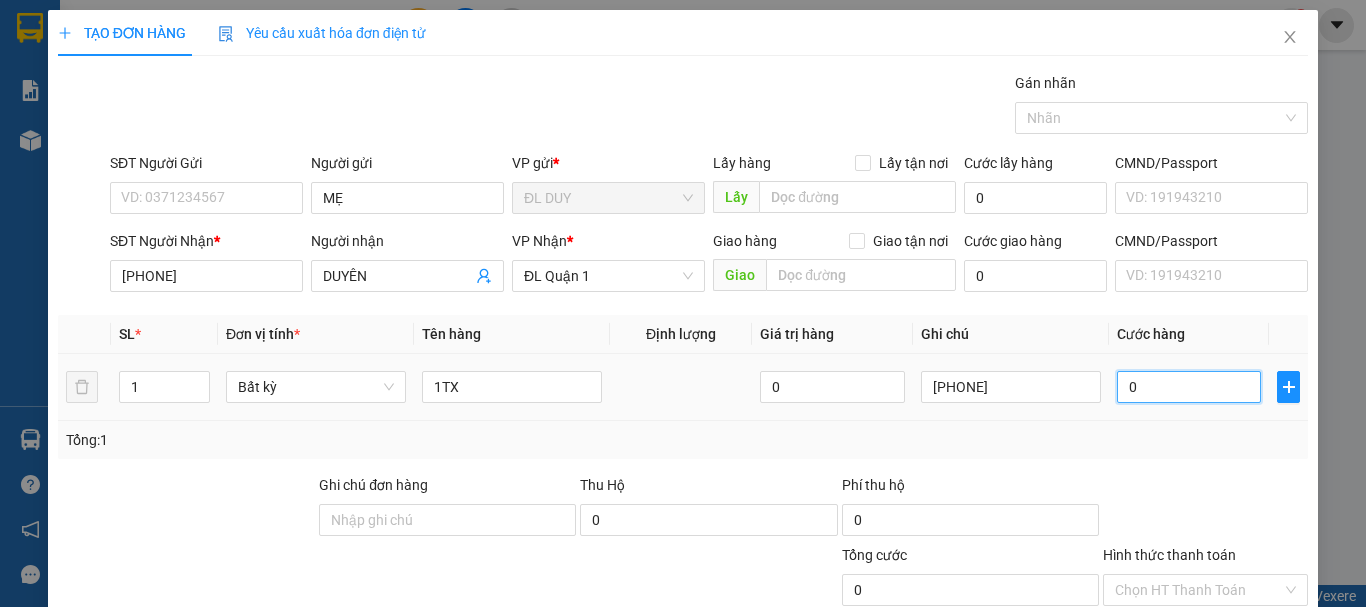 click on "0" at bounding box center [1189, 387] 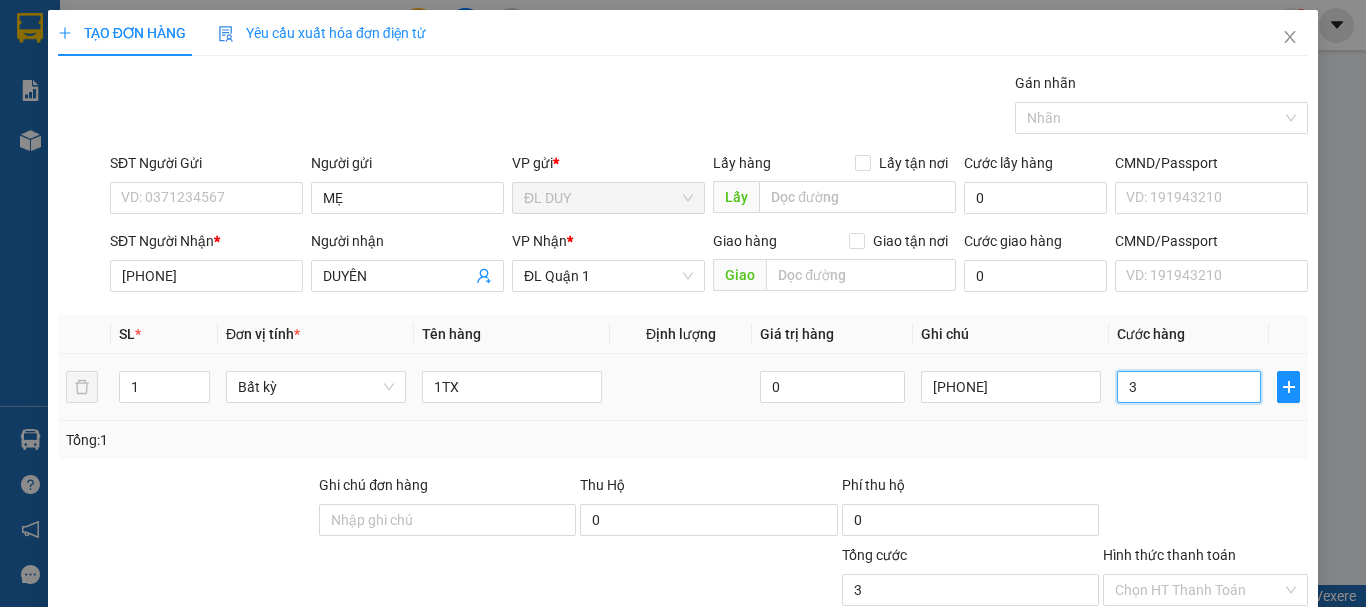 type on "30" 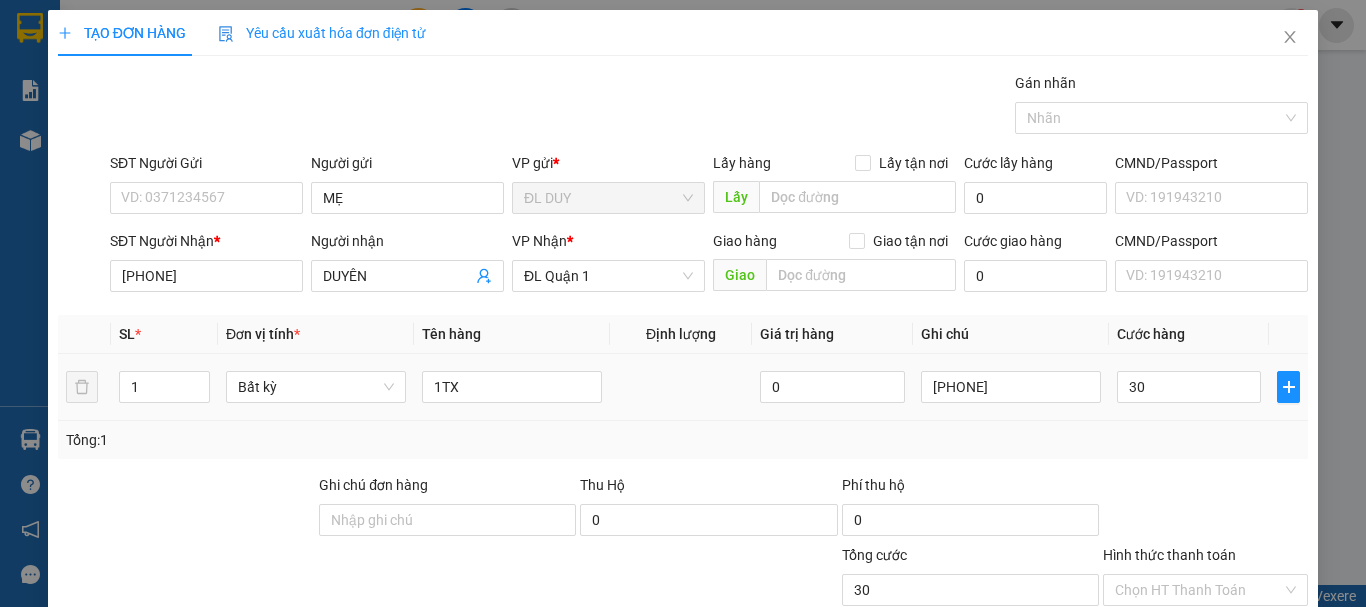 type on "30.000" 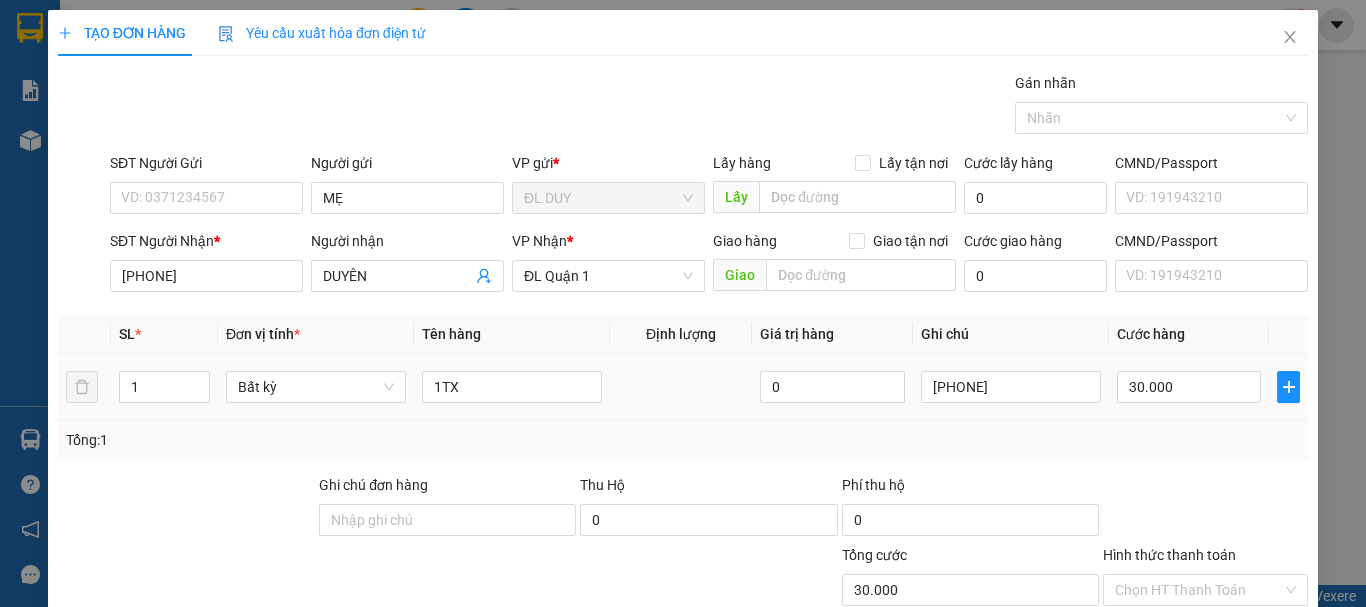 click on "30.000" at bounding box center [1189, 387] 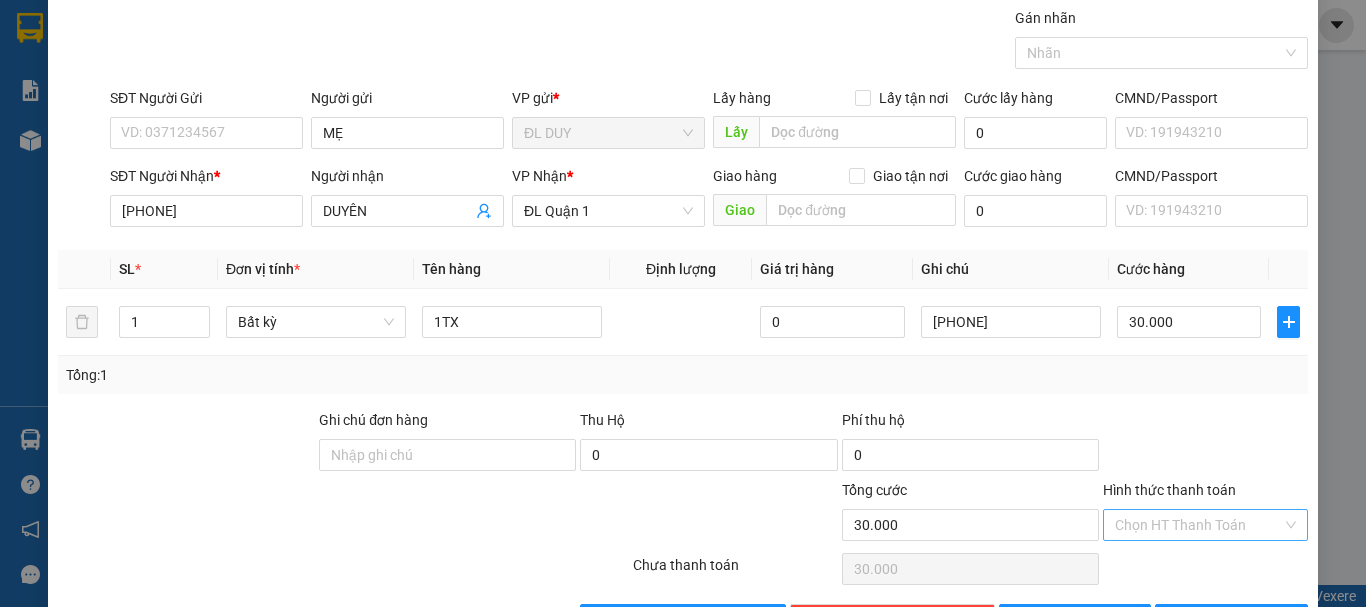 scroll, scrollTop: 100, scrollLeft: 0, axis: vertical 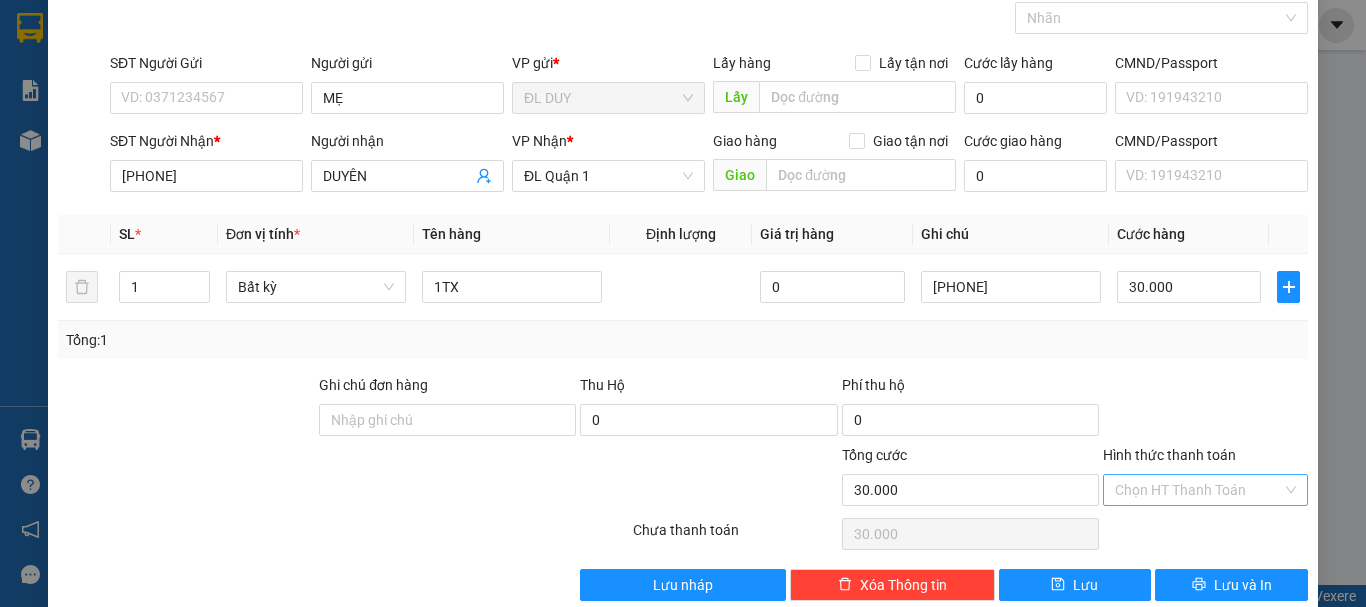 click on "Hình thức thanh toán" at bounding box center [1198, 490] 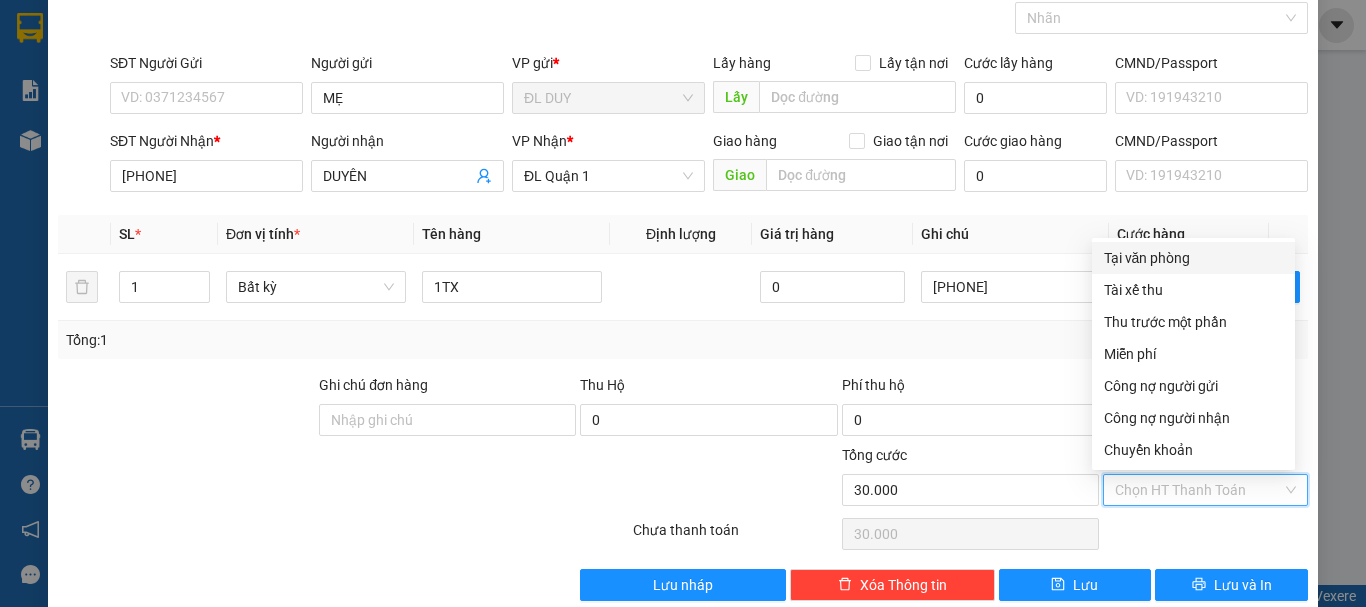 click on "Tại văn phòng" at bounding box center (1193, 258) 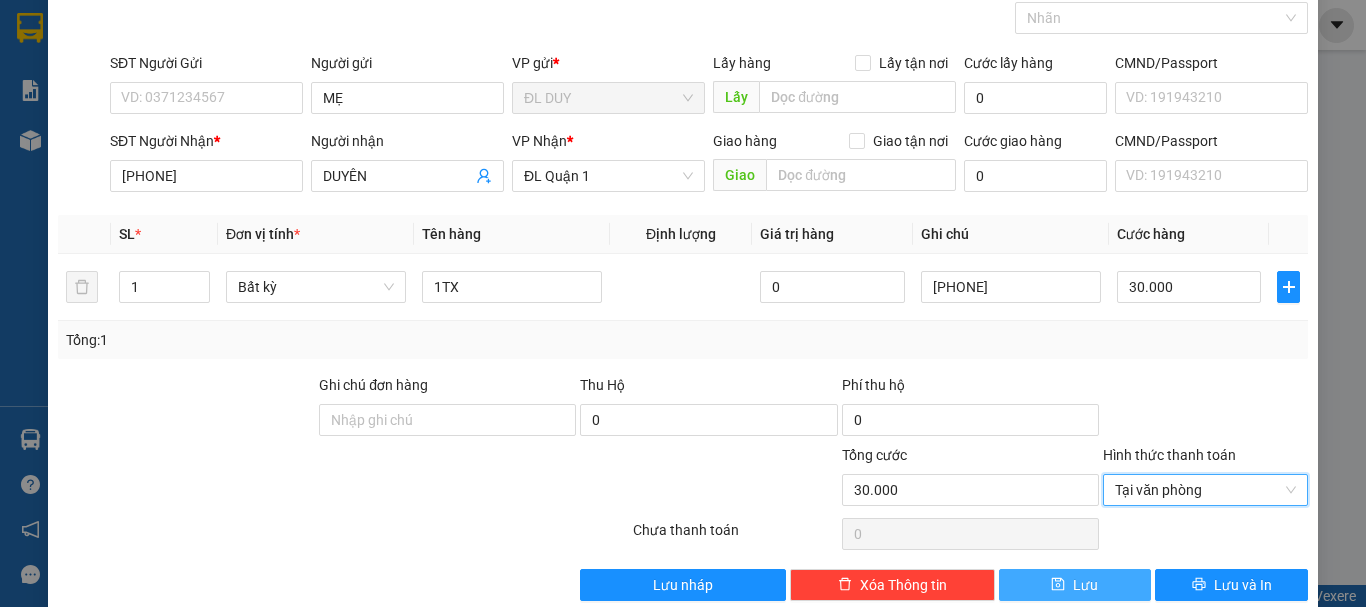 drag, startPoint x: 1081, startPoint y: 582, endPoint x: 1057, endPoint y: 539, distance: 49.24429 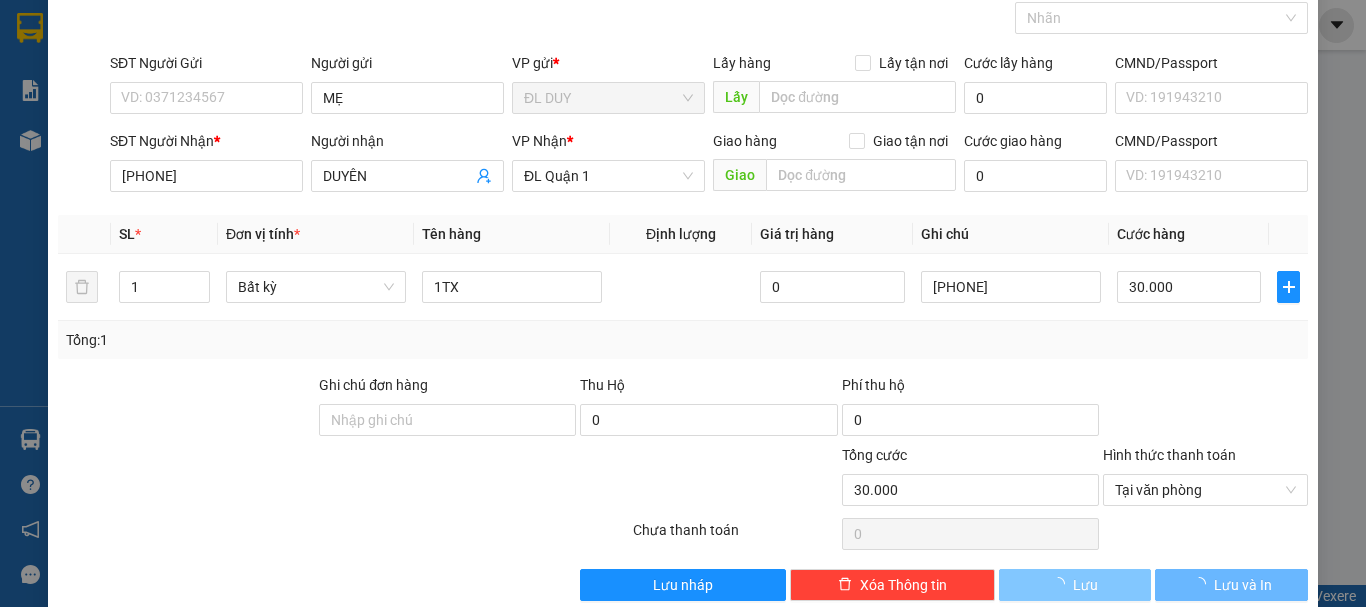 type 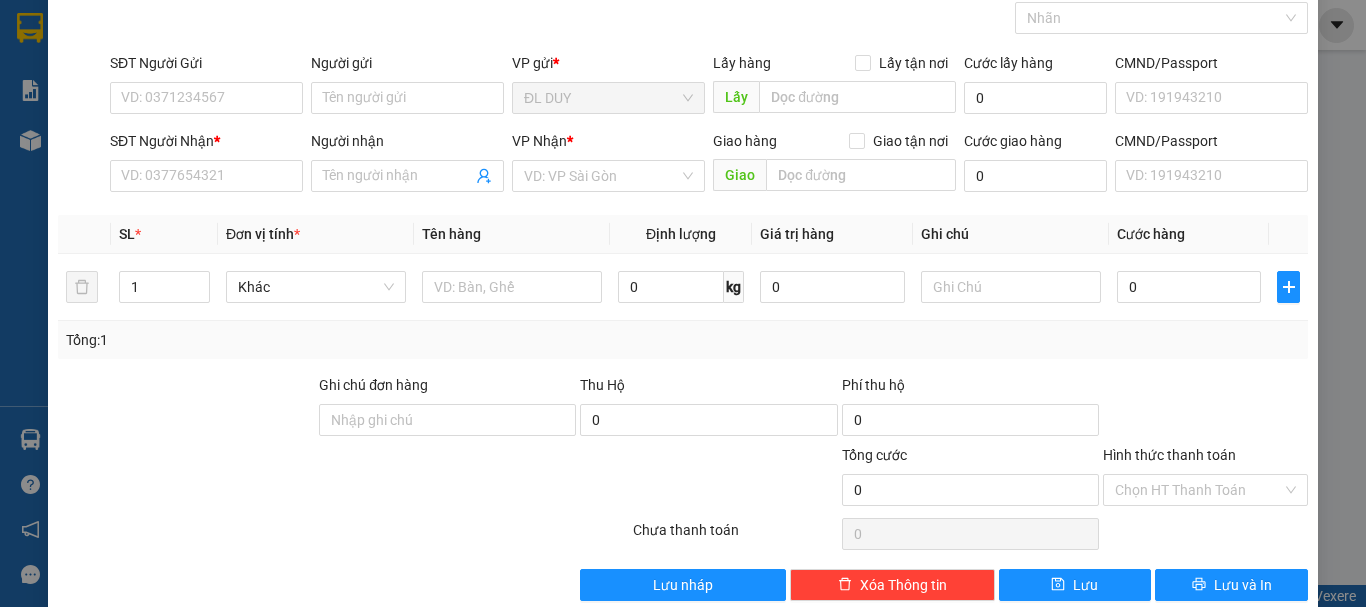 click on "Người gửi" at bounding box center (407, 67) 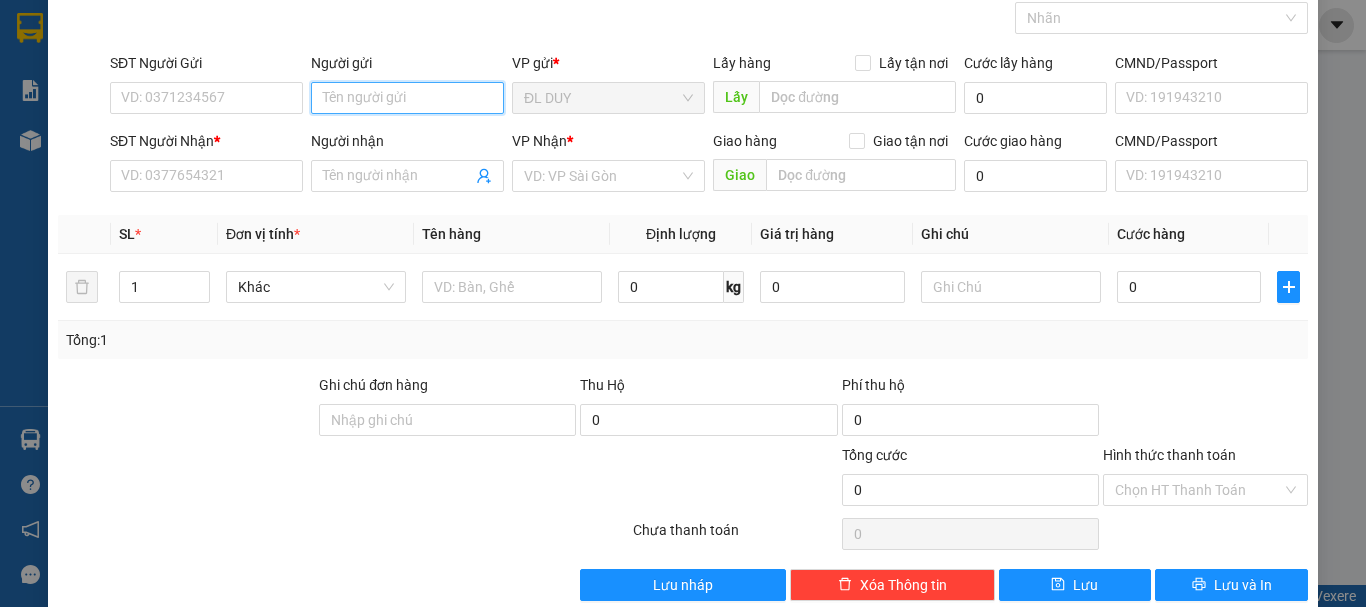 click on "Người gửi" at bounding box center (407, 98) 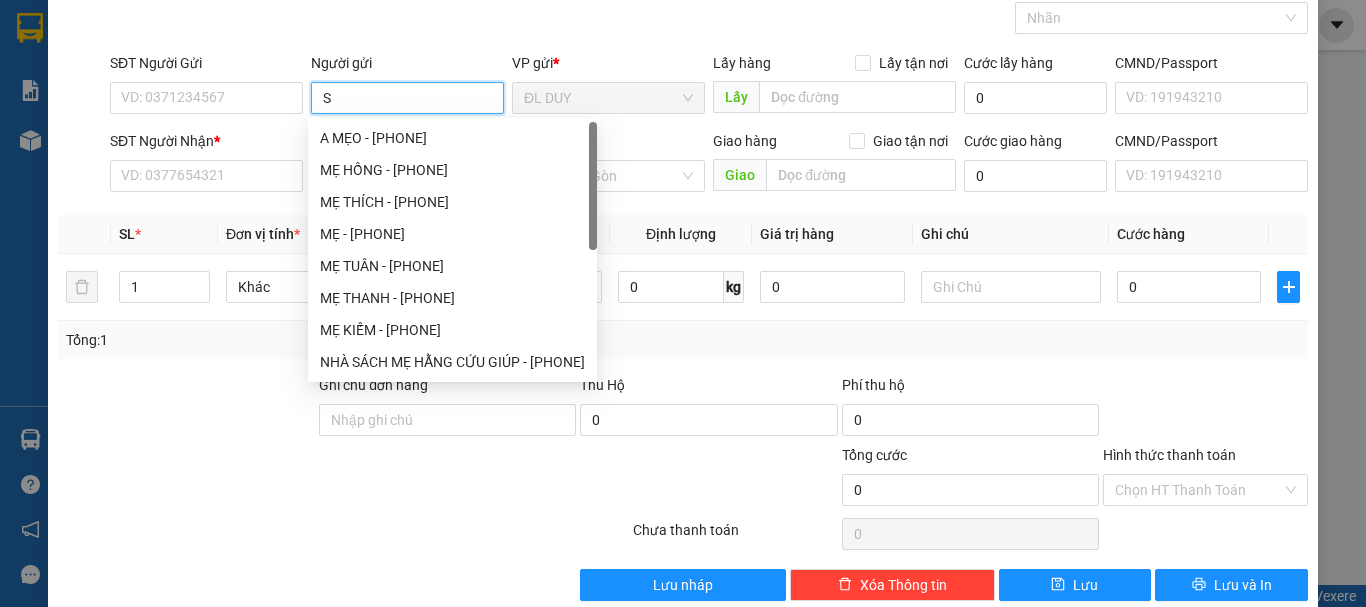 paste on "Ẻ" 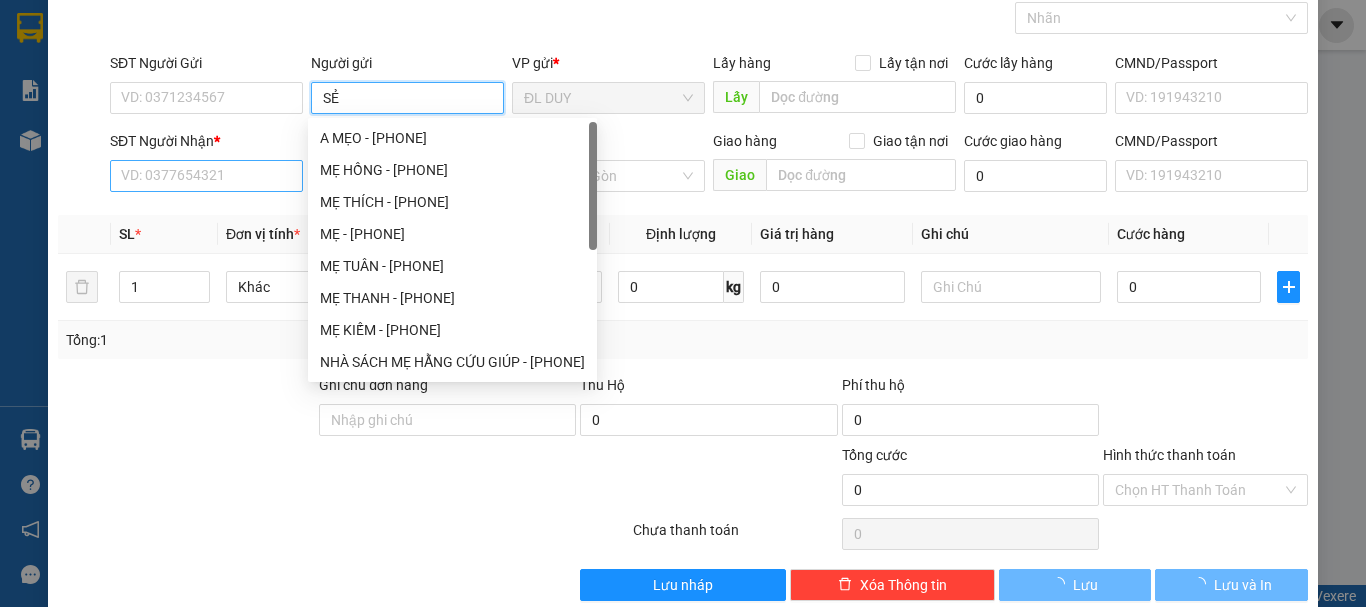 type on "SẺ" 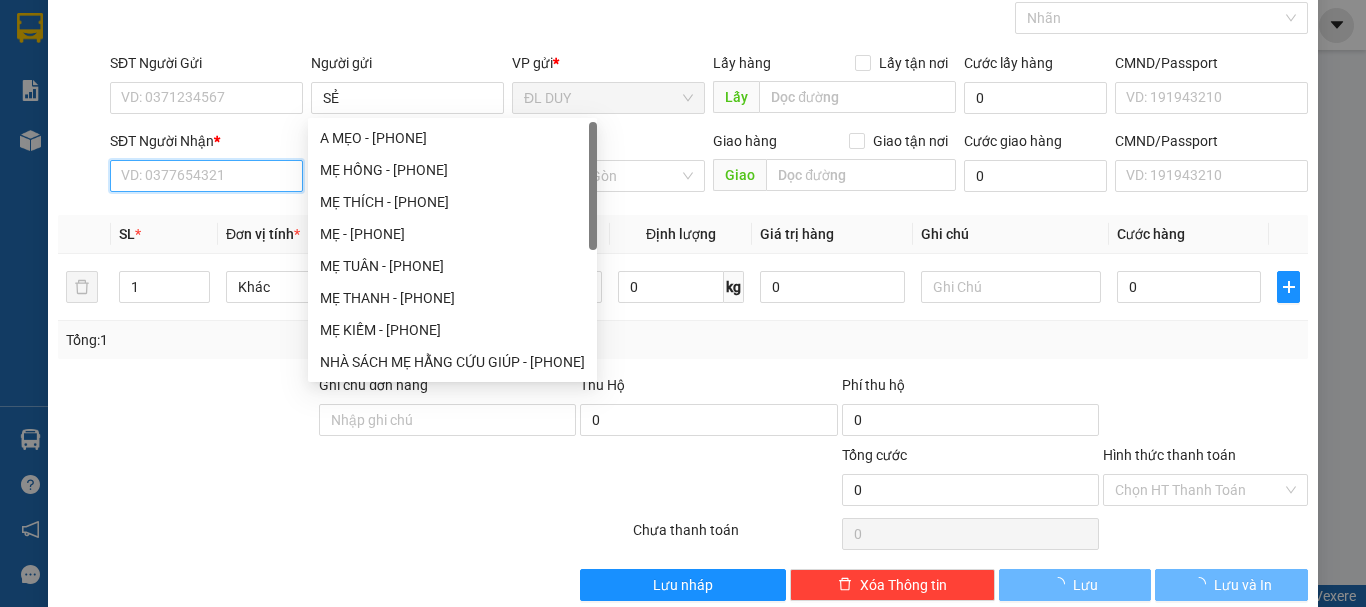 click on "SĐT Người Nhận  *" at bounding box center (206, 176) 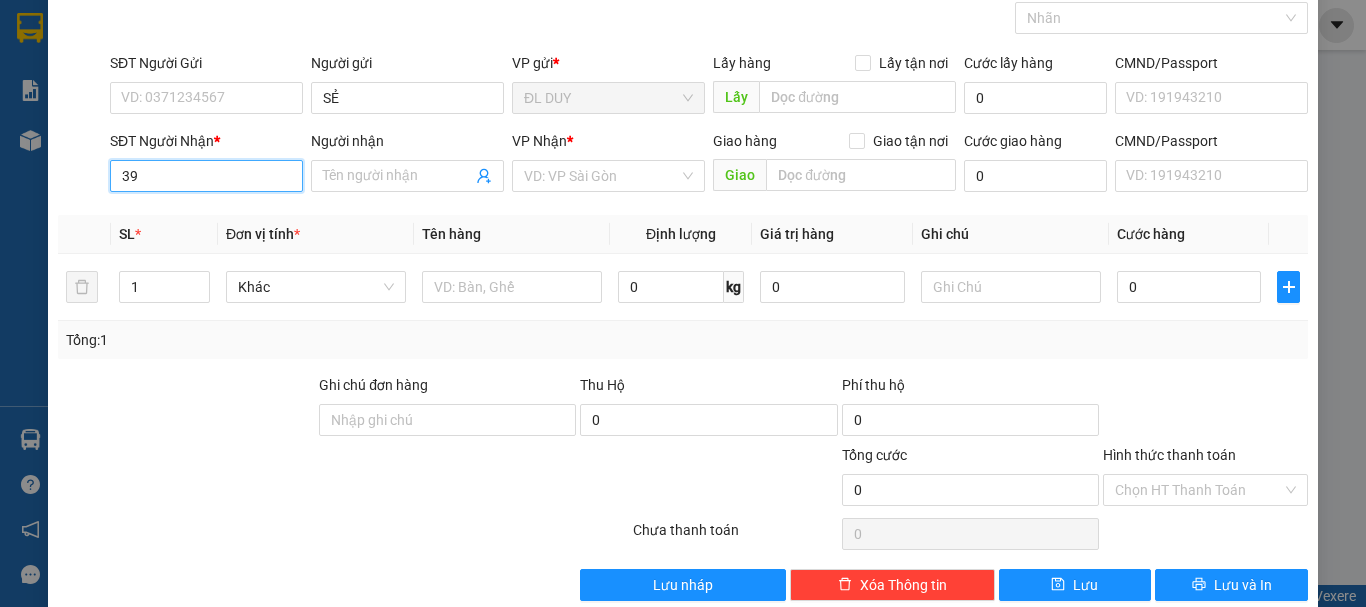type on "398" 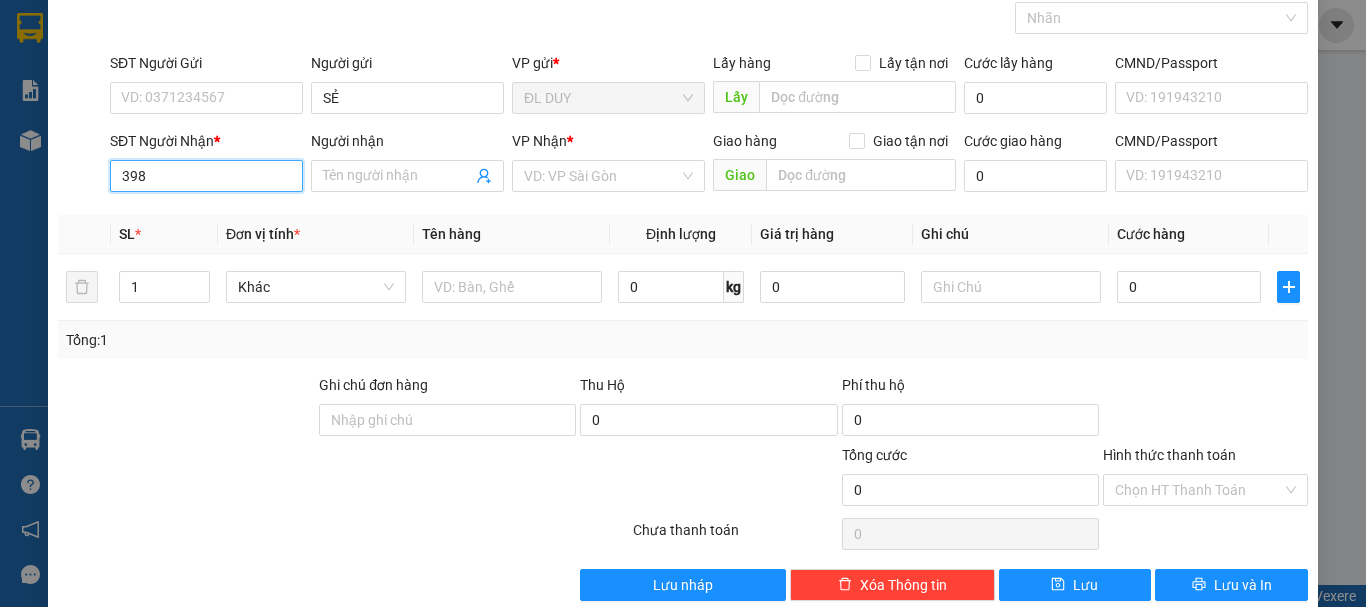 click on "398" at bounding box center (206, 176) 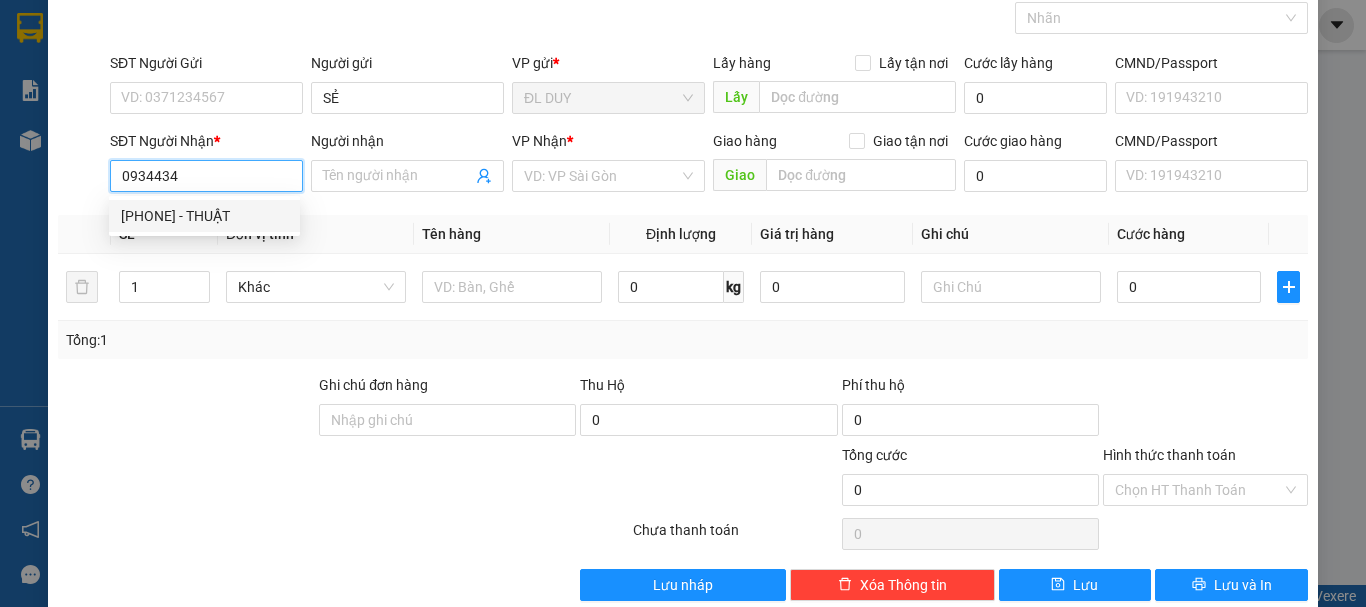 click on "[PHONE] - THUẬT" at bounding box center (204, 216) 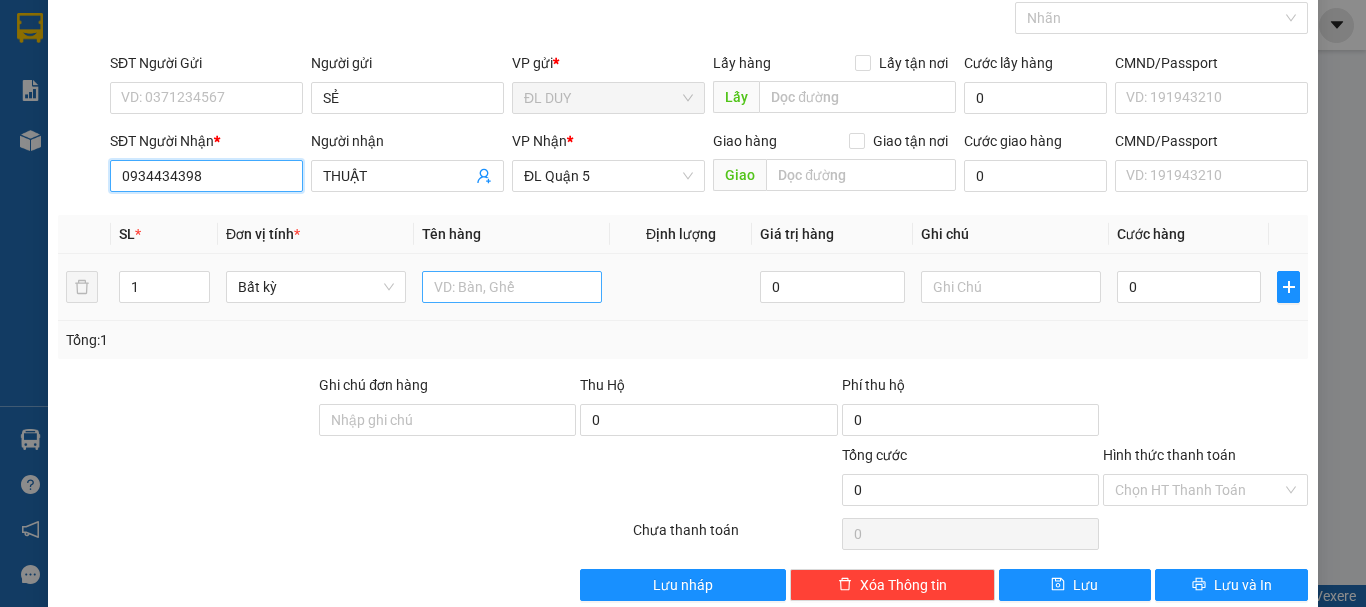 type on "0934434398" 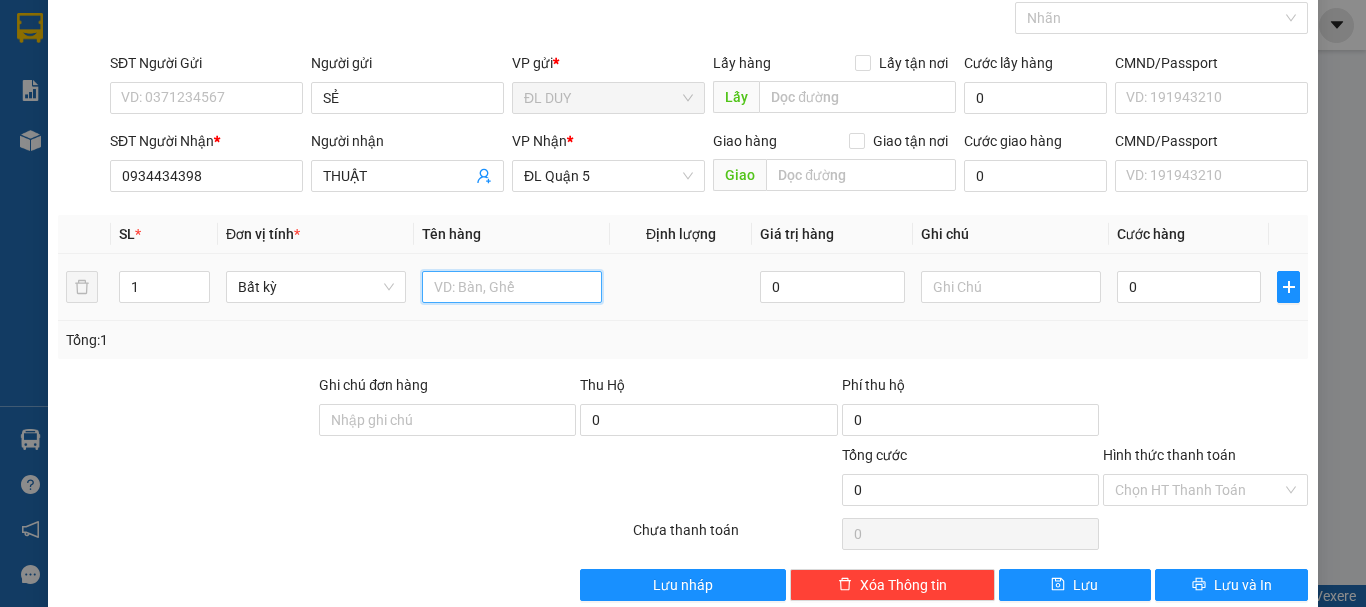 click at bounding box center [512, 287] 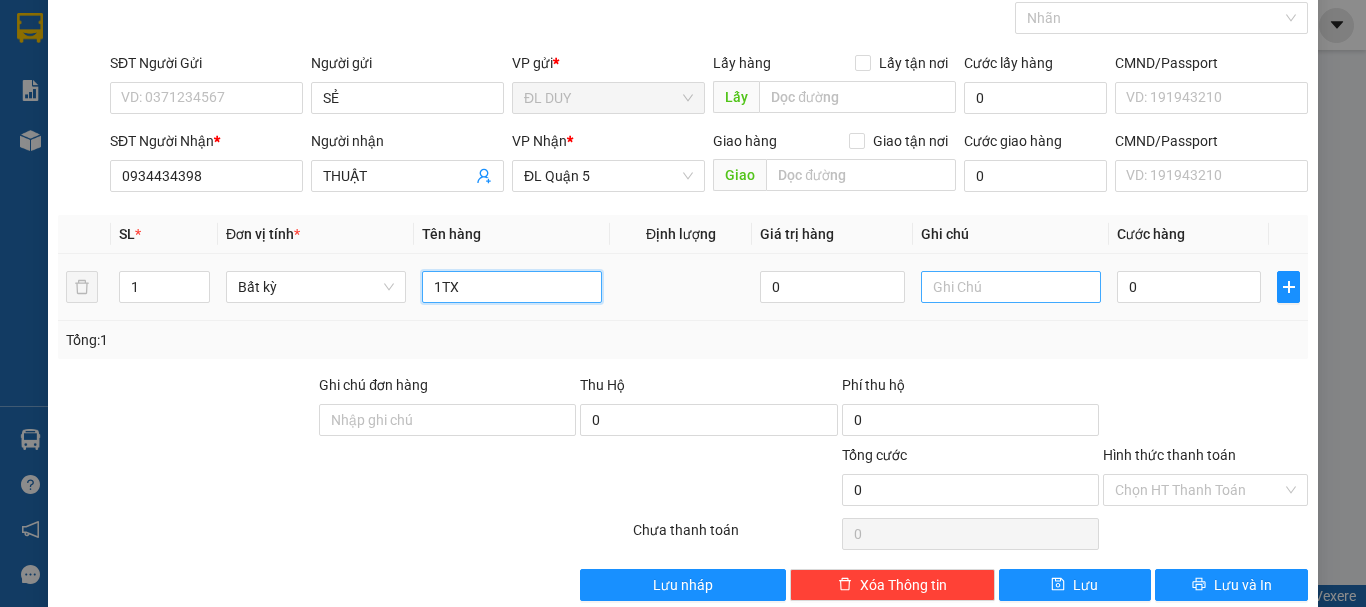 type on "1TX" 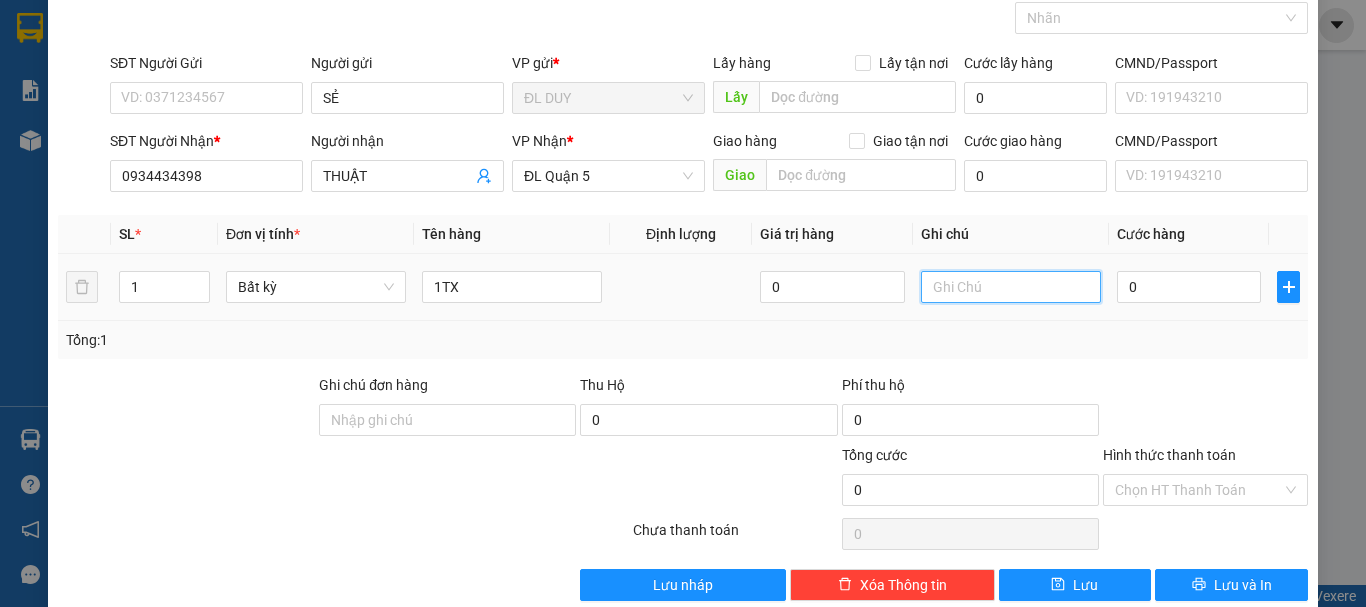 click at bounding box center [1011, 287] 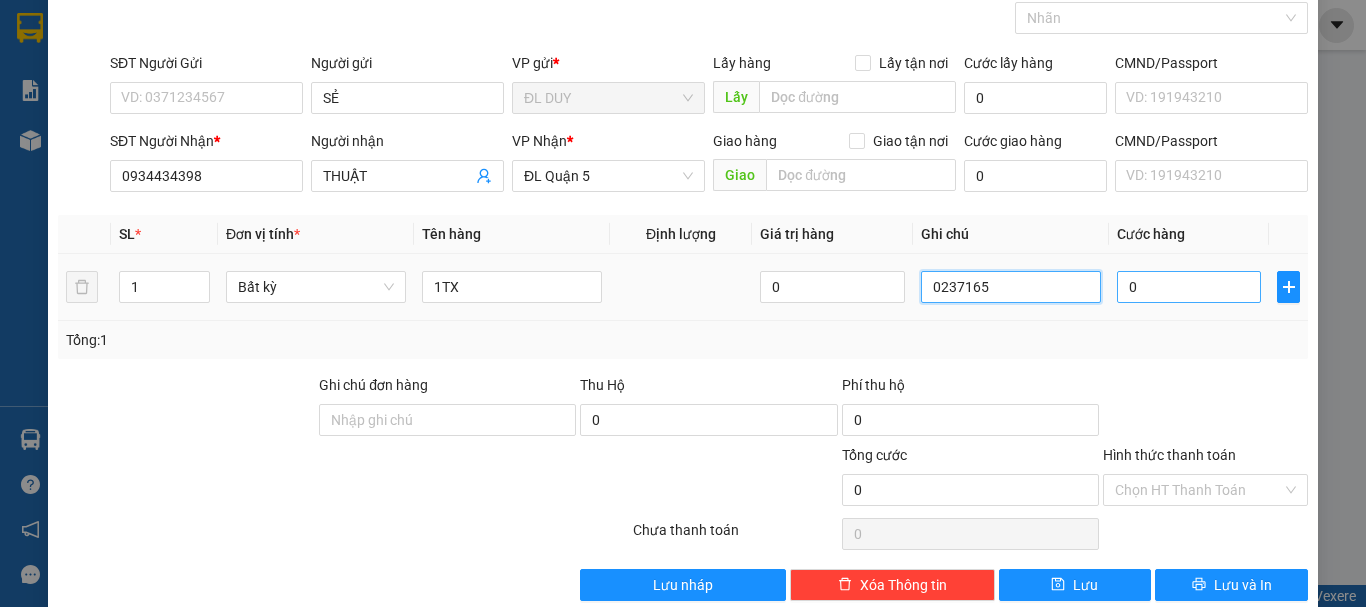 type on "0237165" 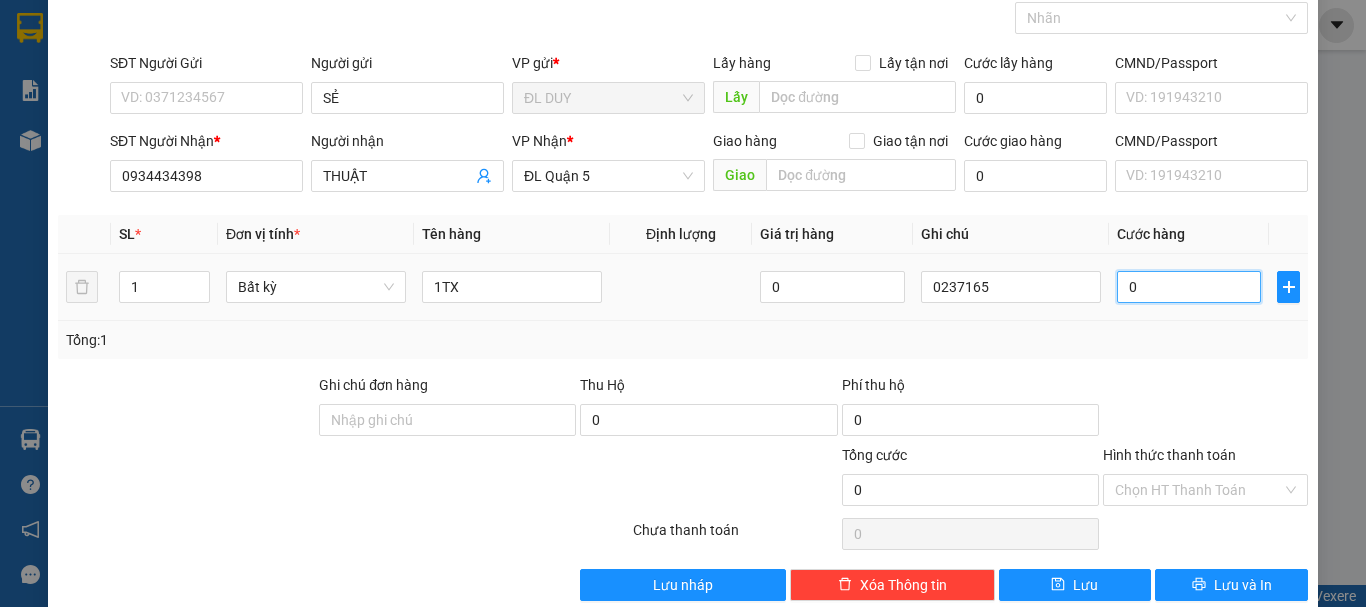 click on "0" at bounding box center [1189, 287] 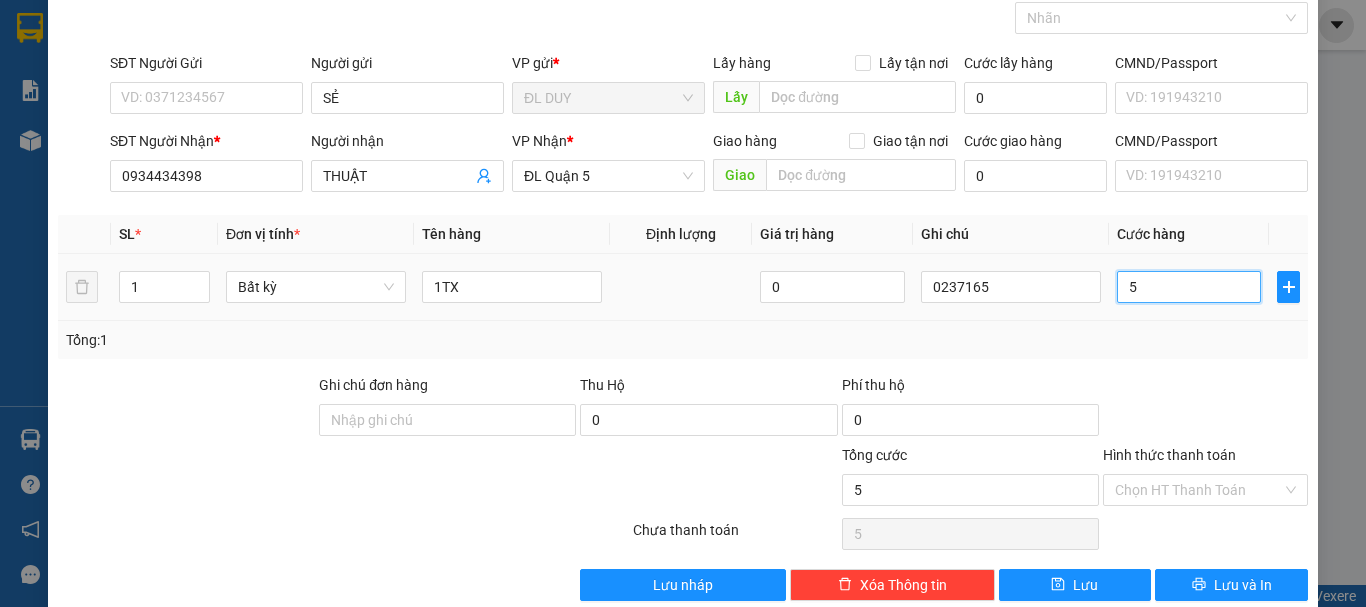 type on "50" 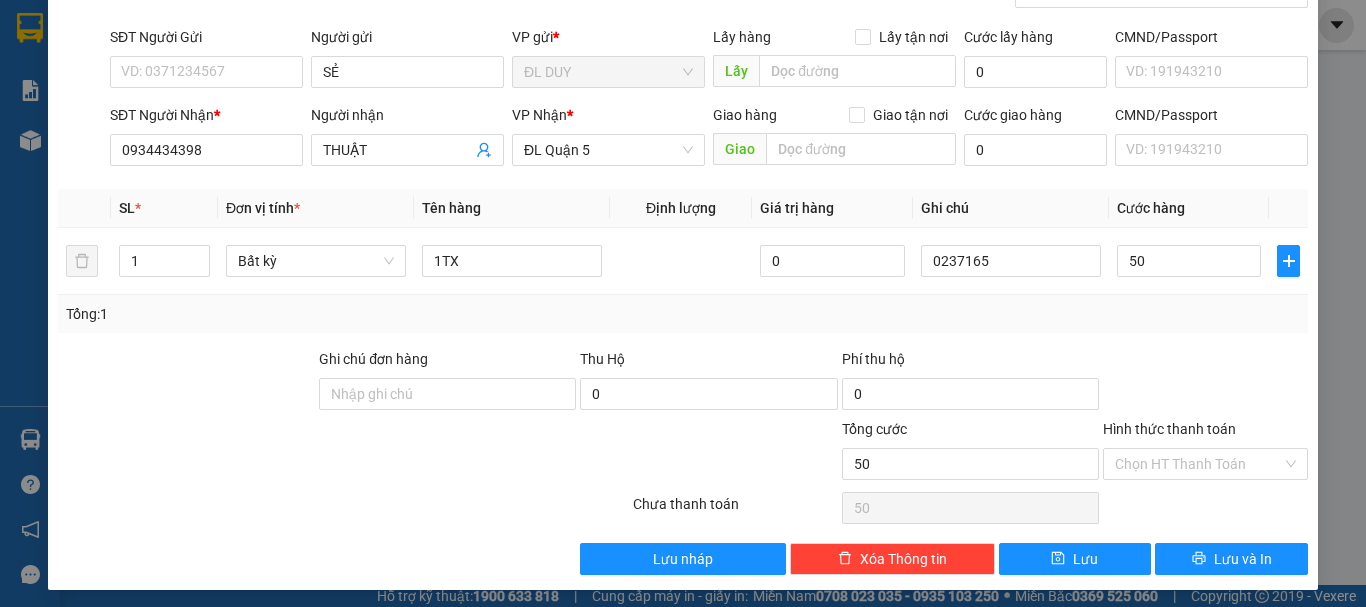 type on "50.000" 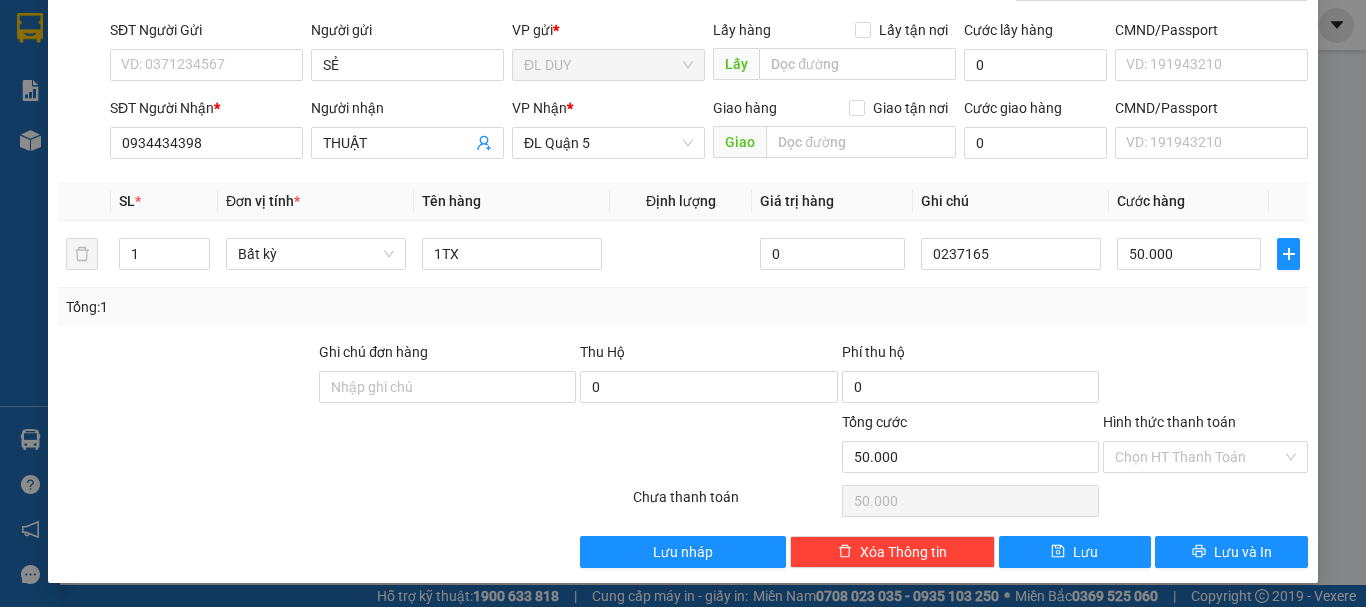 click on "SĐT Người Gửi VD: [PHONE] Người gửi SẺ VP gửi  * ĐL DUY Lấy hàng Lấy tận nơi Lấy Cước lấy hàng 0 CMND/Passport VD: [SSN] SĐT Người Nhận  * [PHONE] Người nhận THUẬT VP Nhận  * ĐL Quận 5 Giao hàng Giao tận nơi Giao Cước giao hàng 0 CMND/Passport VD: [SSN]" at bounding box center [683, 253] 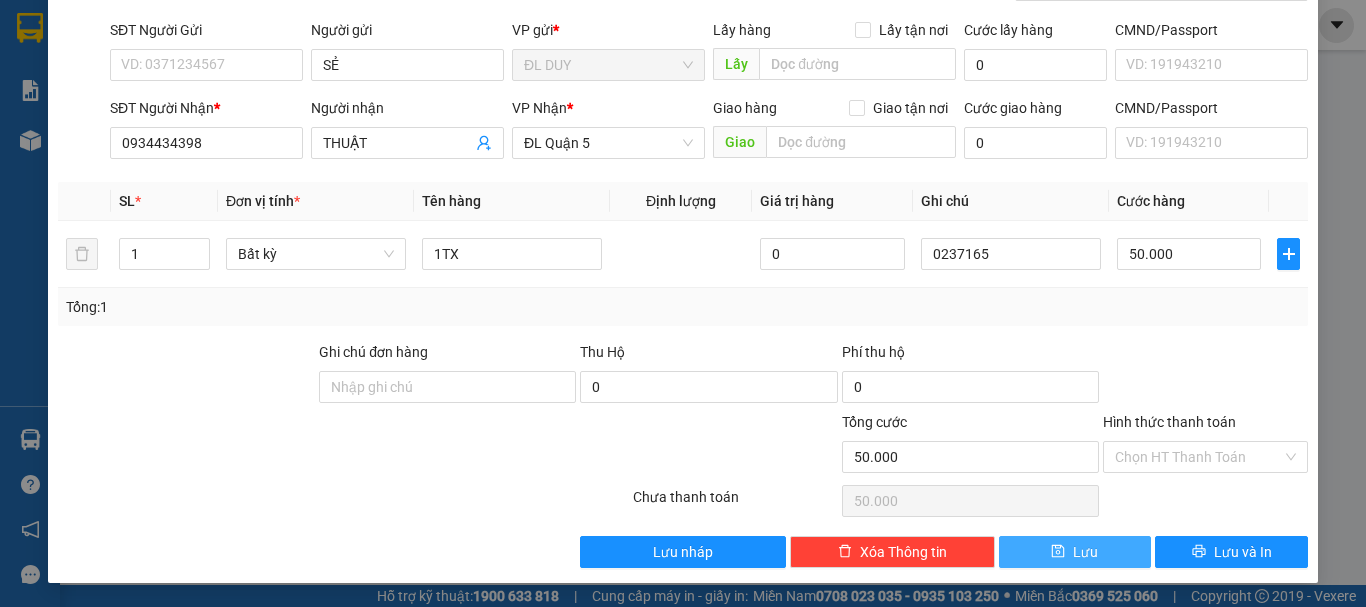 drag, startPoint x: 1094, startPoint y: 547, endPoint x: 1066, endPoint y: 525, distance: 35.608986 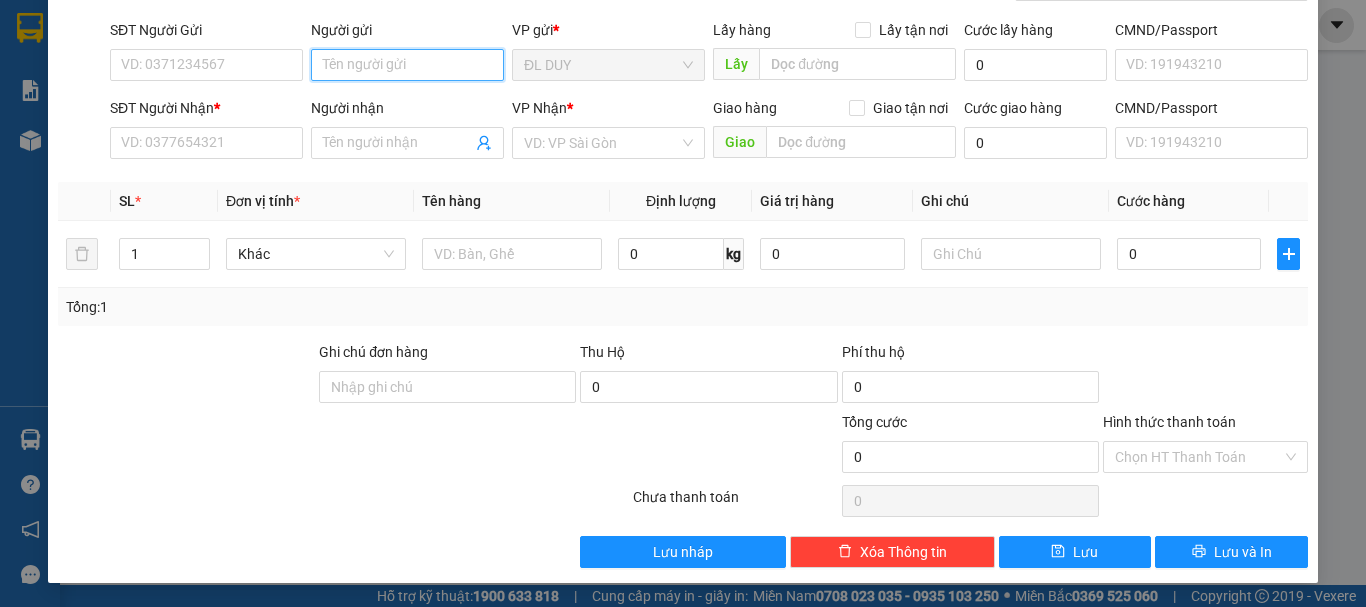 click on "Người gửi" at bounding box center (407, 65) 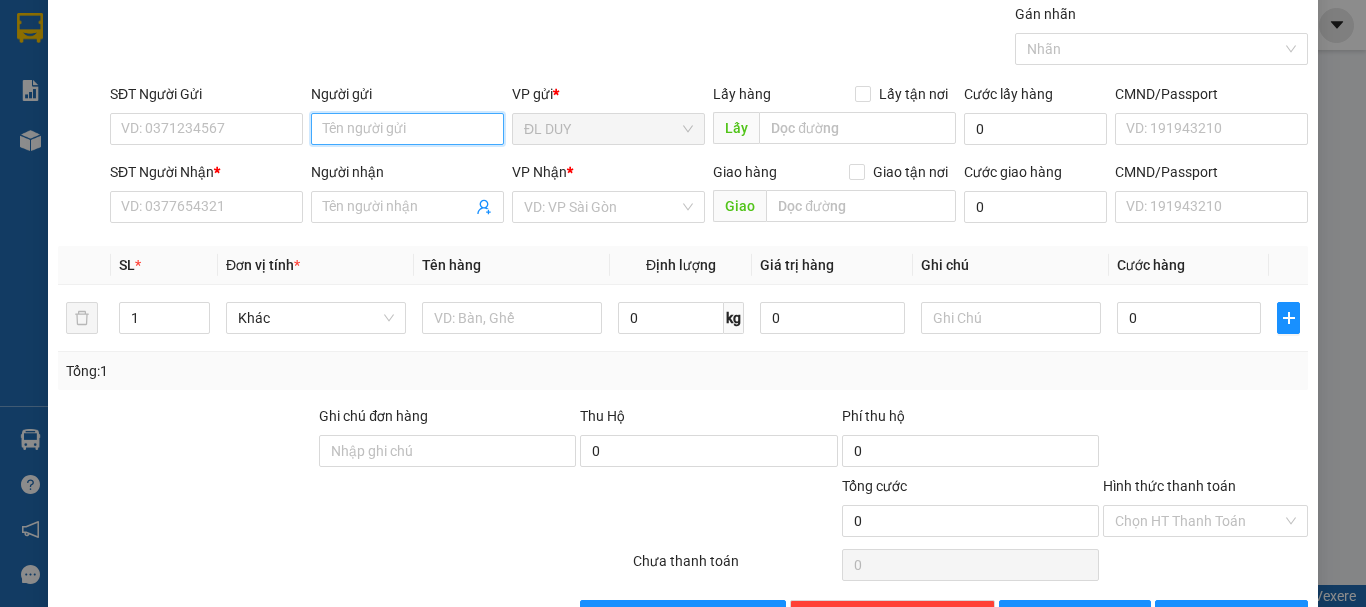 scroll, scrollTop: 0, scrollLeft: 0, axis: both 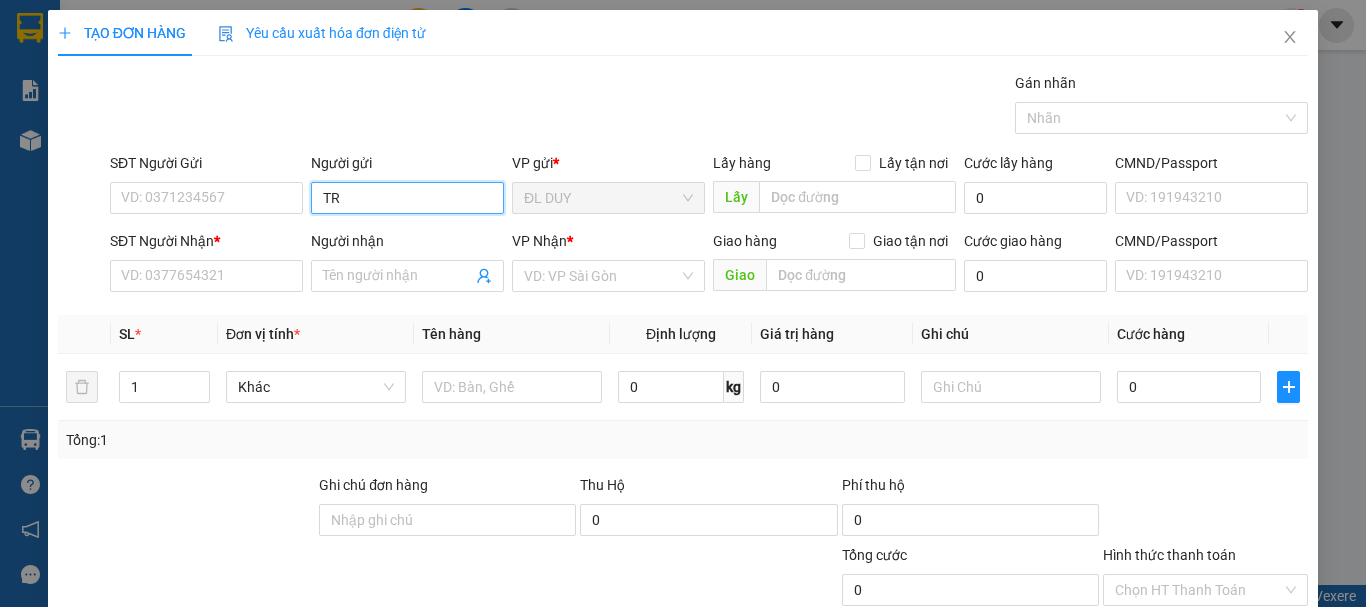 paste on "Â" 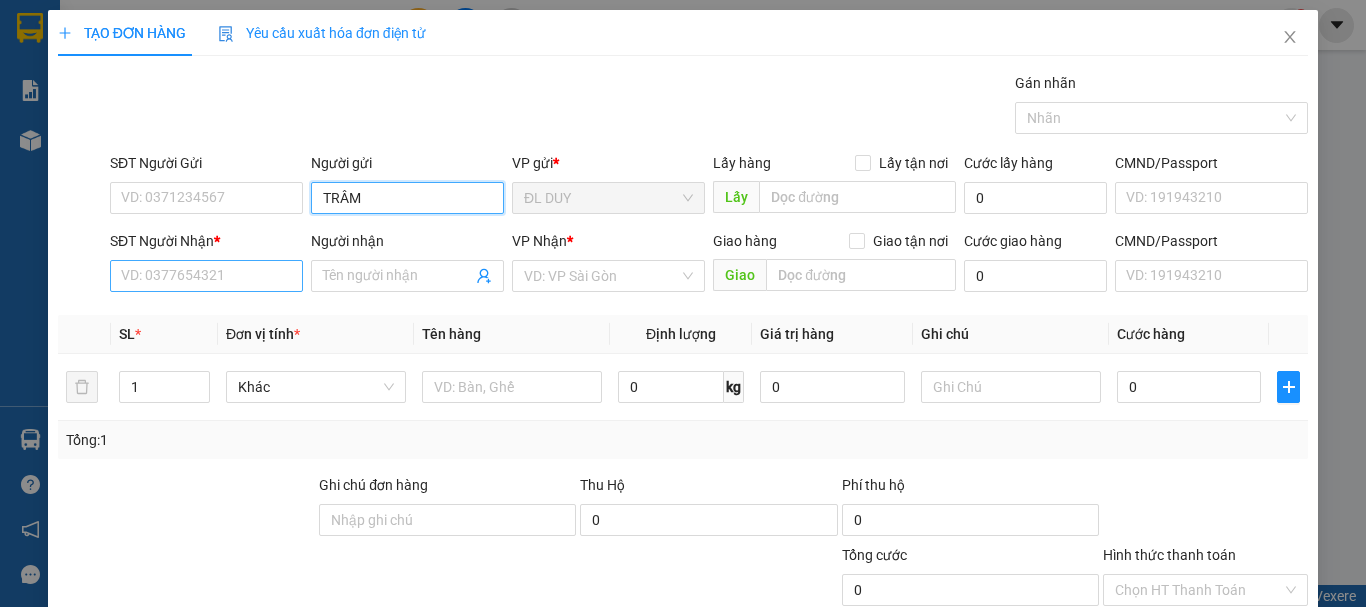 type on "TRÂM" 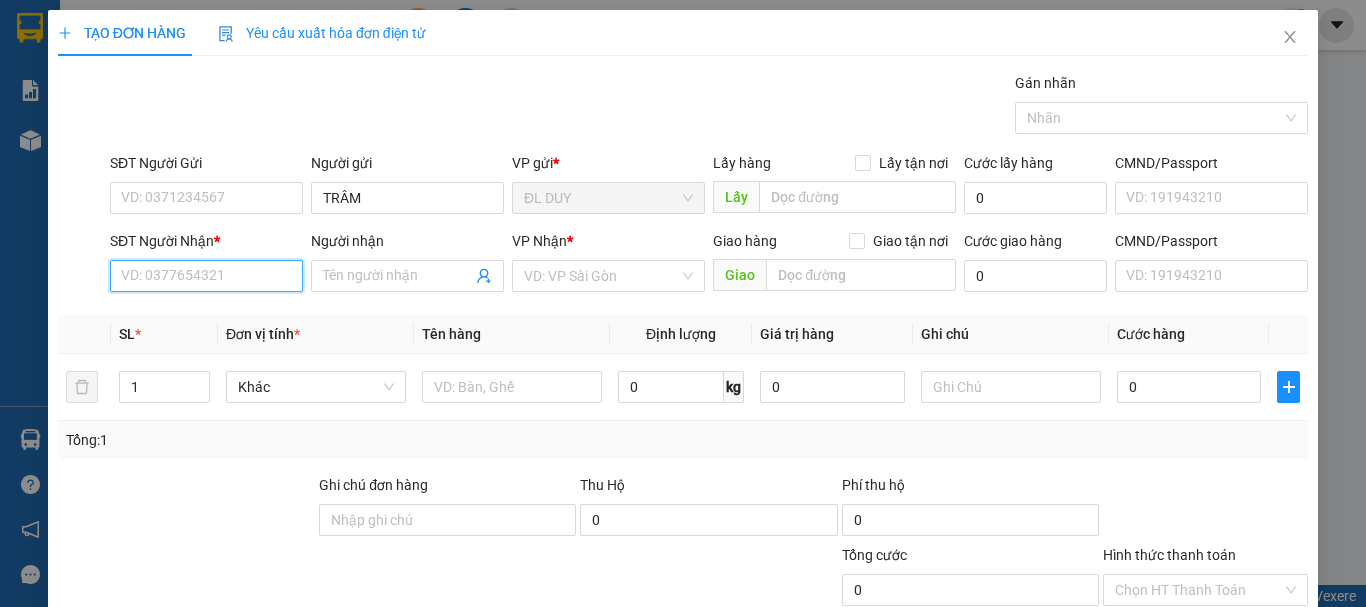 click on "SĐT Người Nhận  *" at bounding box center [206, 276] 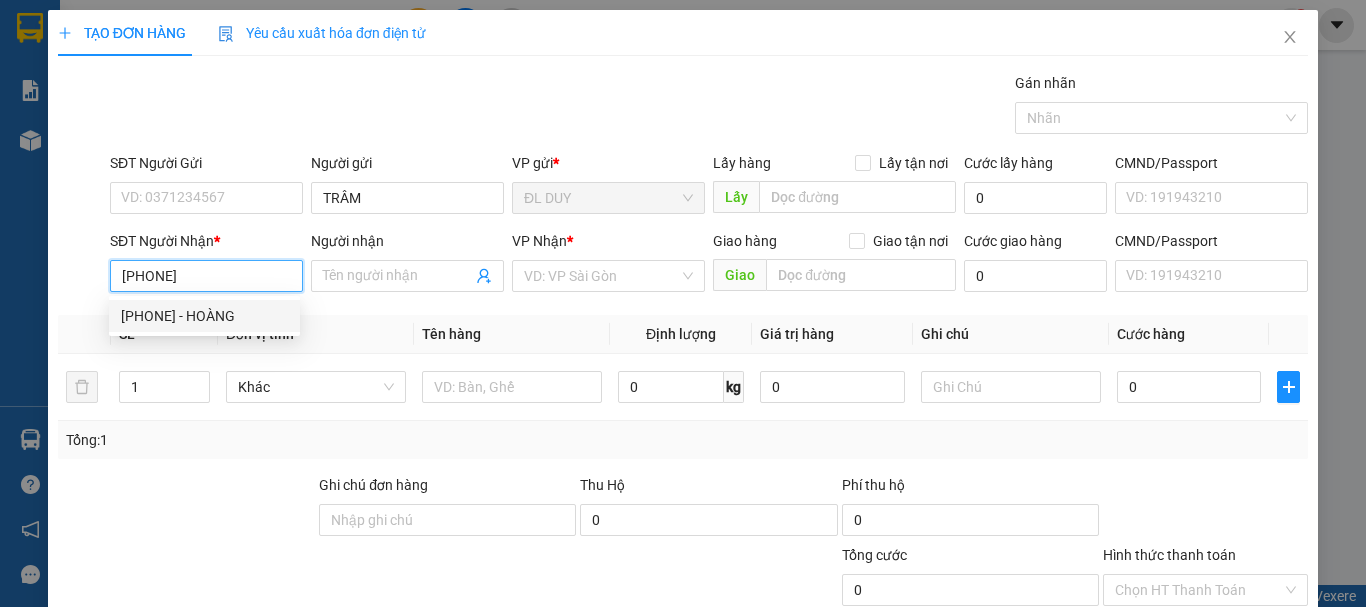 click on "[PHONE] - HOÀNG" at bounding box center [204, 316] 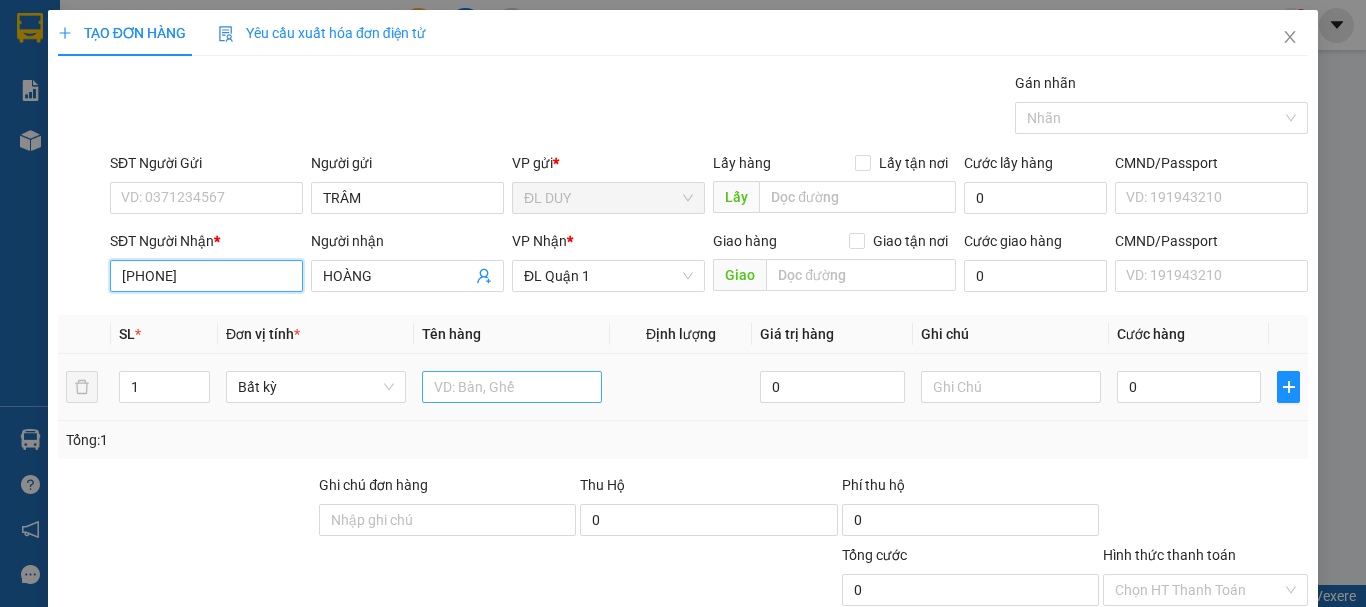 type on "[PHONE]" 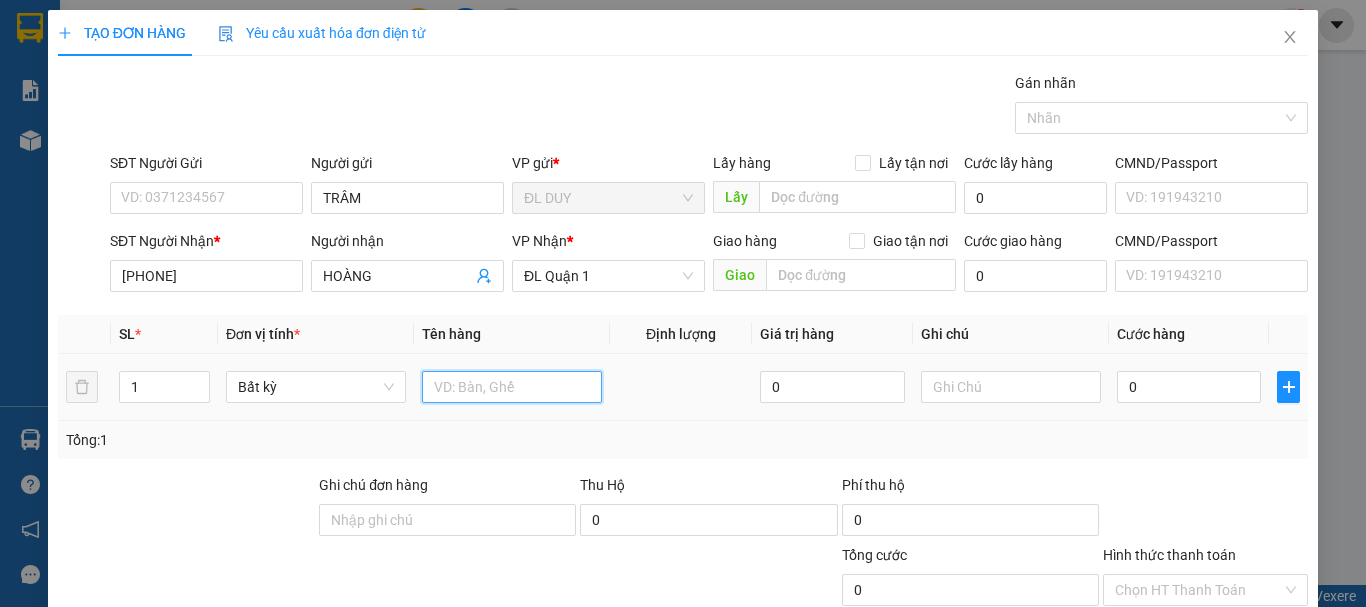 click at bounding box center (512, 387) 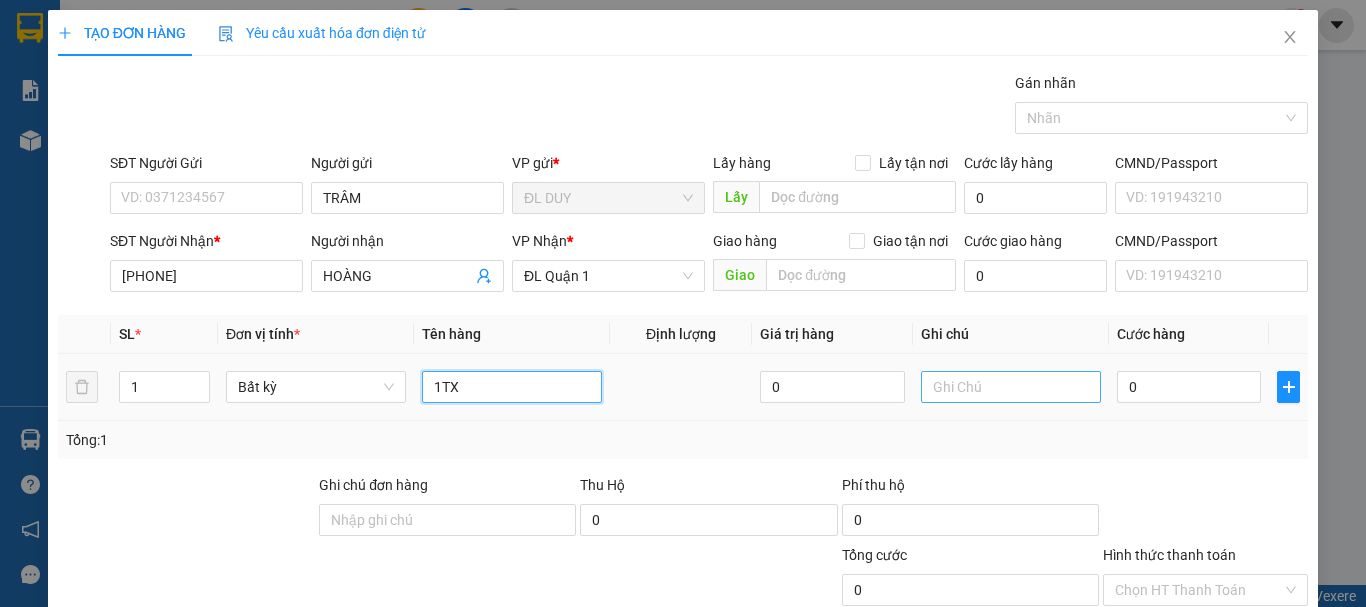 type on "1TX" 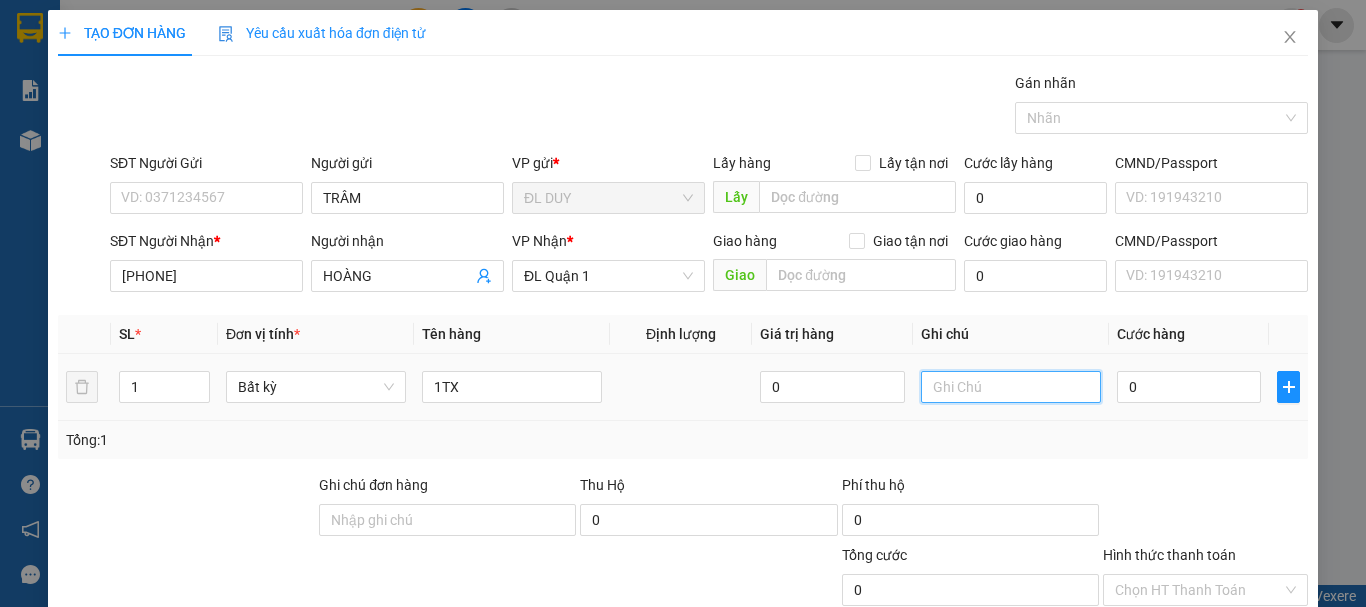 click at bounding box center (1011, 387) 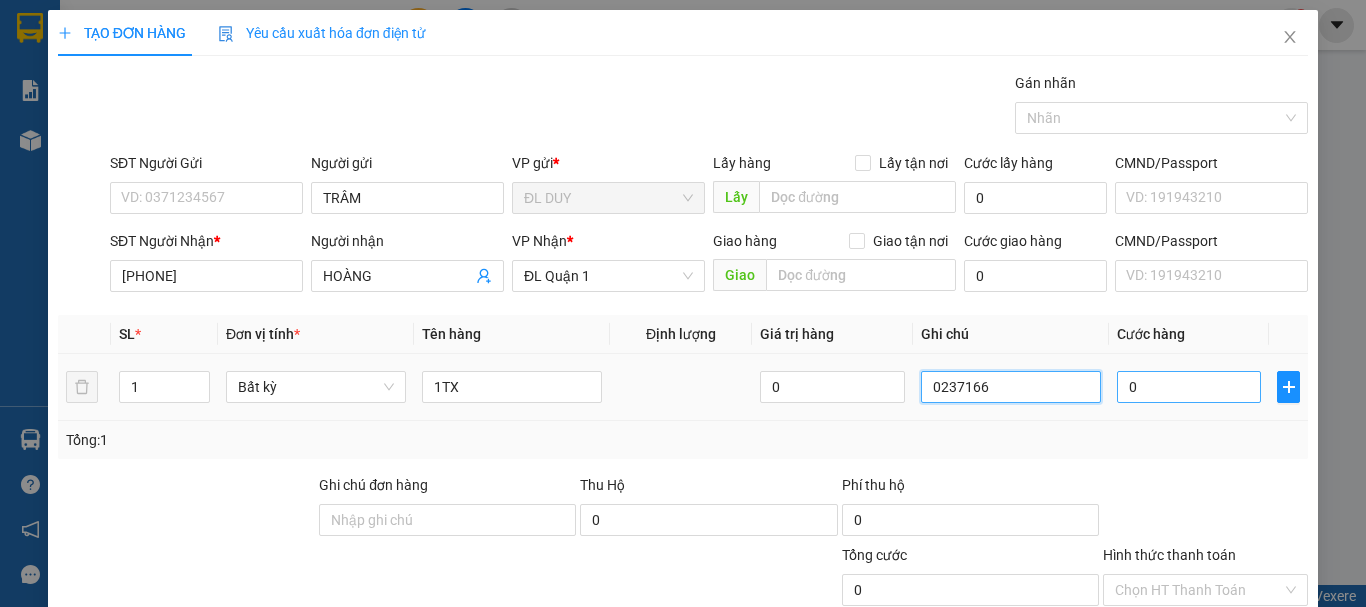 type on "0237166" 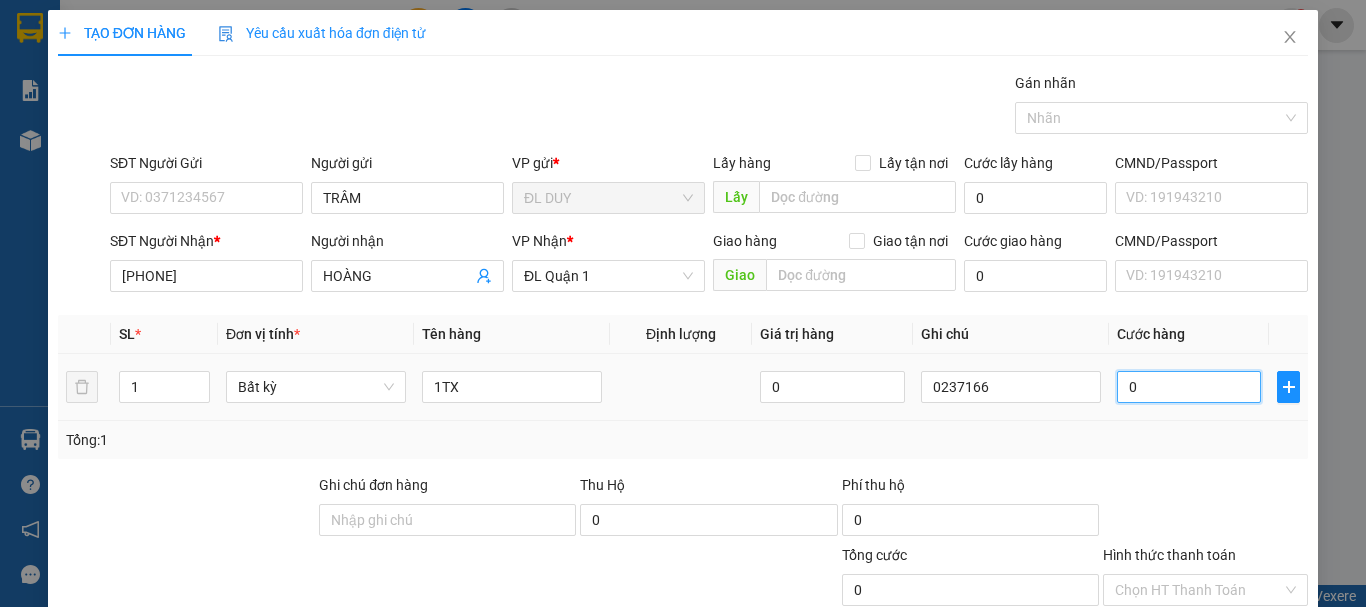 click on "0" at bounding box center (1189, 387) 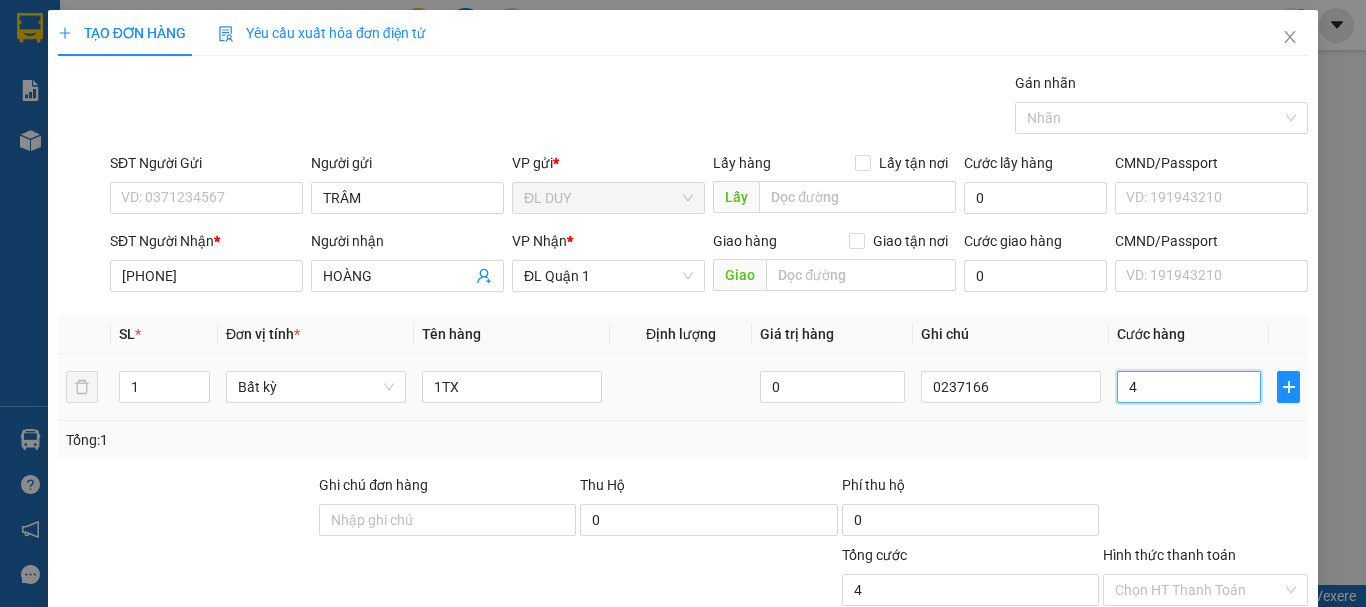 type on "40" 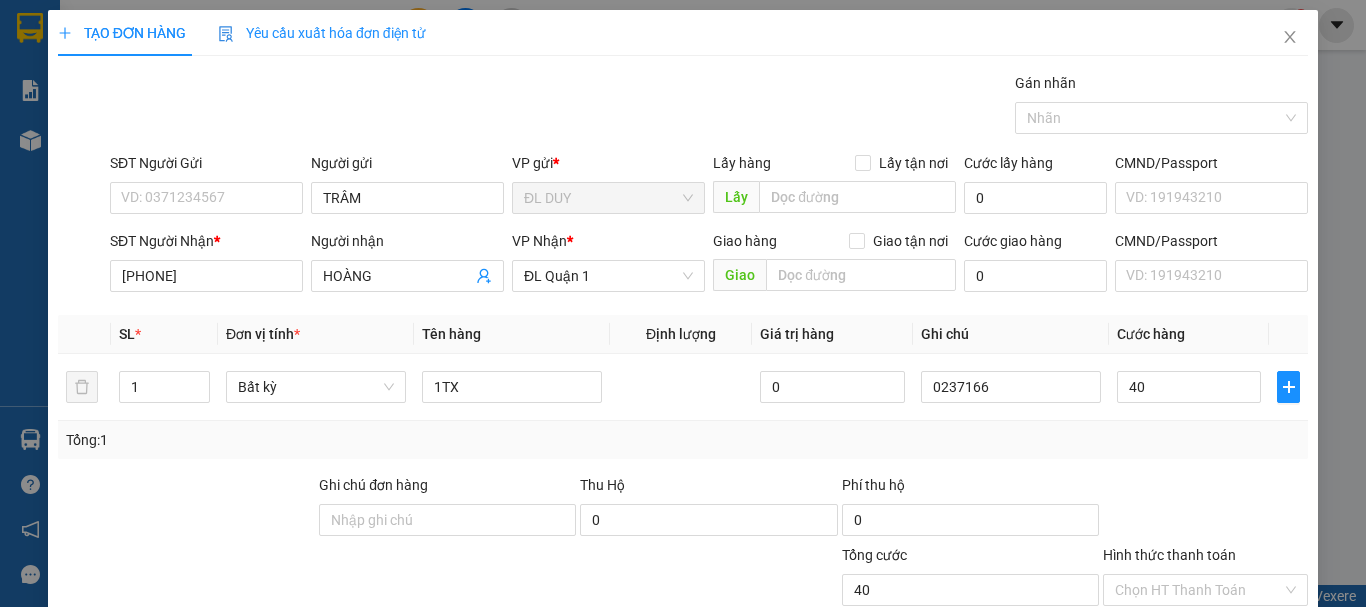 type on "40.000" 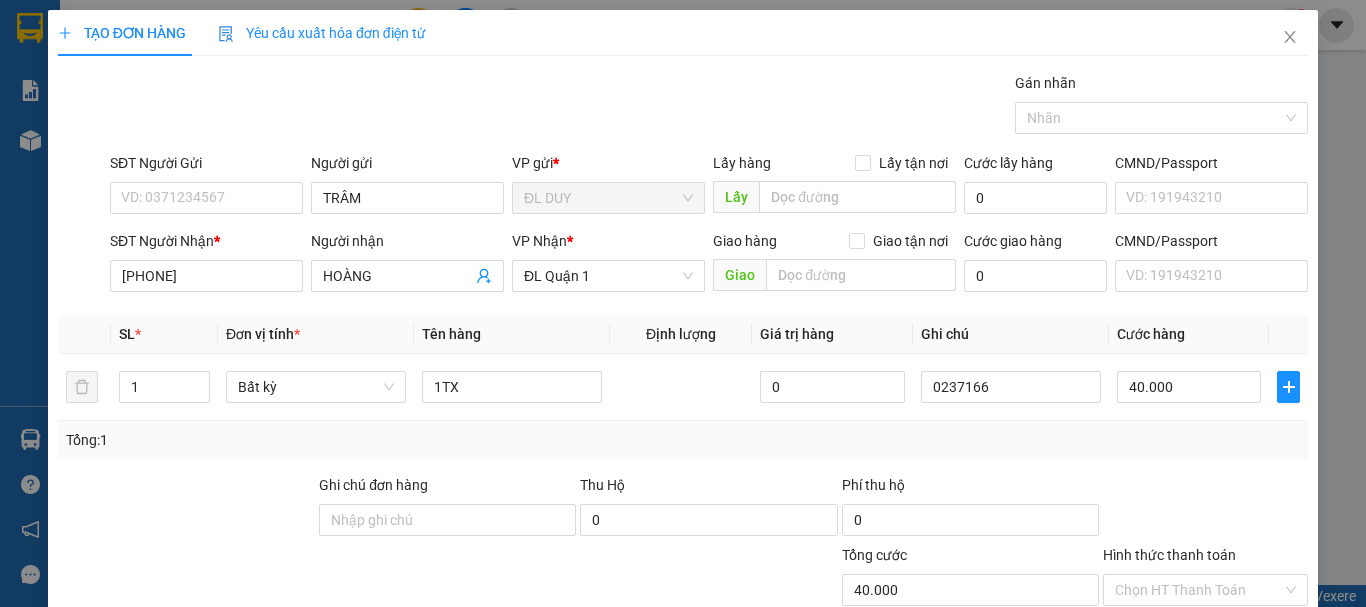 click on "Tổng:  1" at bounding box center (683, 440) 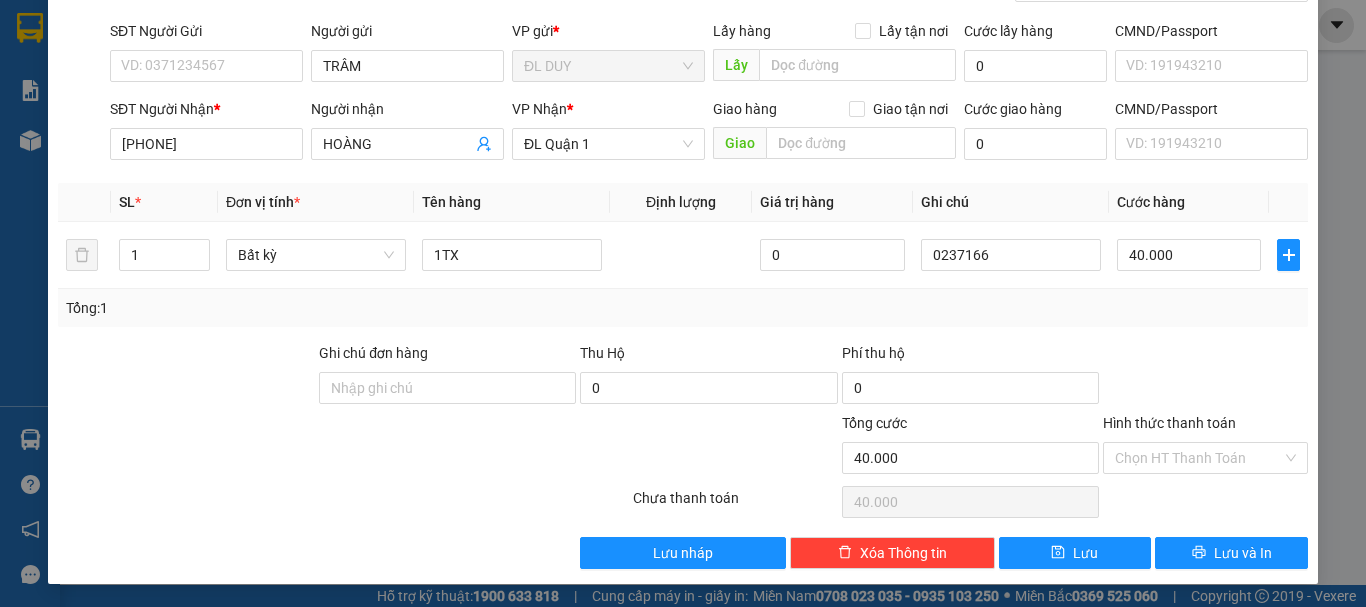 scroll, scrollTop: 133, scrollLeft: 0, axis: vertical 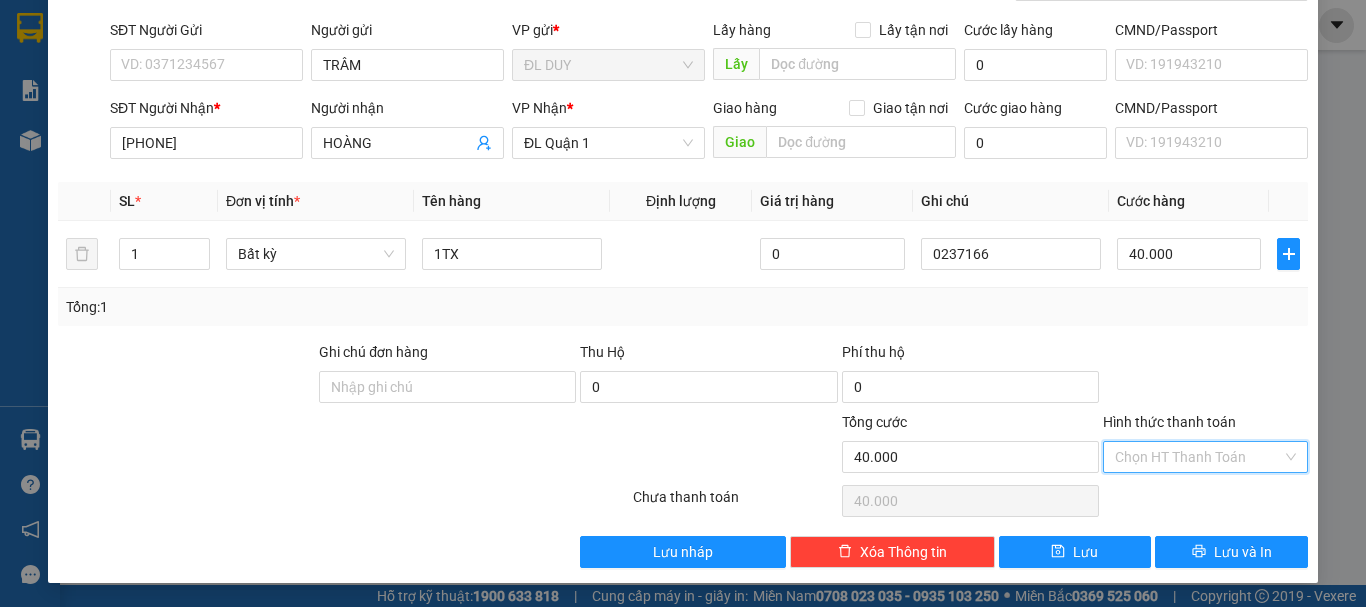 click on "Hình thức thanh toán" at bounding box center (1198, 457) 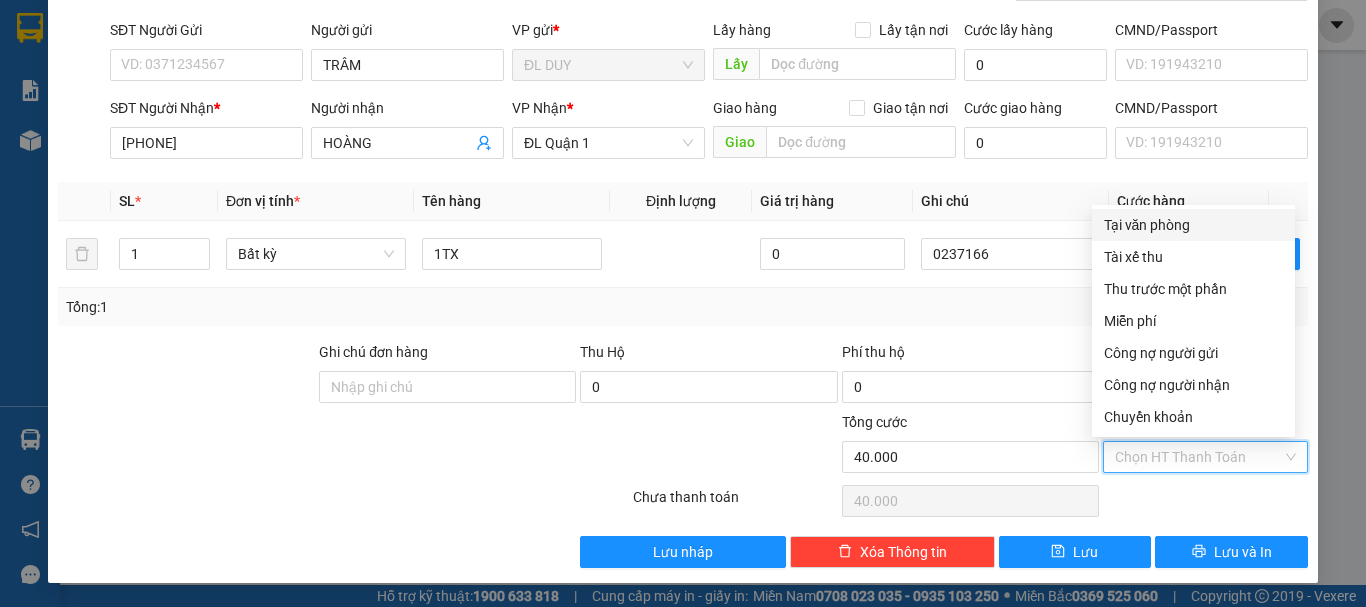 click on "Tại văn phòng" at bounding box center (1193, 225) 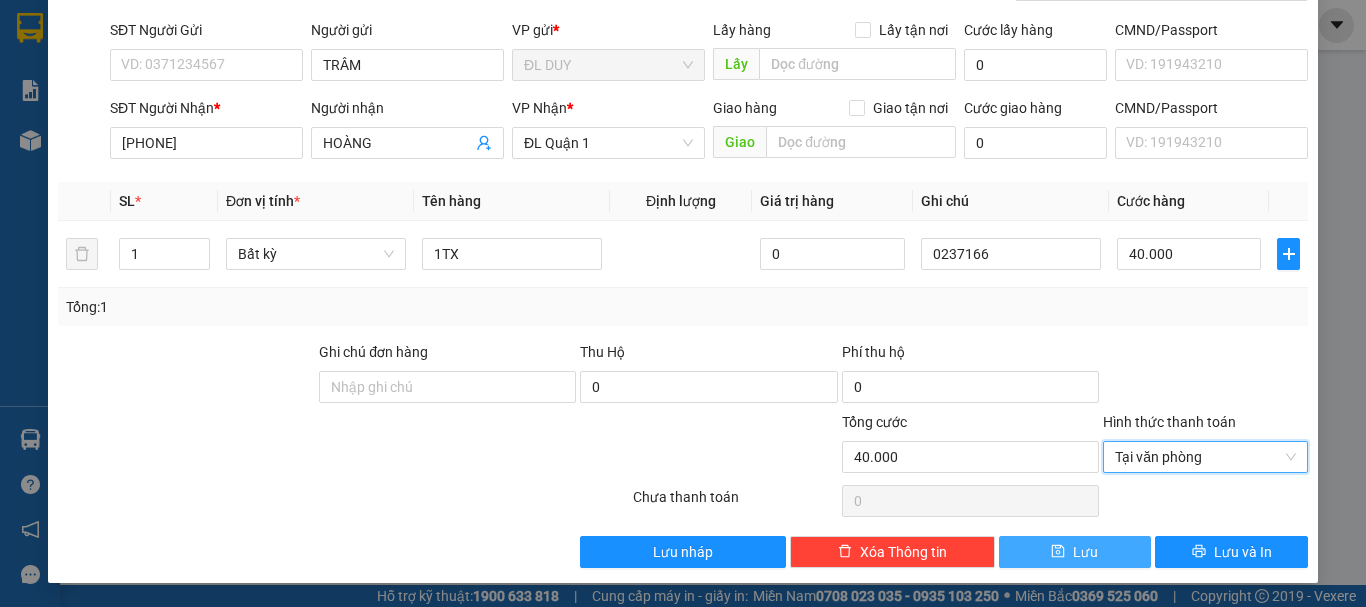 click on "Lưu" at bounding box center (1085, 552) 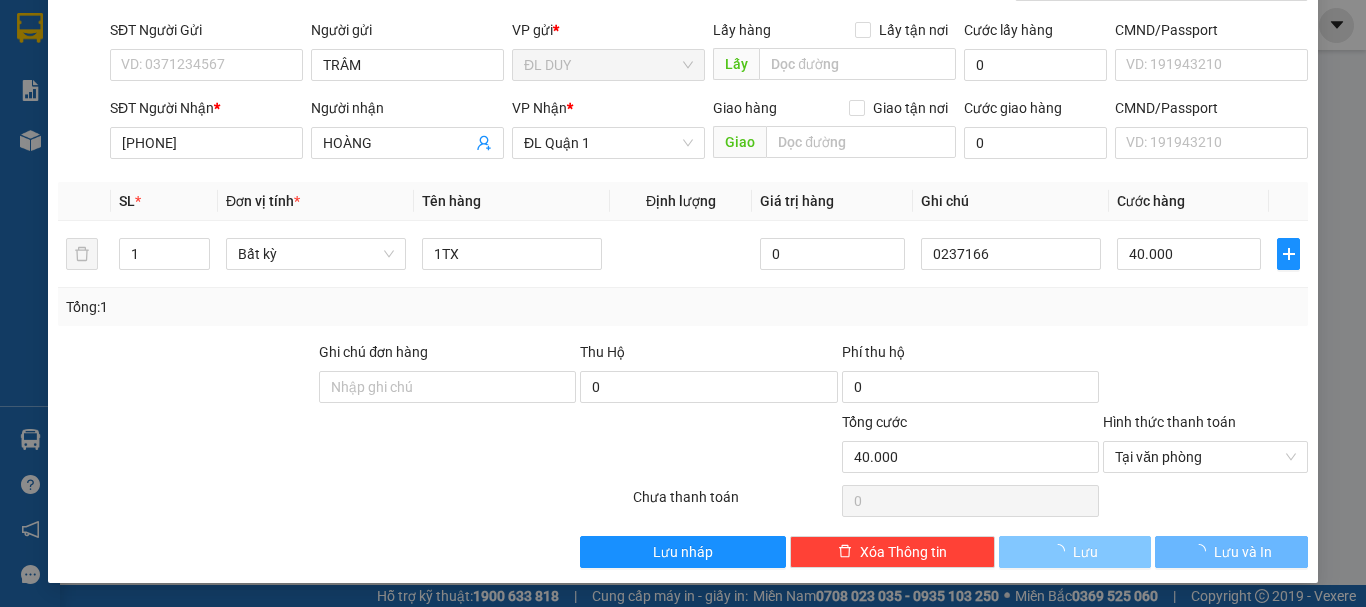 type 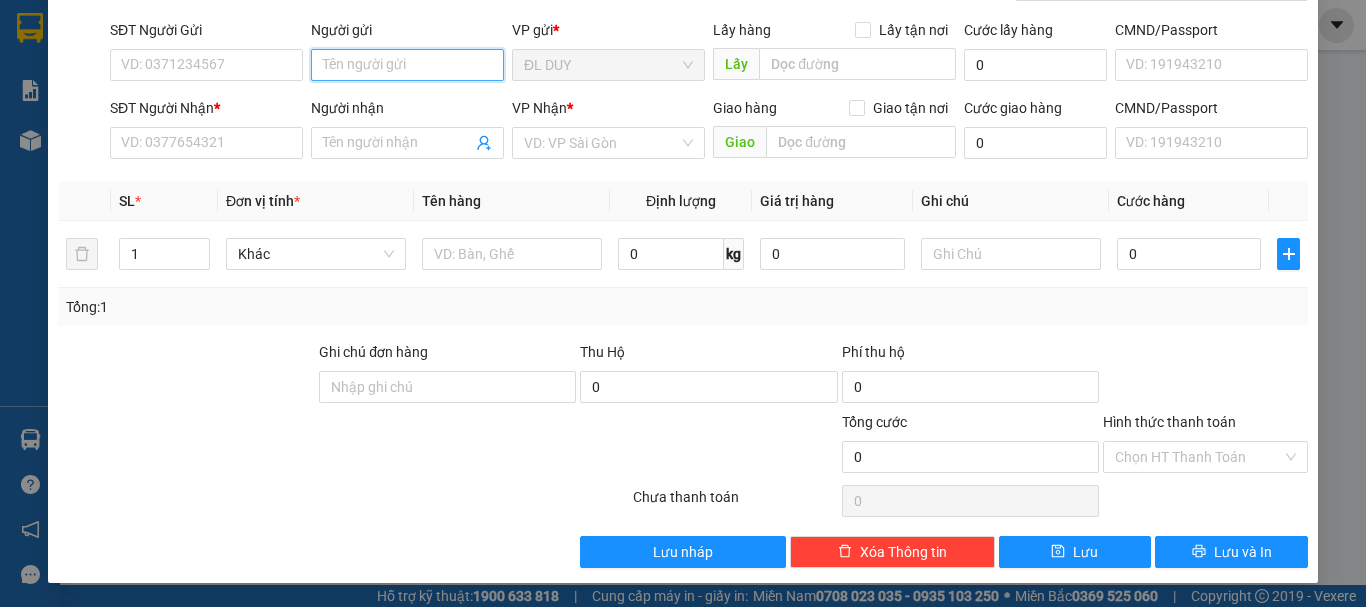 click on "Người gửi" at bounding box center [407, 65] 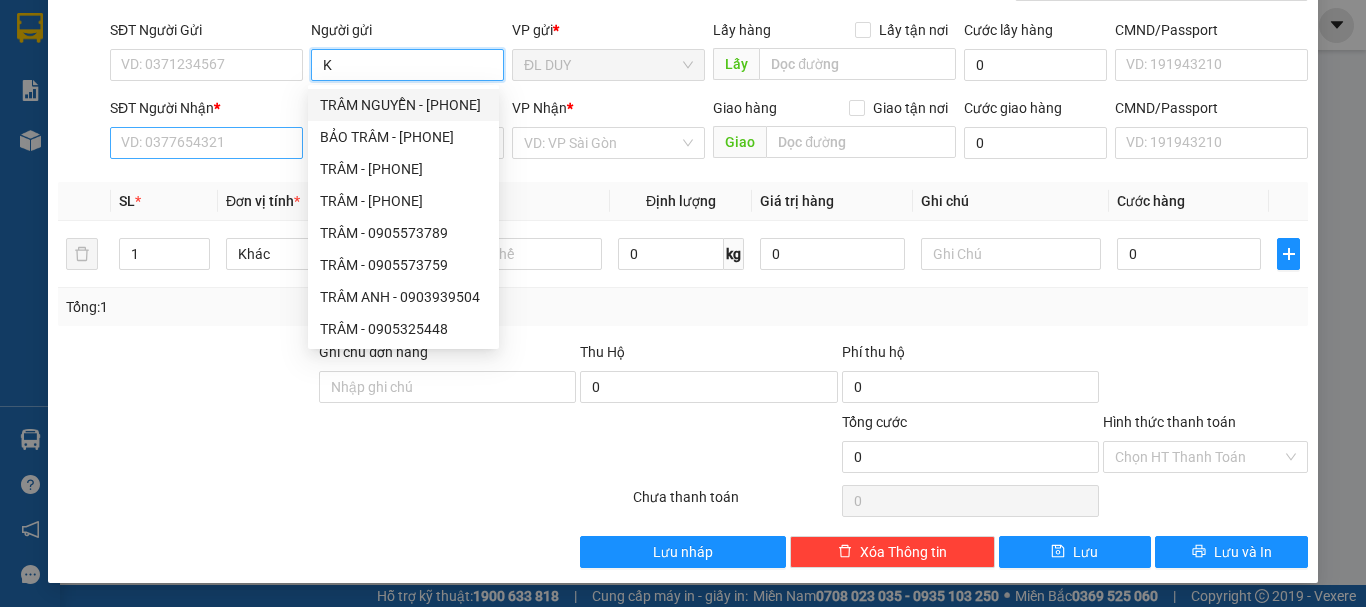 type on "K" 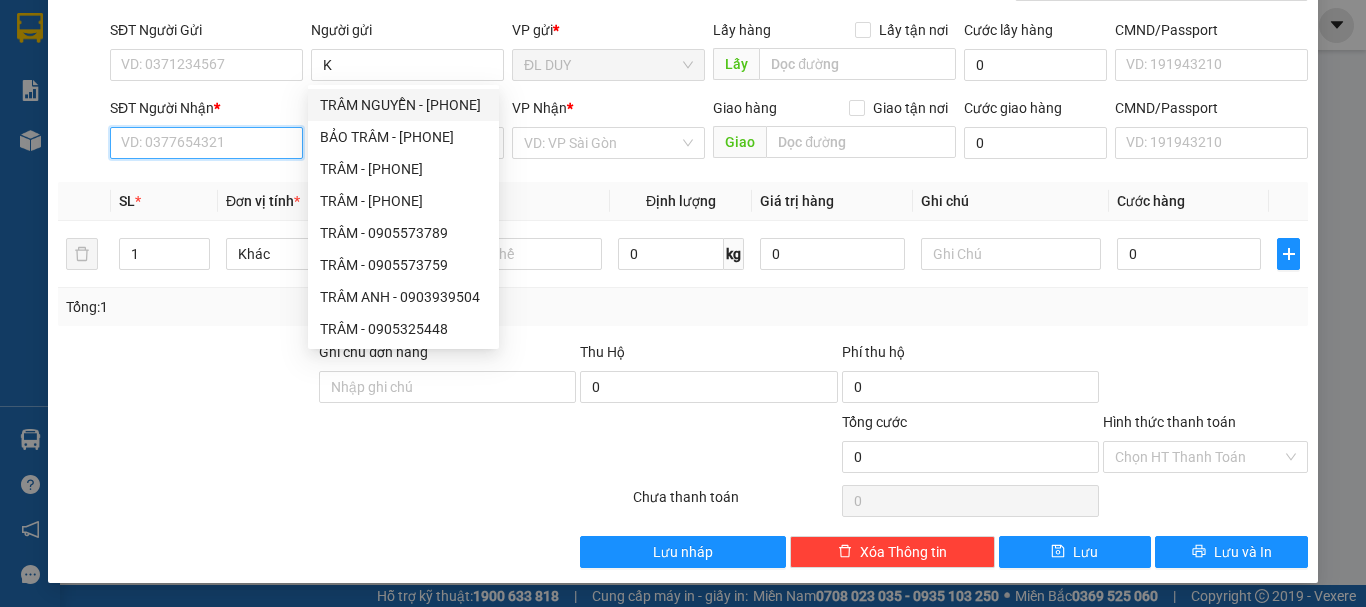 click on "SĐT Người Nhận  *" at bounding box center (206, 143) 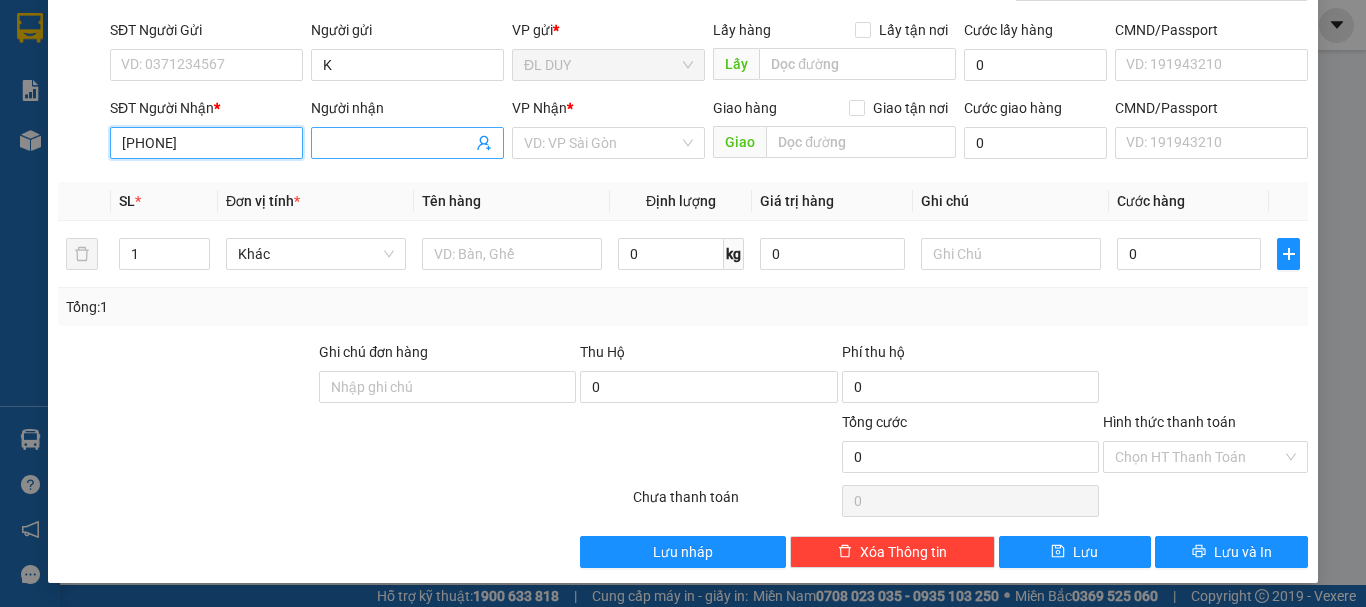 type on "[PHONE]" 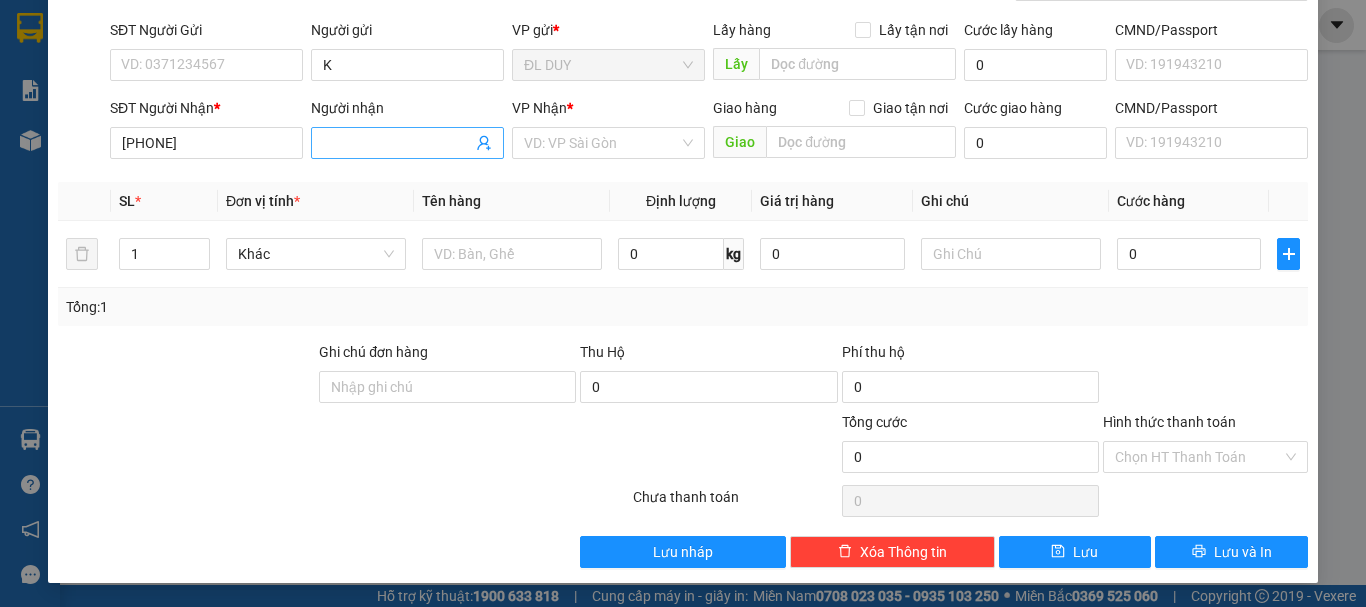 click on "Người nhận" at bounding box center [397, 143] 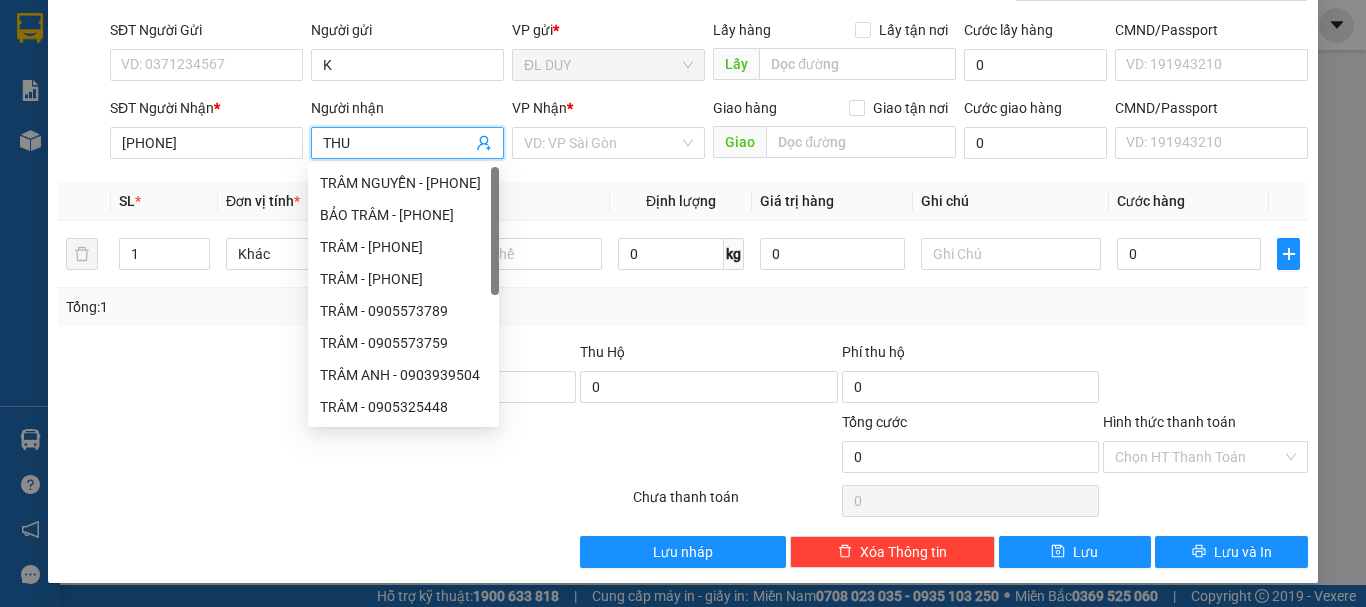 paste on "Ỳ" 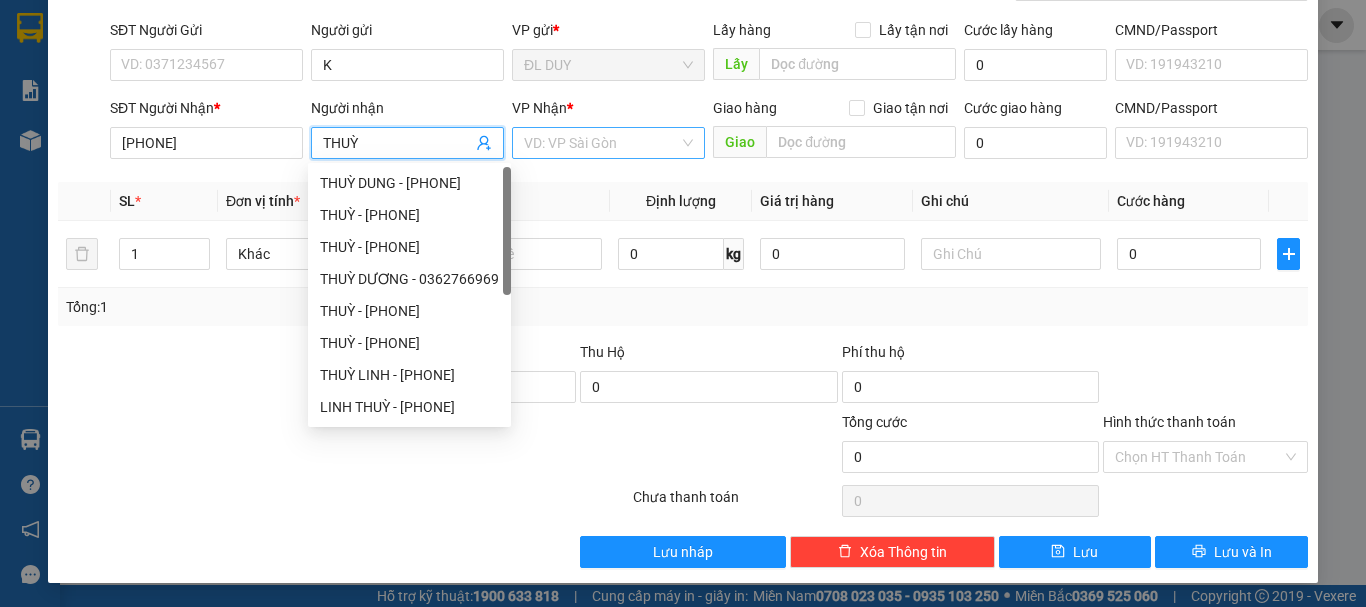 type on "THUỲ" 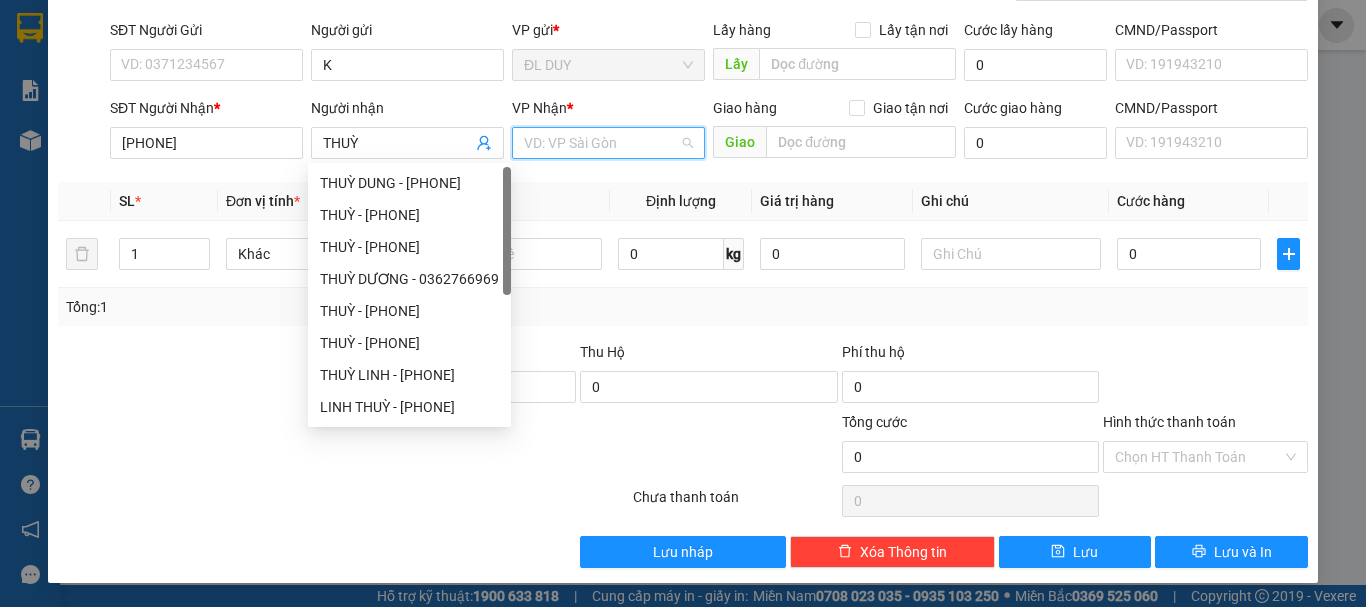 click at bounding box center [601, 143] 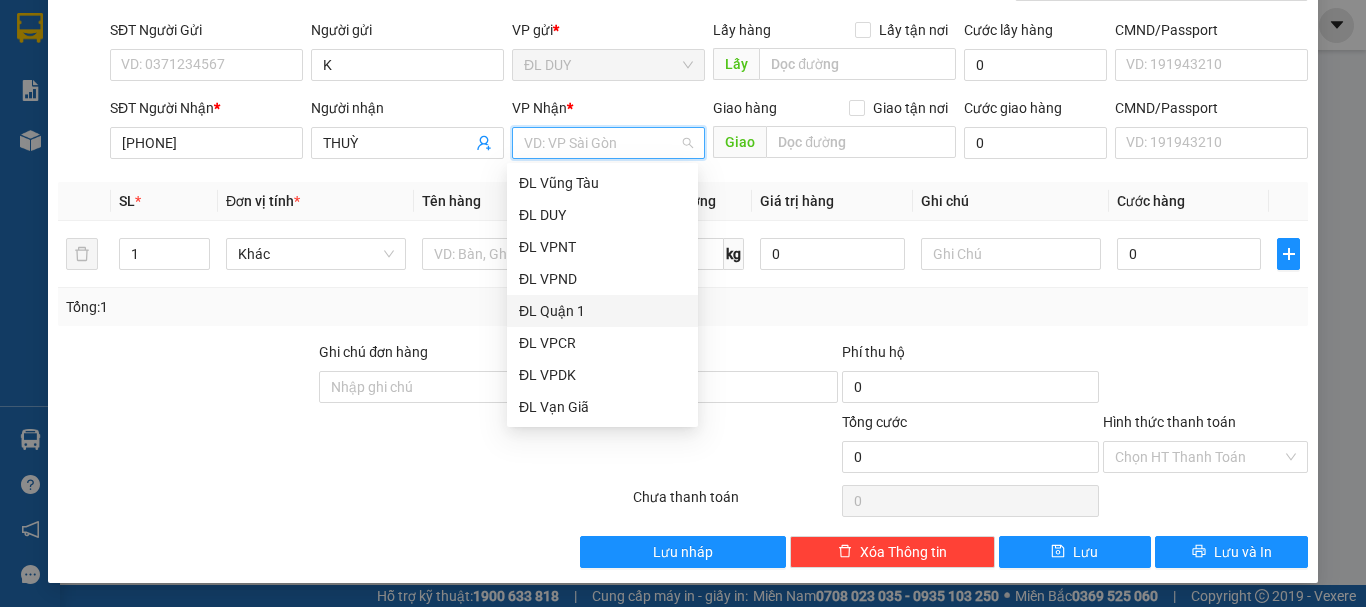 click on "ĐL Quận 1" at bounding box center (602, 311) 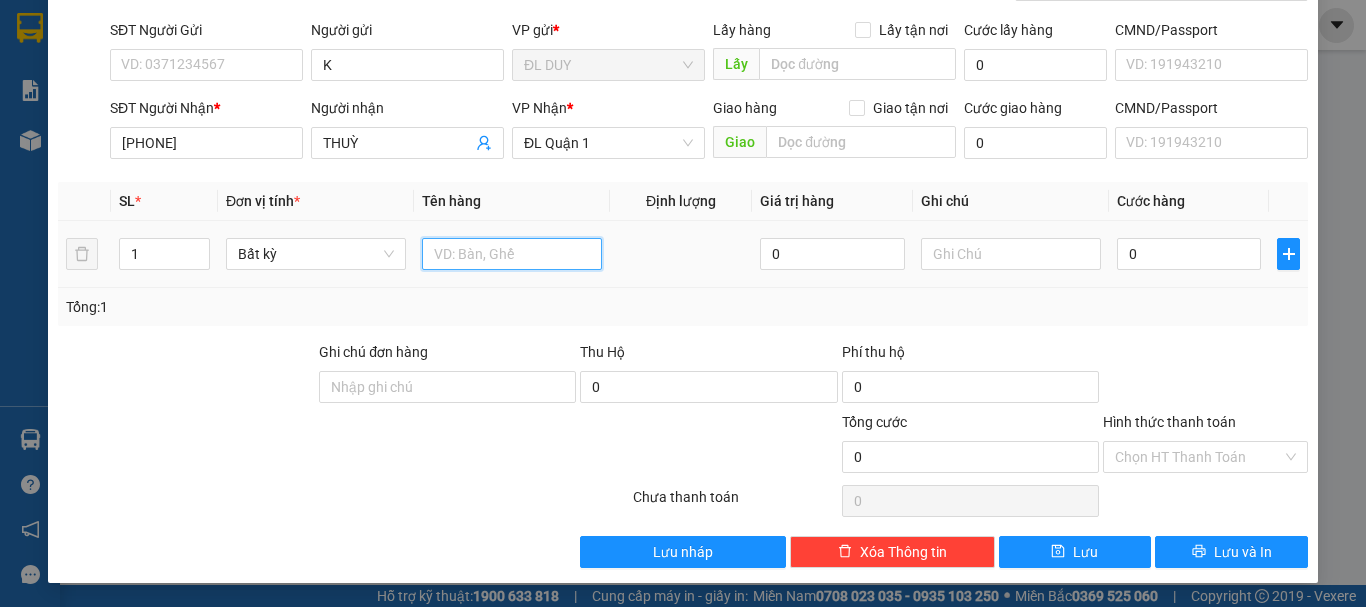 click at bounding box center (512, 254) 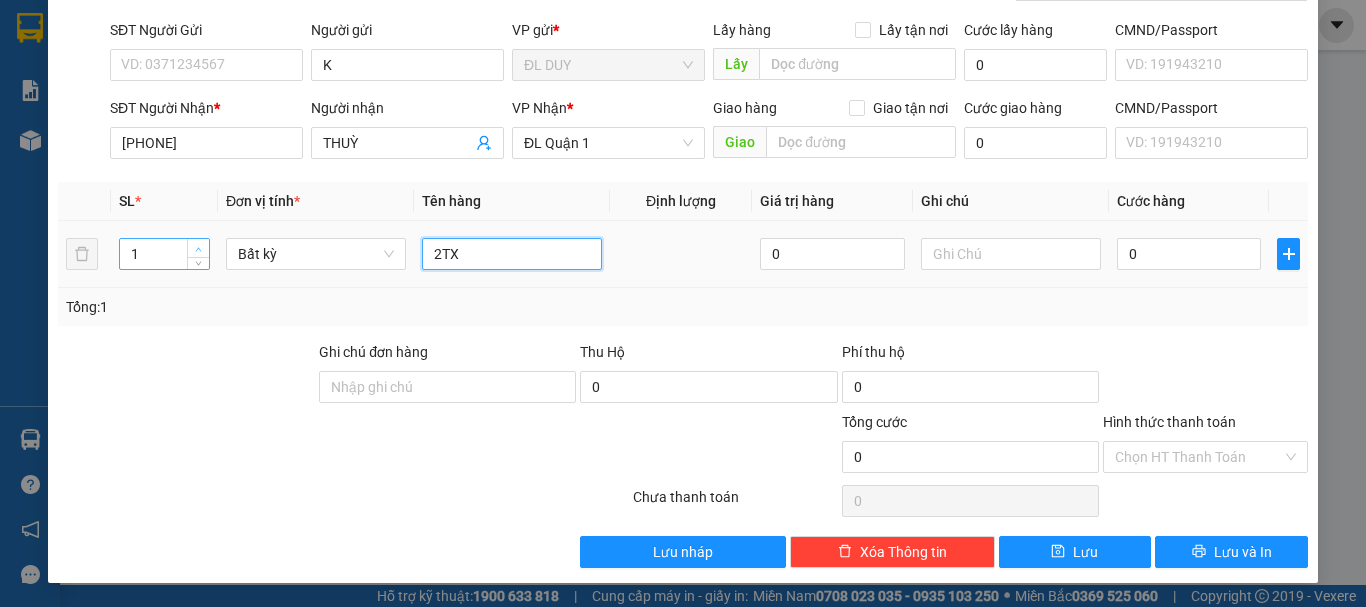 type on "2TX" 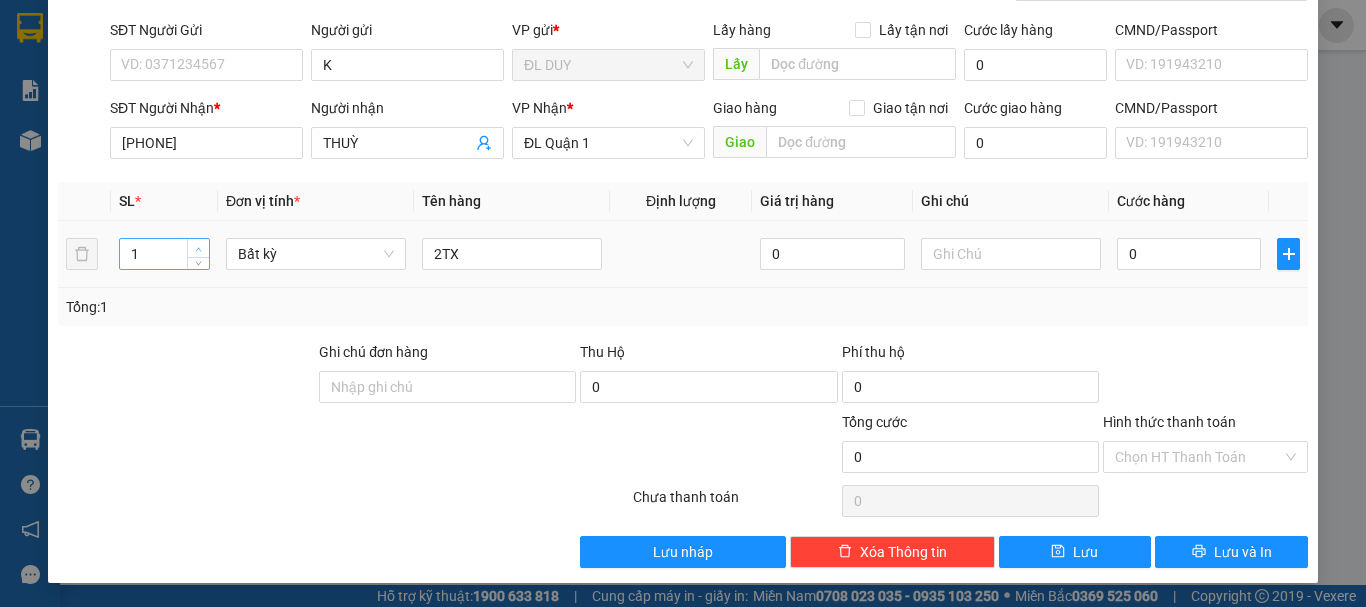 type on "2" 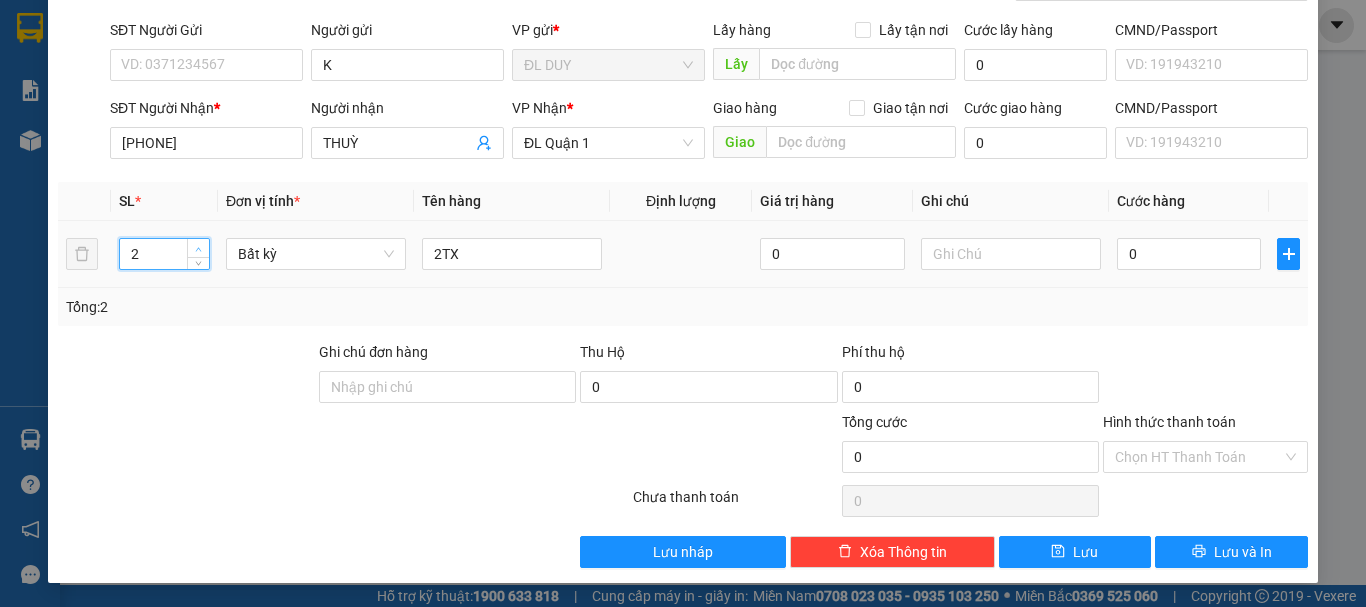 click at bounding box center [198, 248] 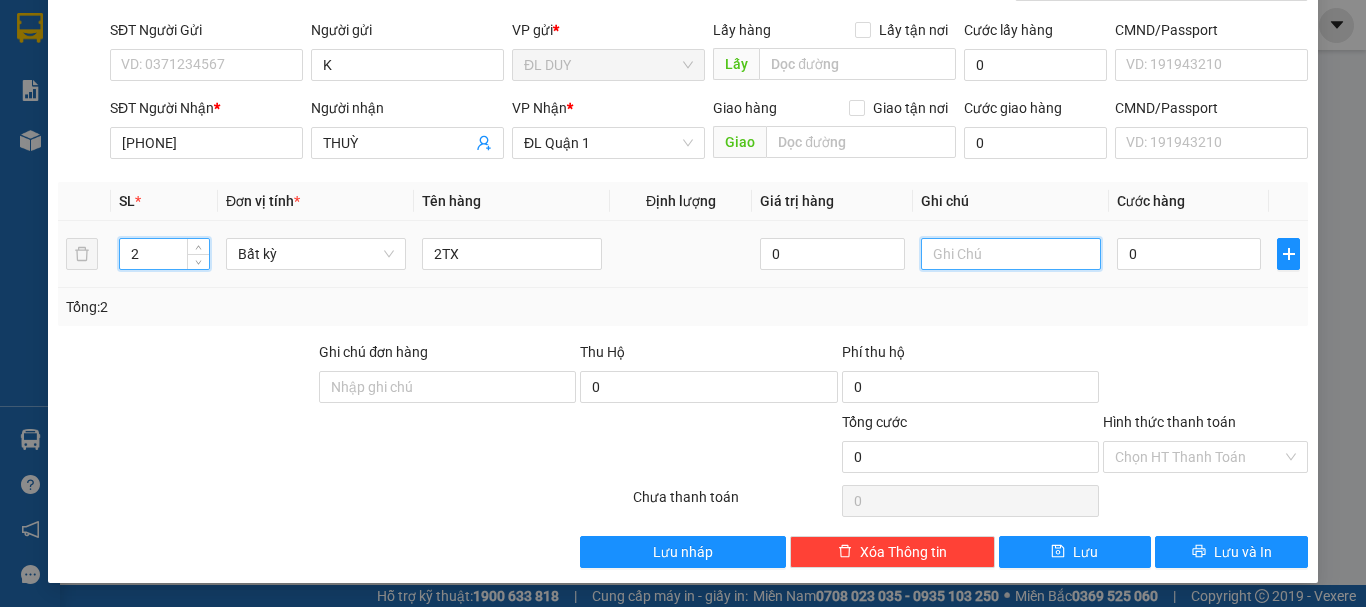 click at bounding box center (1011, 254) 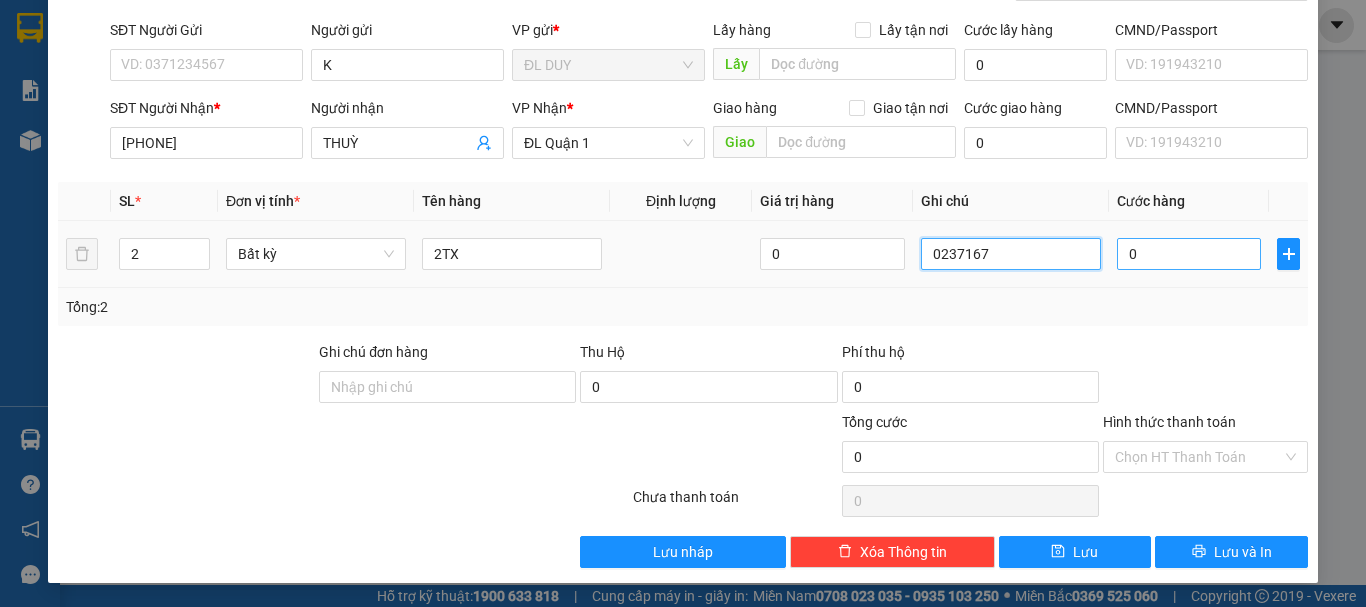 type on "0237167" 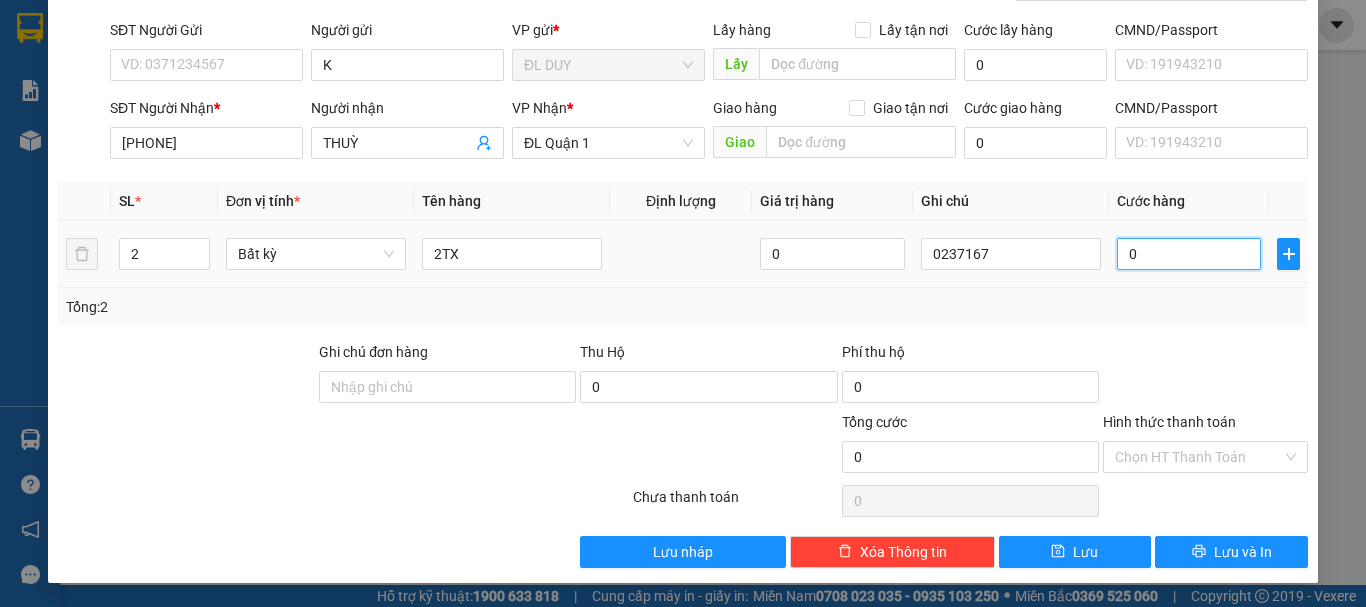 click on "0" at bounding box center [1189, 254] 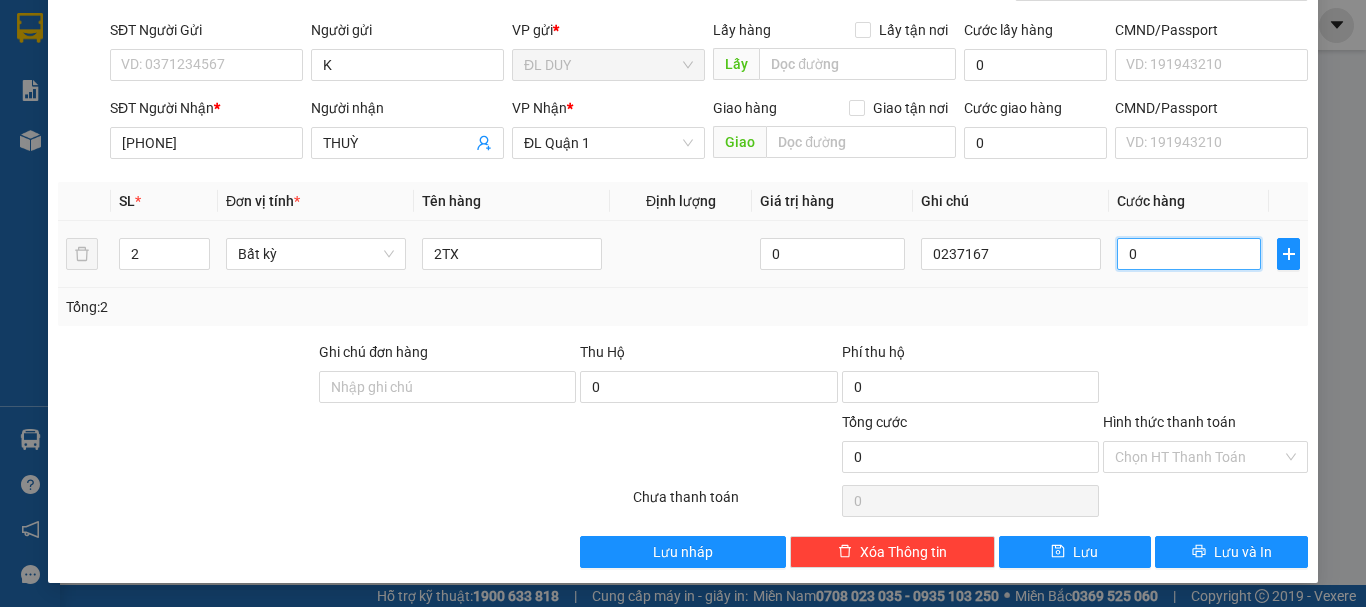 type on "7" 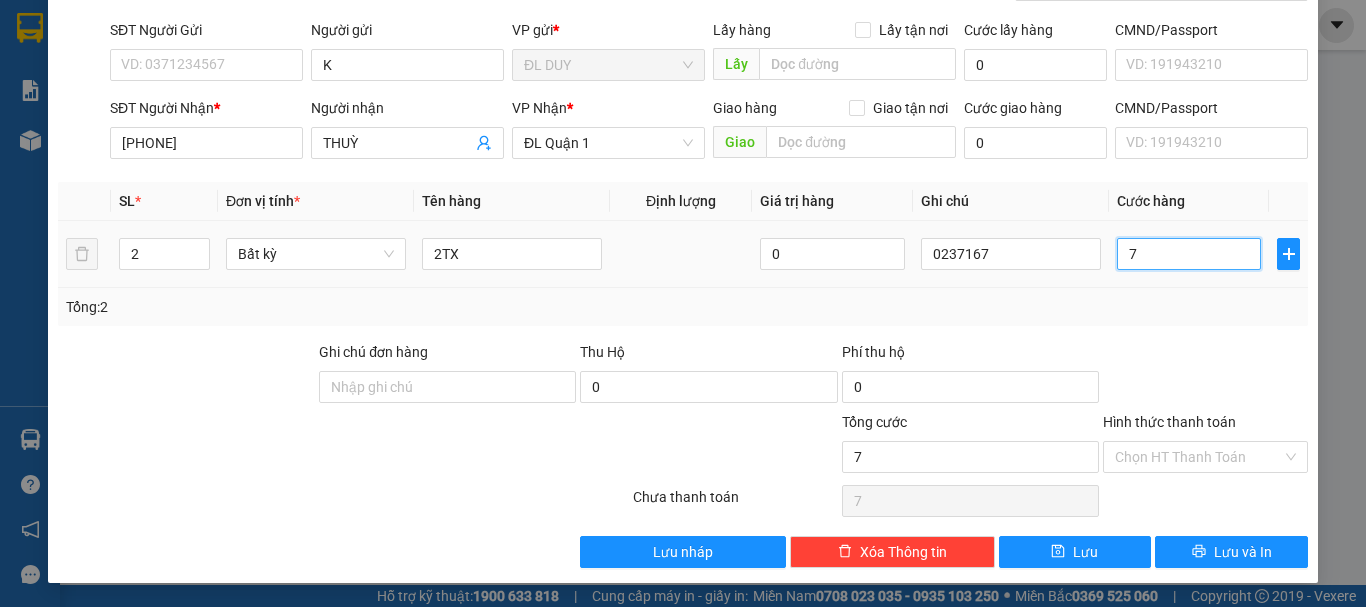 type on "70" 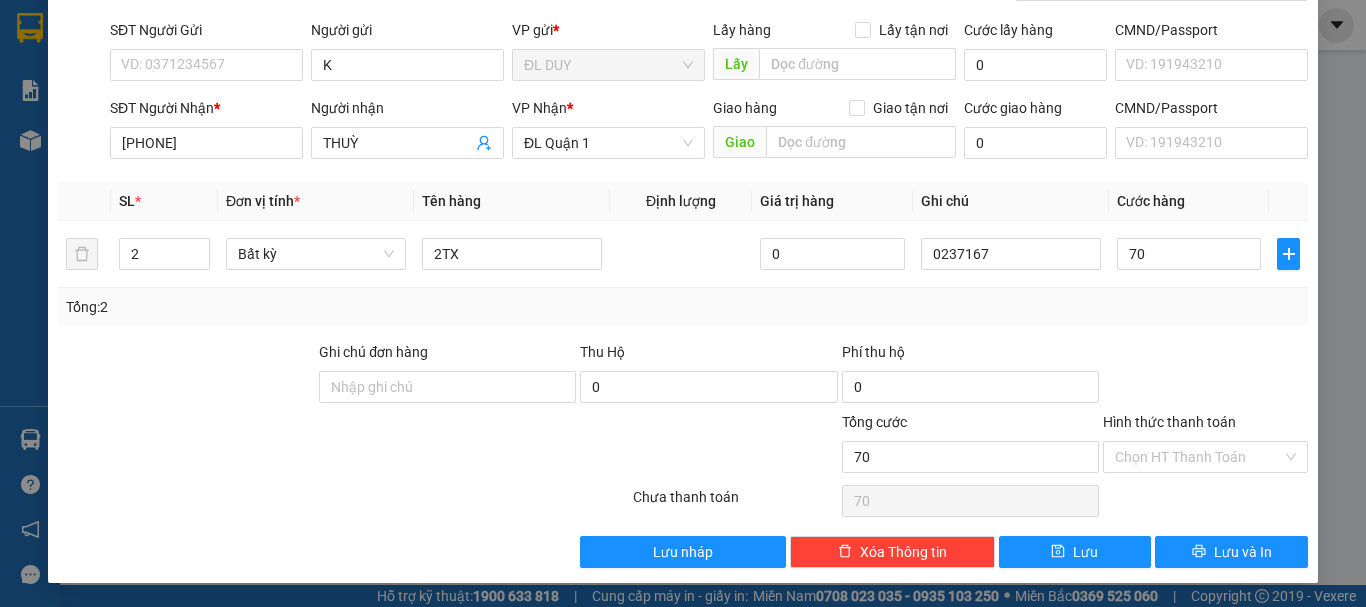 type on "70.000" 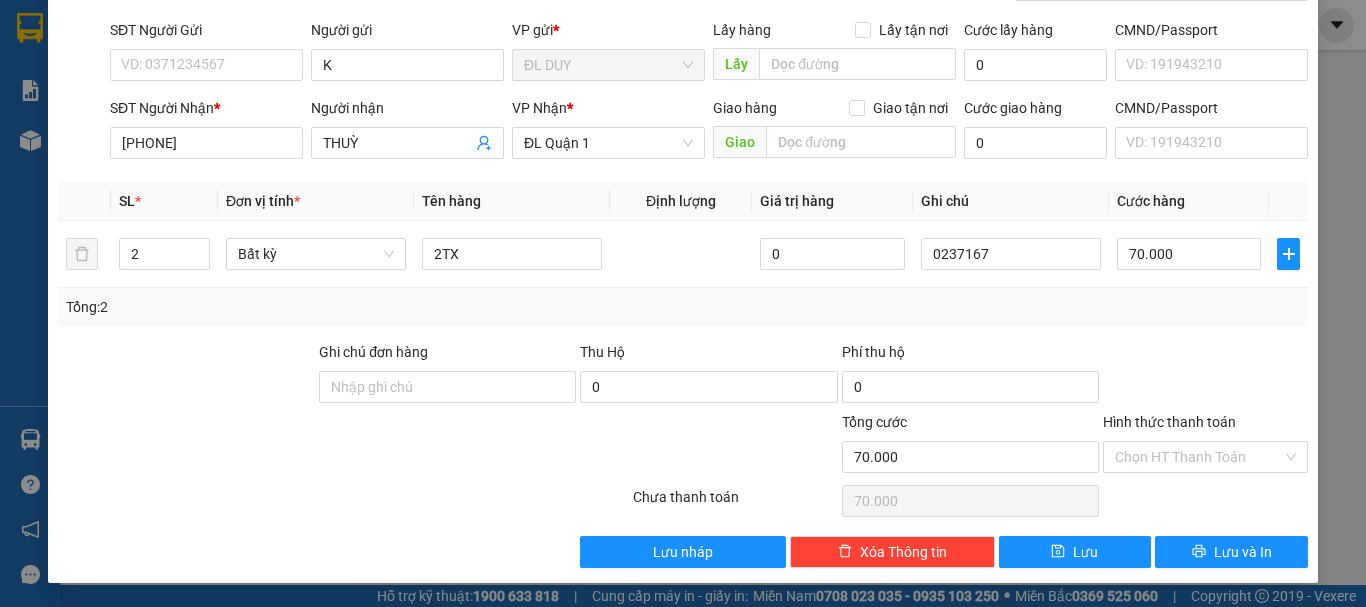 click on "Tổng:  2" at bounding box center (683, 307) 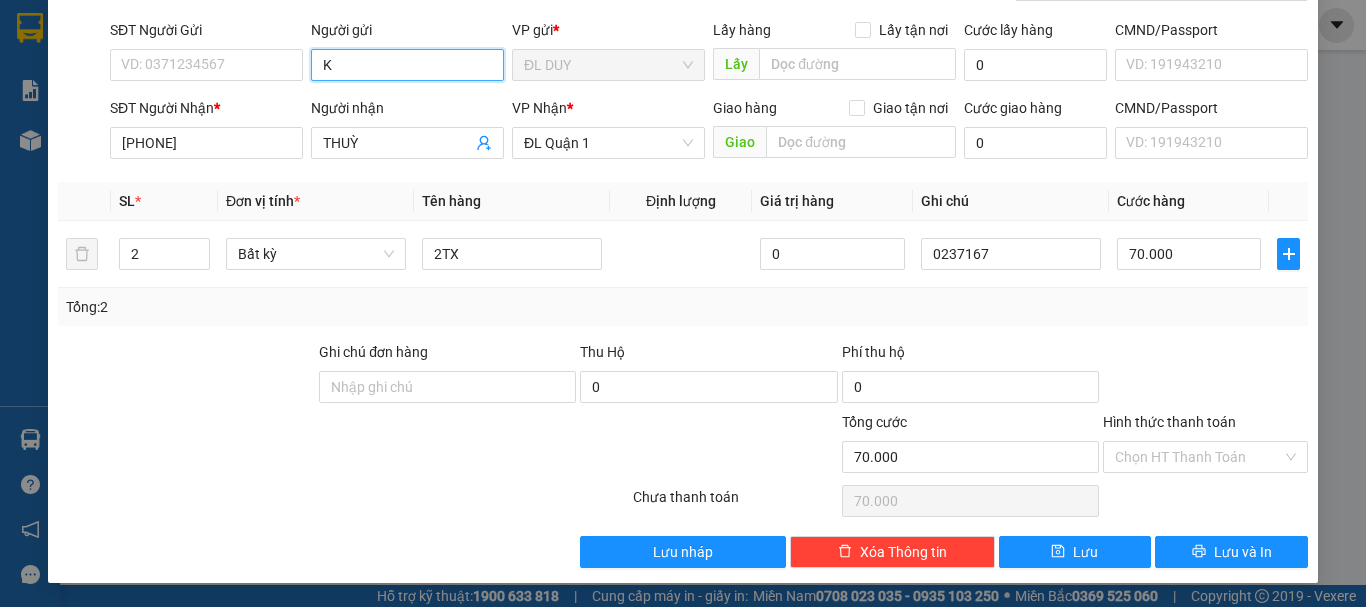 click on "K" at bounding box center [407, 65] 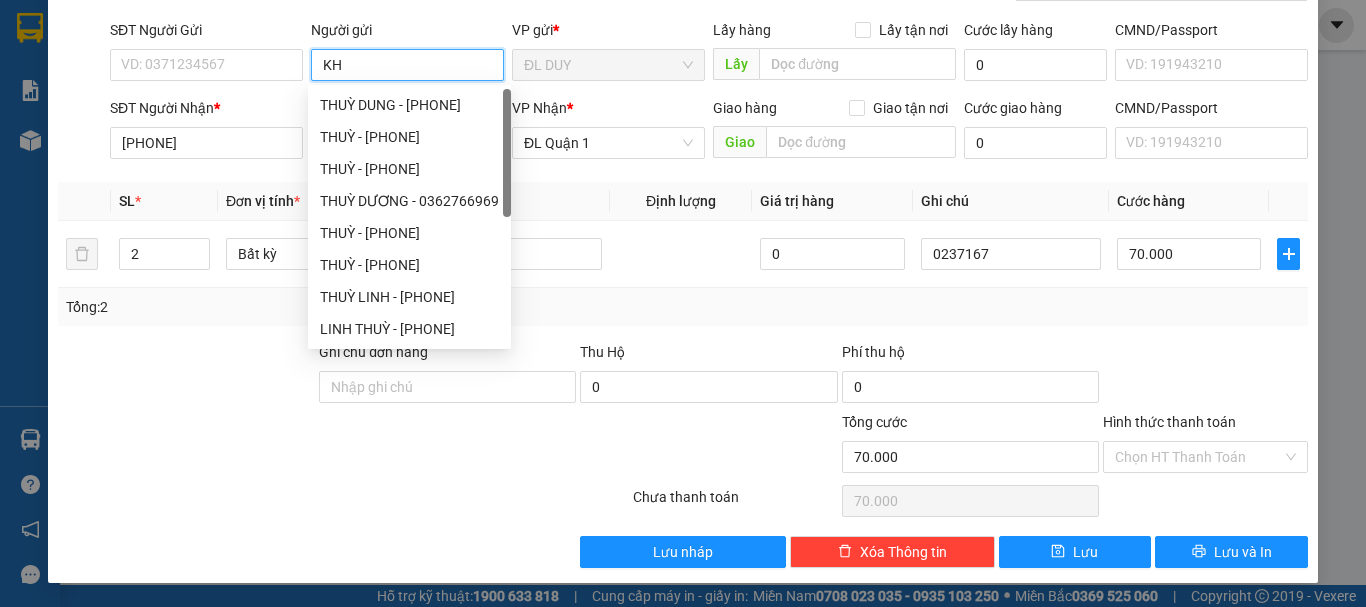 paste on "Ô" 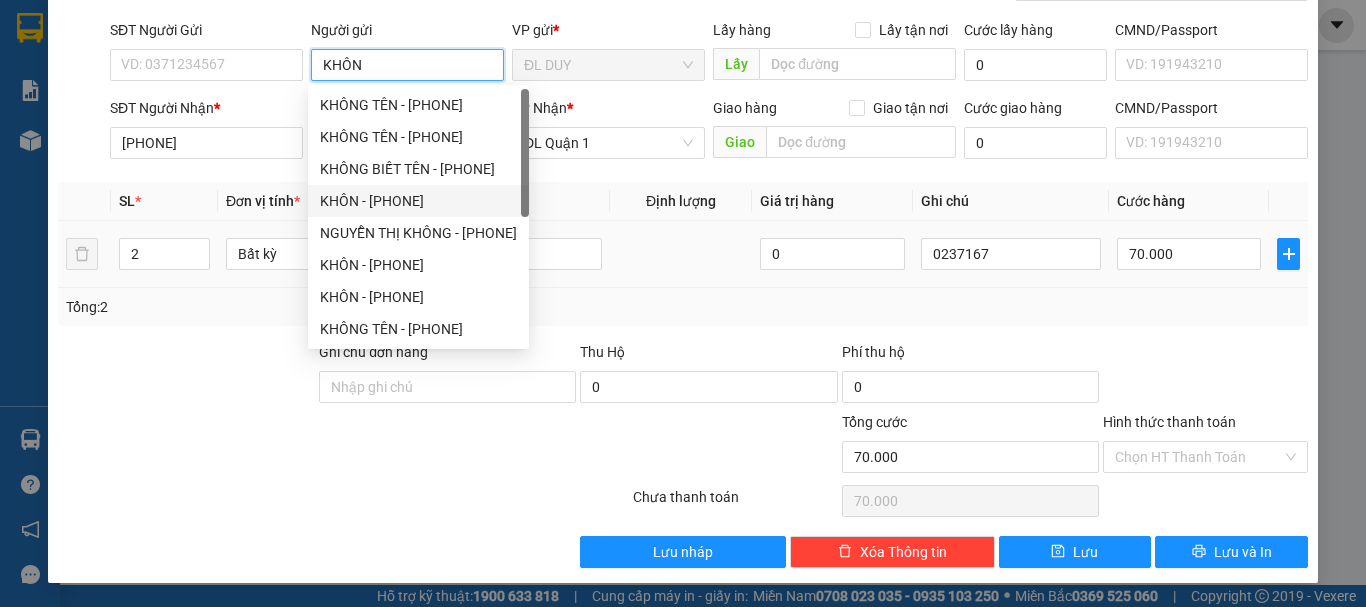 type on "KHÔN" 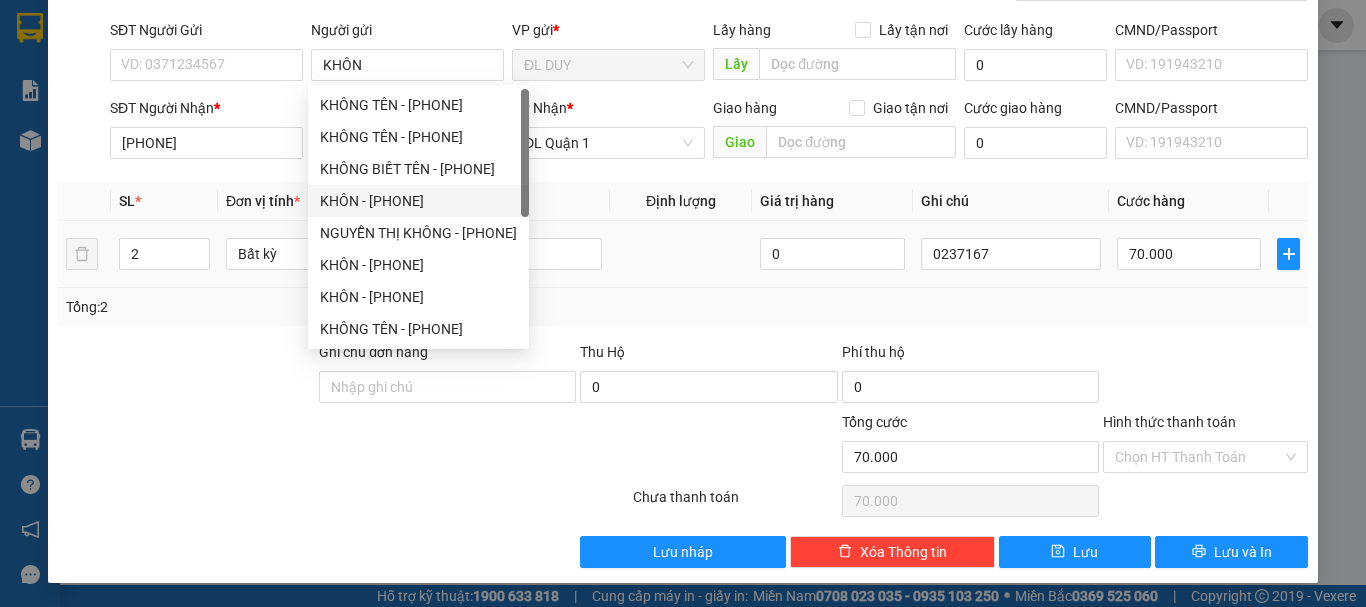 click at bounding box center (681, 254) 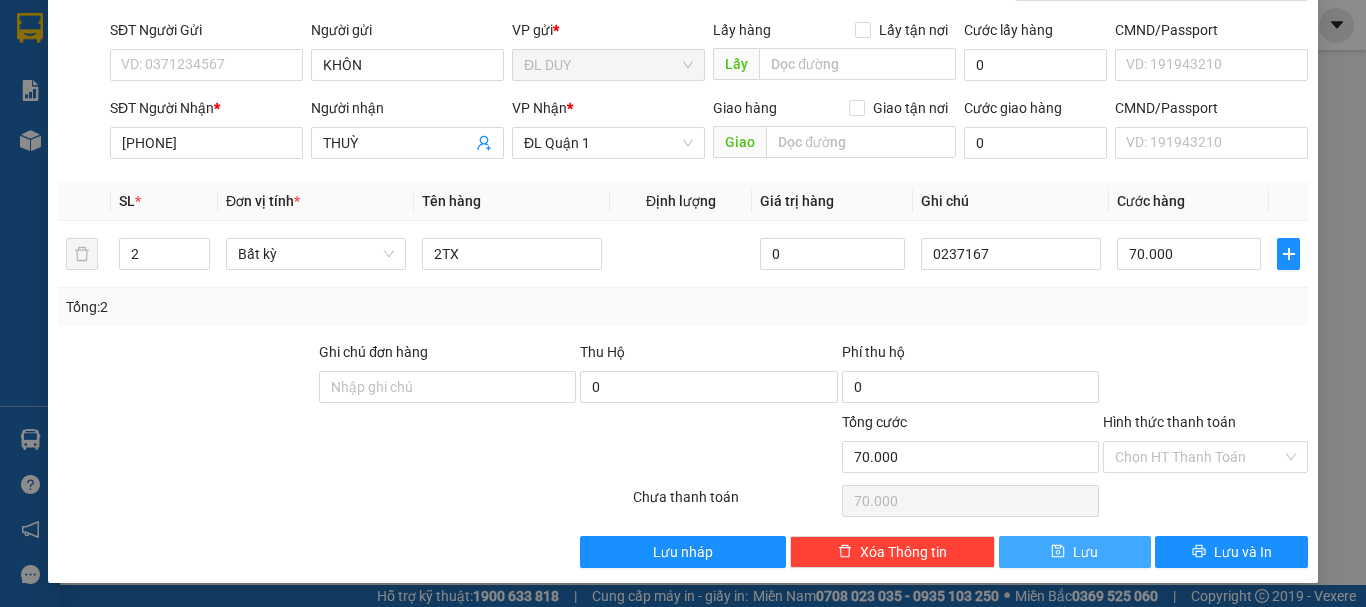 click 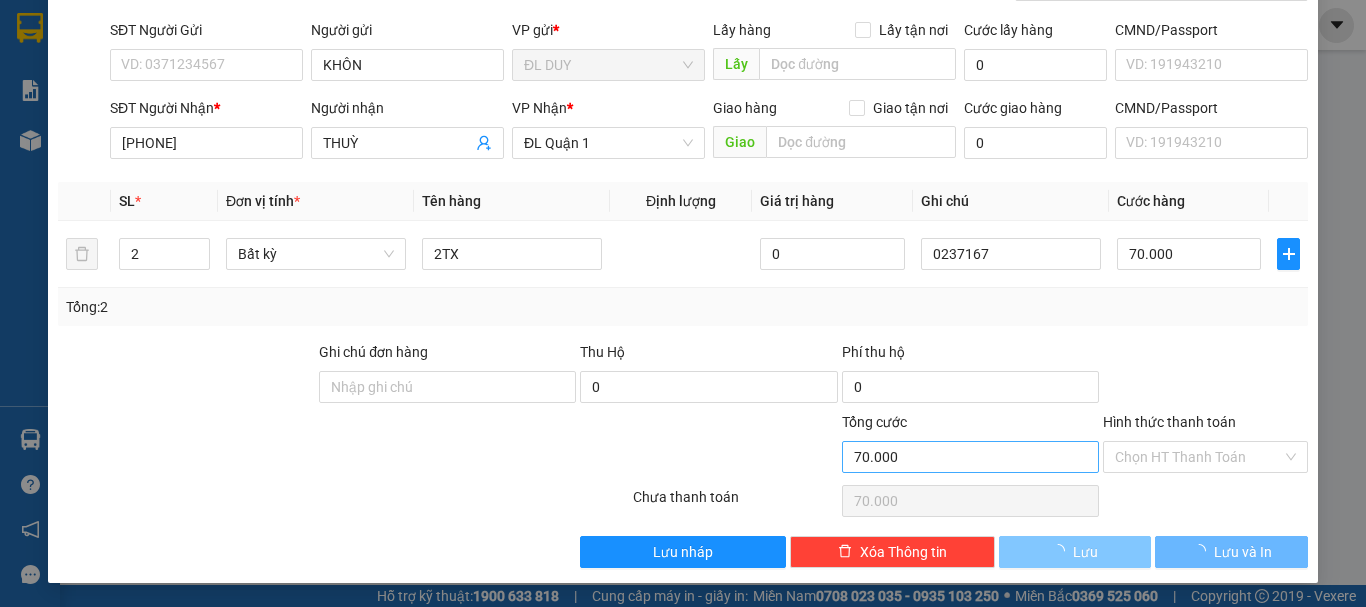 type 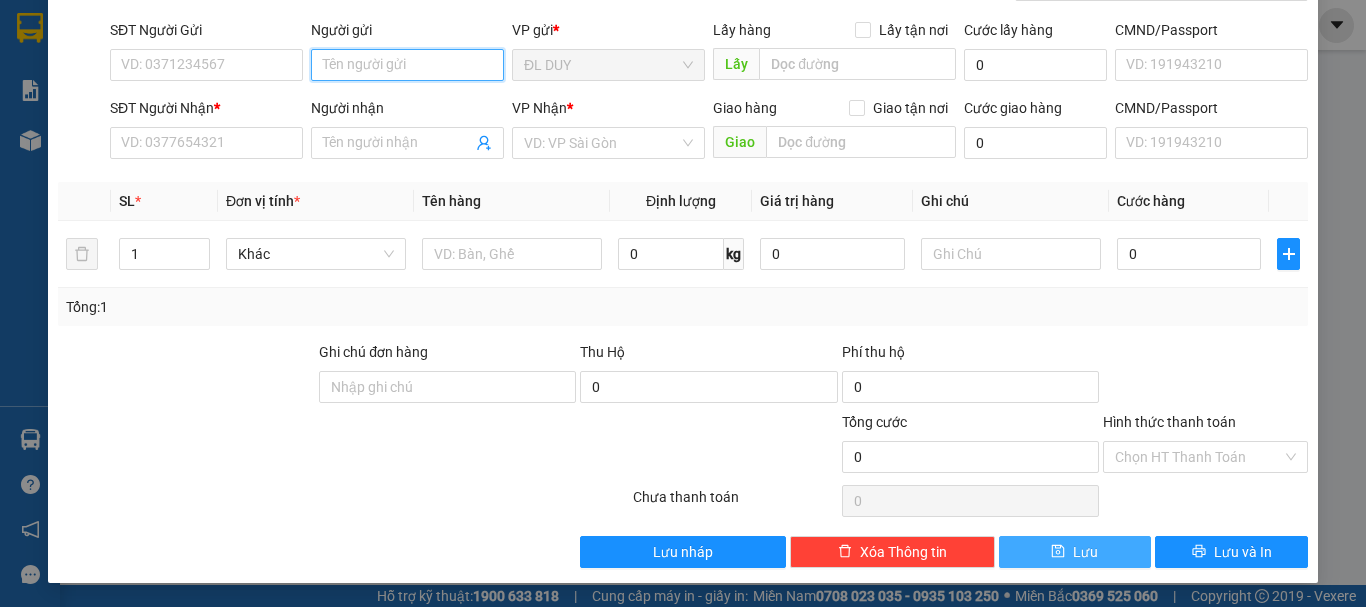 click on "Người gửi" at bounding box center [407, 65] 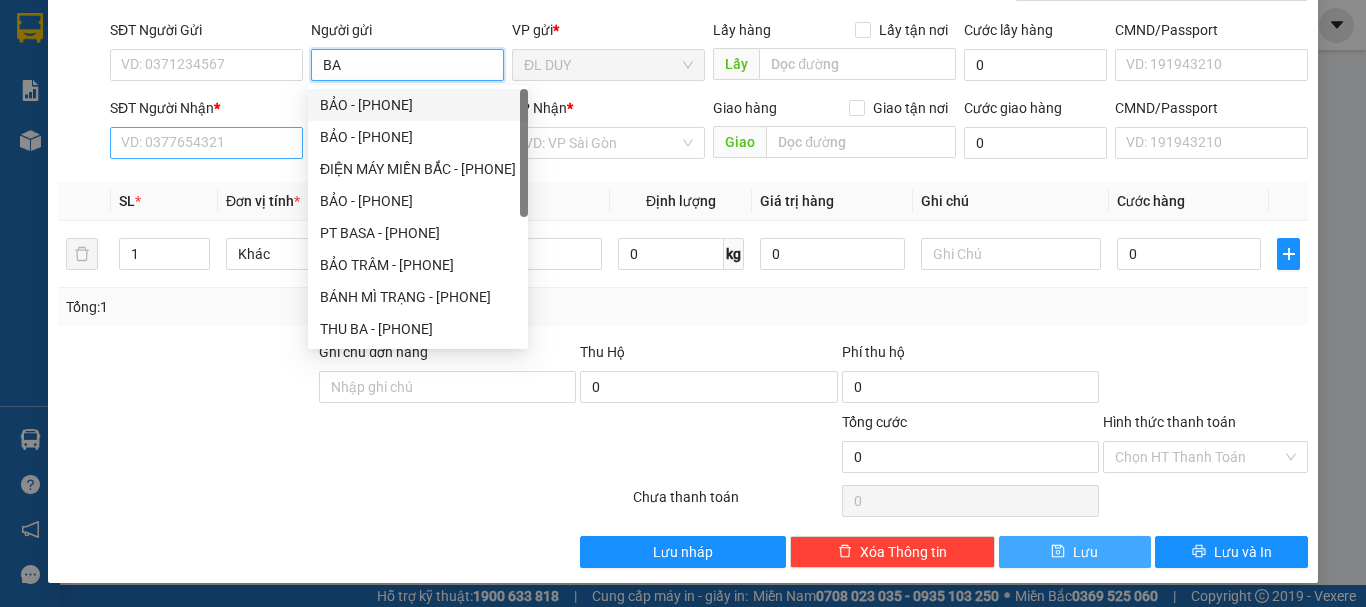 type on "BA" 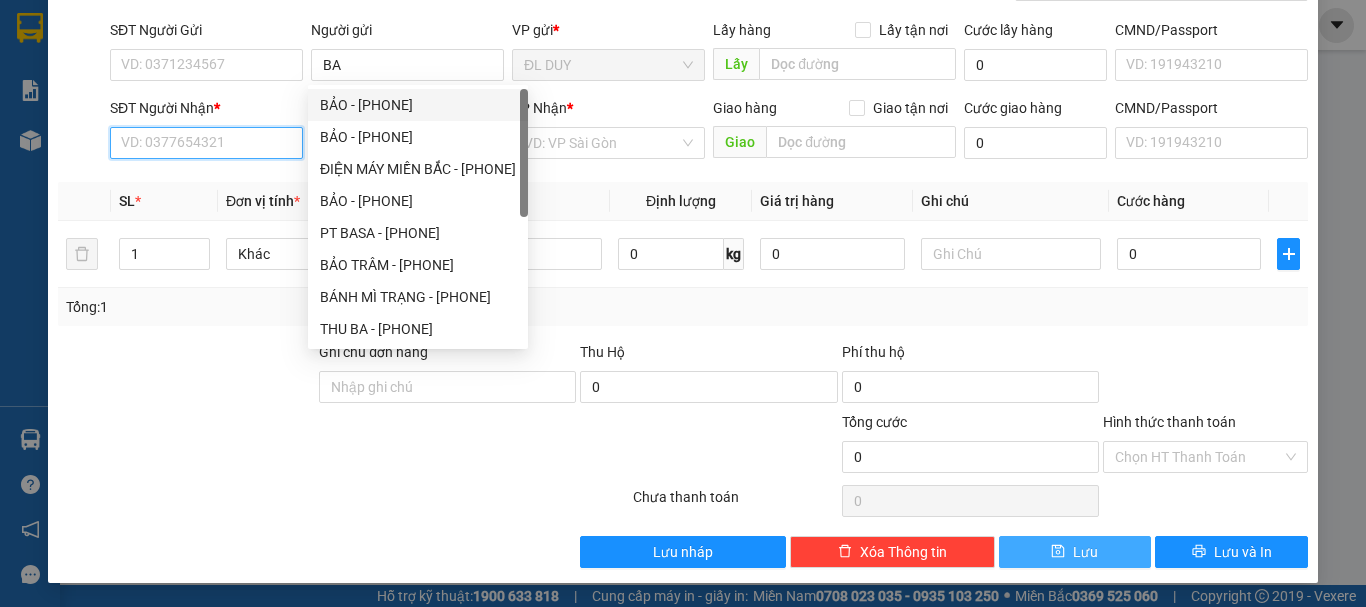 click on "SĐT Người Nhận  *" at bounding box center [206, 143] 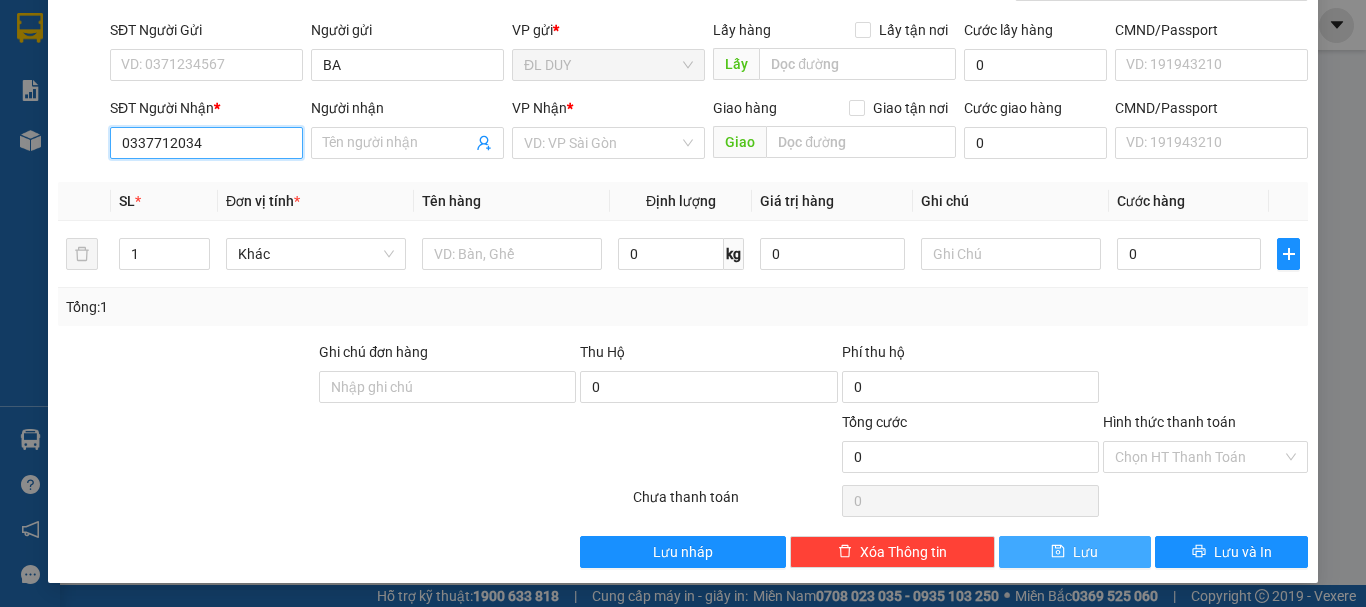 click on "0337712034" at bounding box center (206, 143) 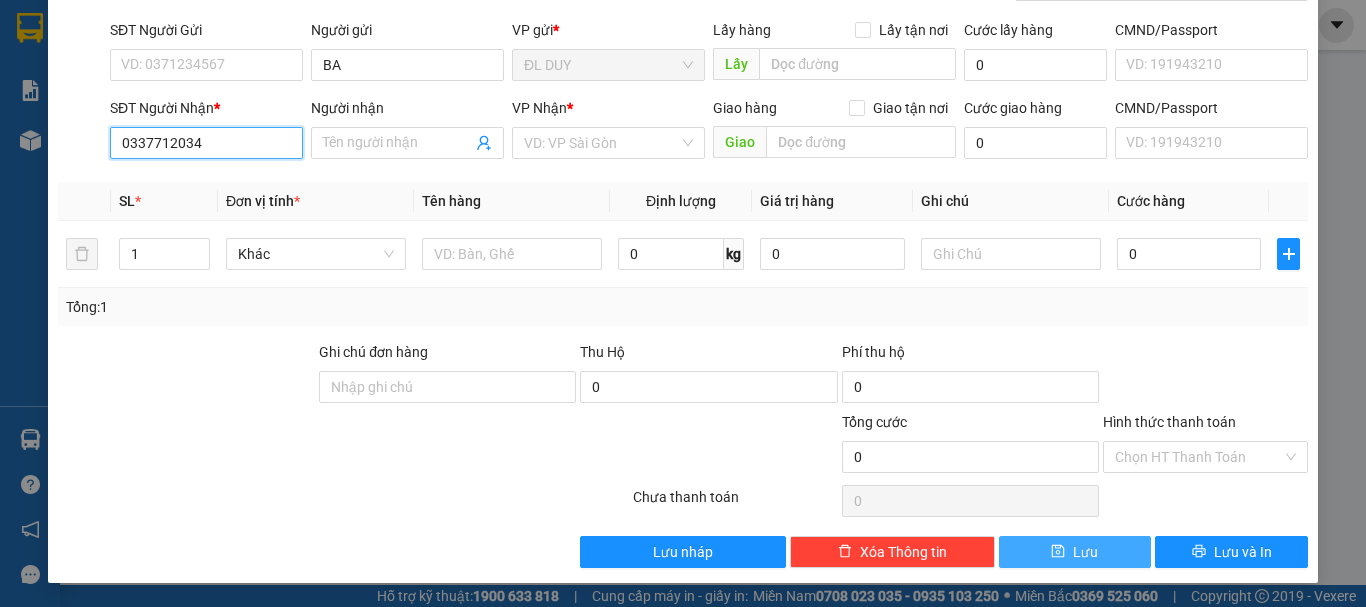 click on "0337712034" at bounding box center [206, 143] 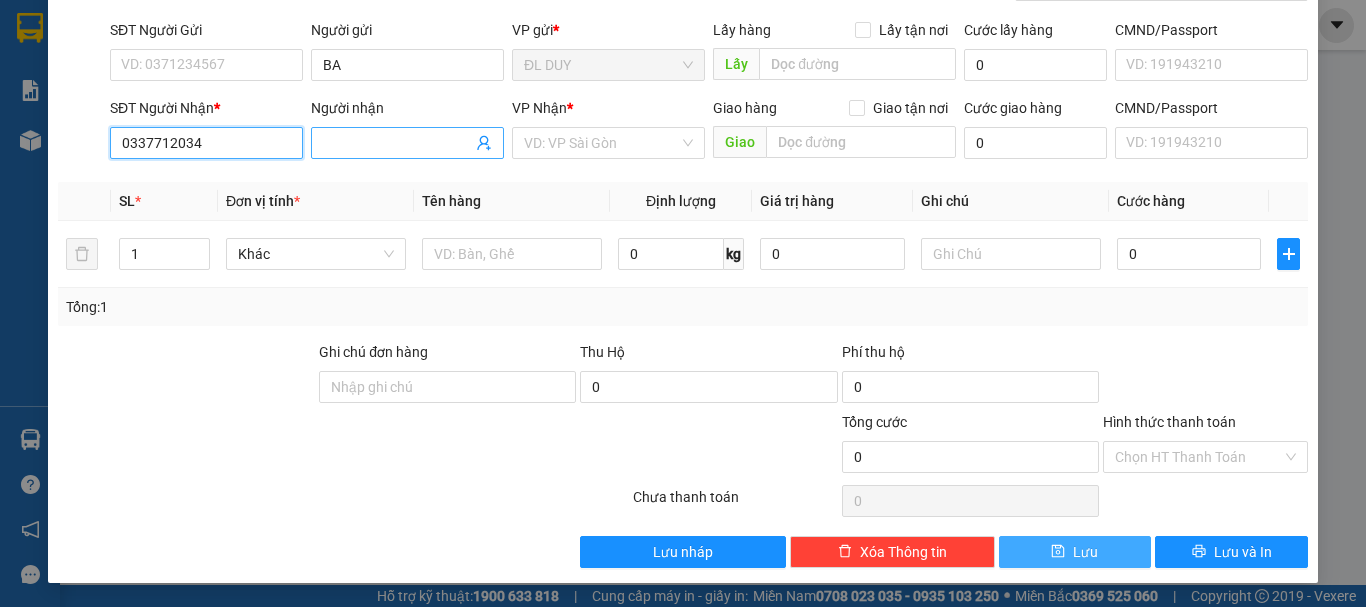 type on "0337712034" 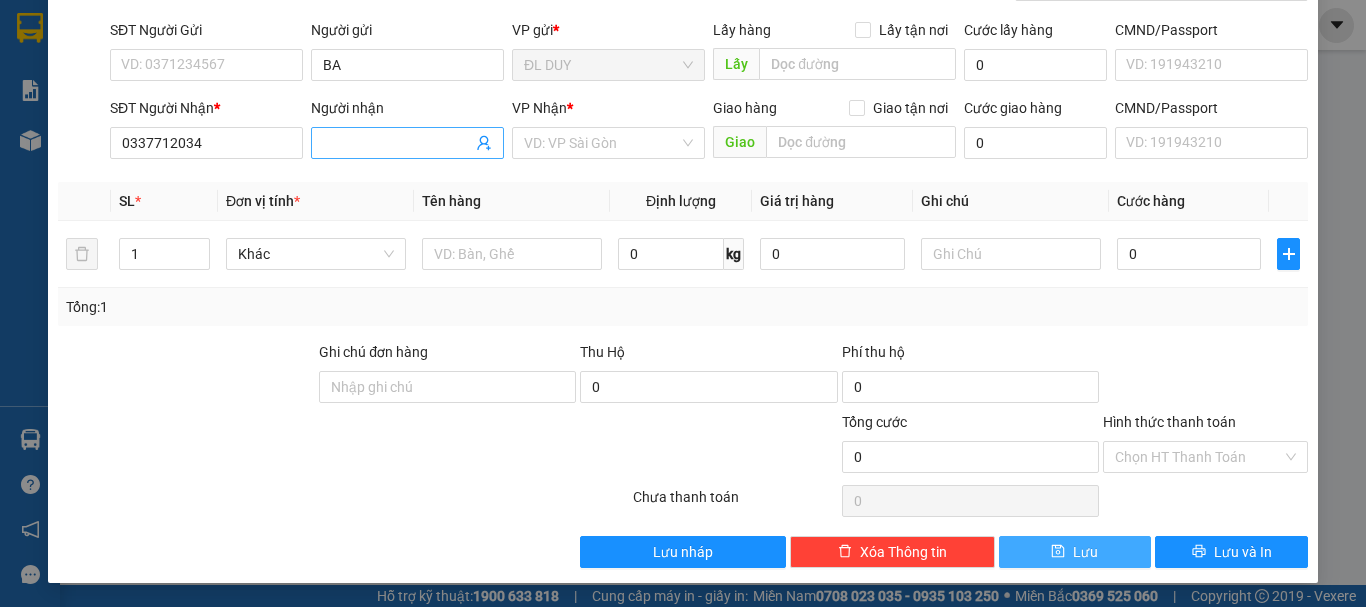 click on "Người nhận" at bounding box center (397, 143) 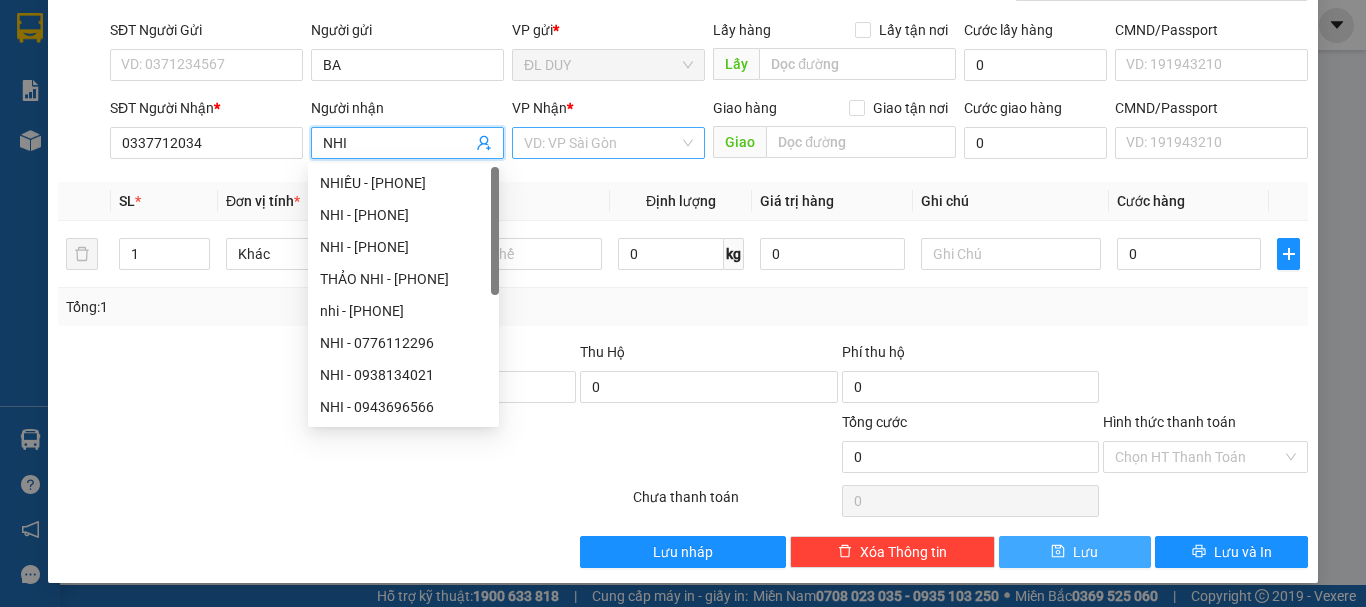 click on "VD: VP Sài Gòn" at bounding box center (608, 143) 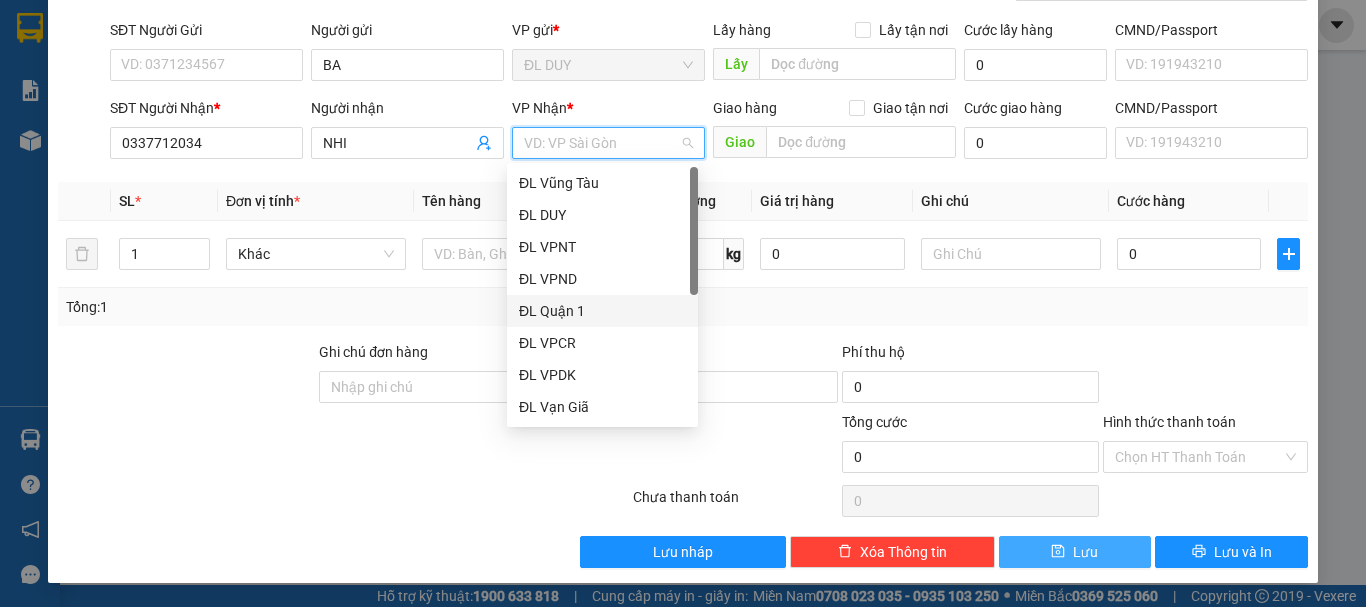 click on "ĐL Quận 1" at bounding box center (602, 311) 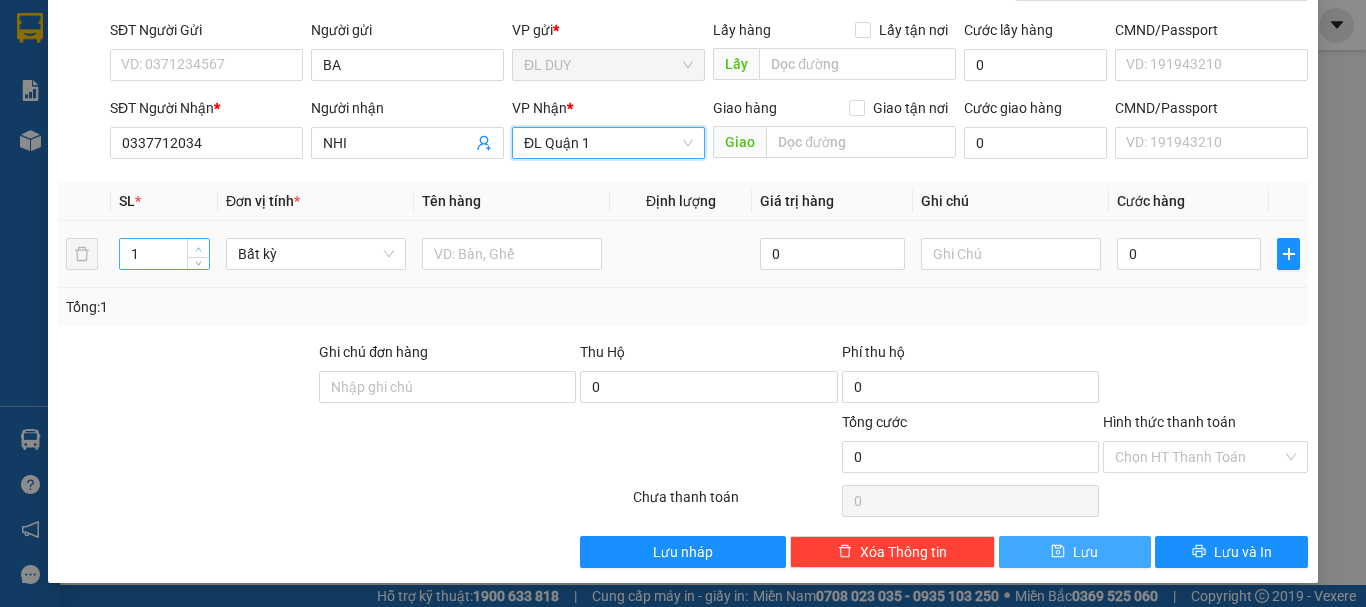 type on "2" 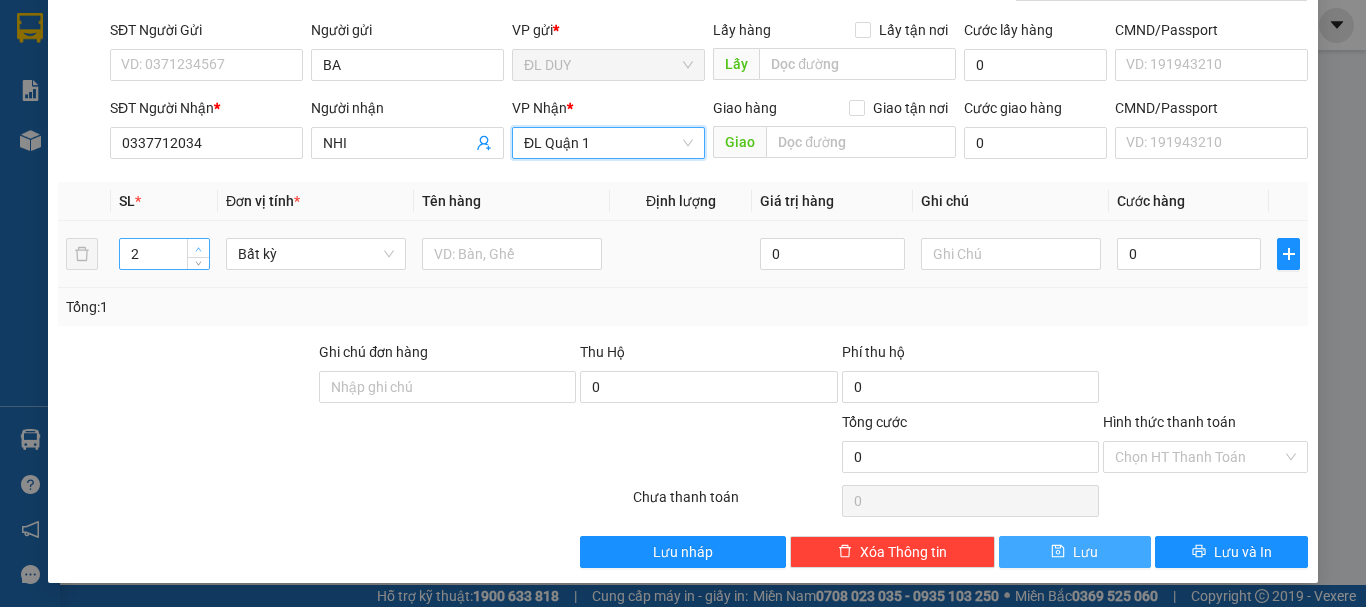 click at bounding box center [198, 248] 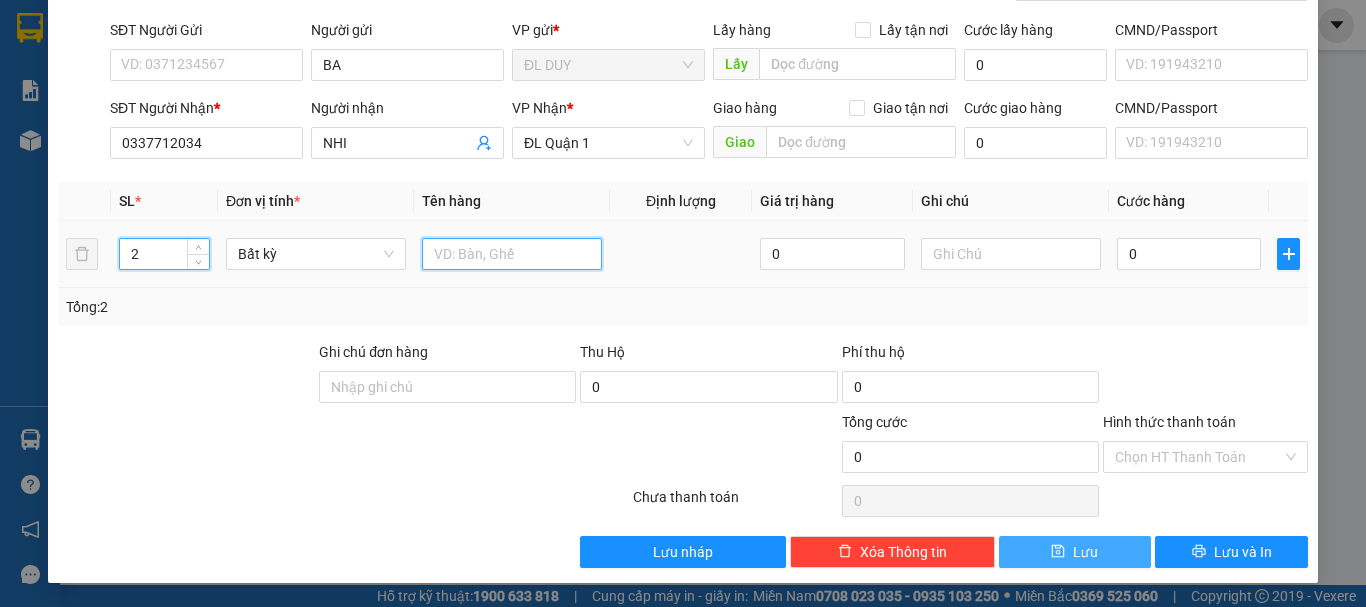 click at bounding box center (512, 254) 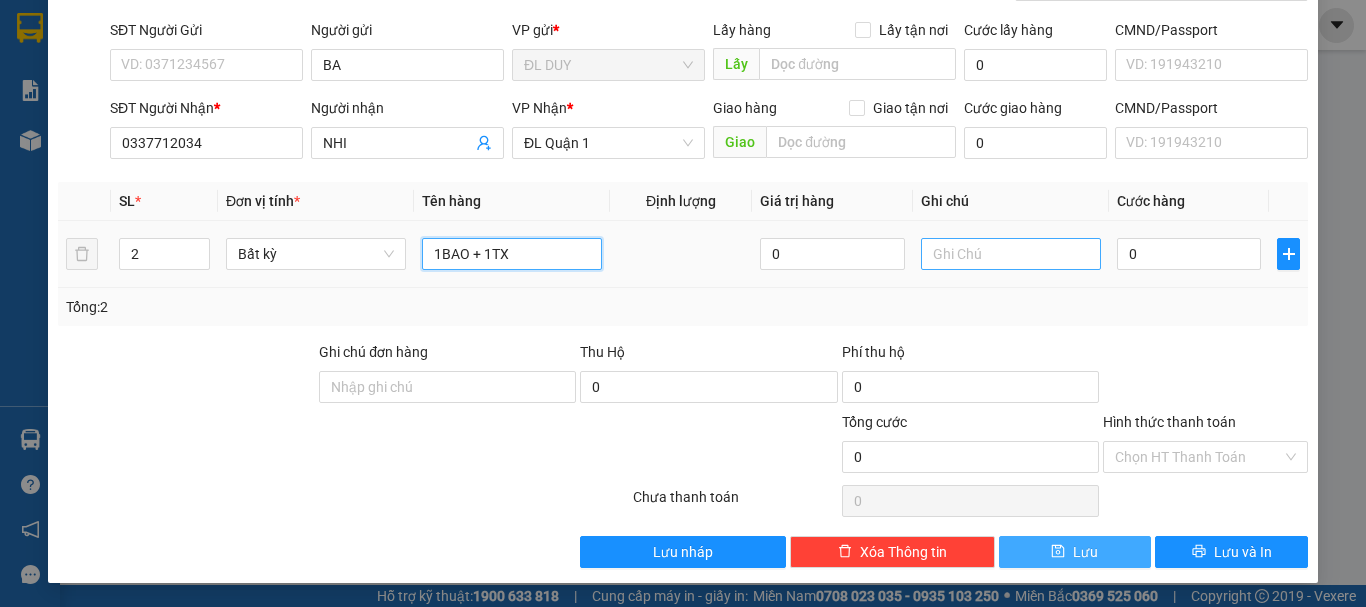 type on "1BAO + 1TX" 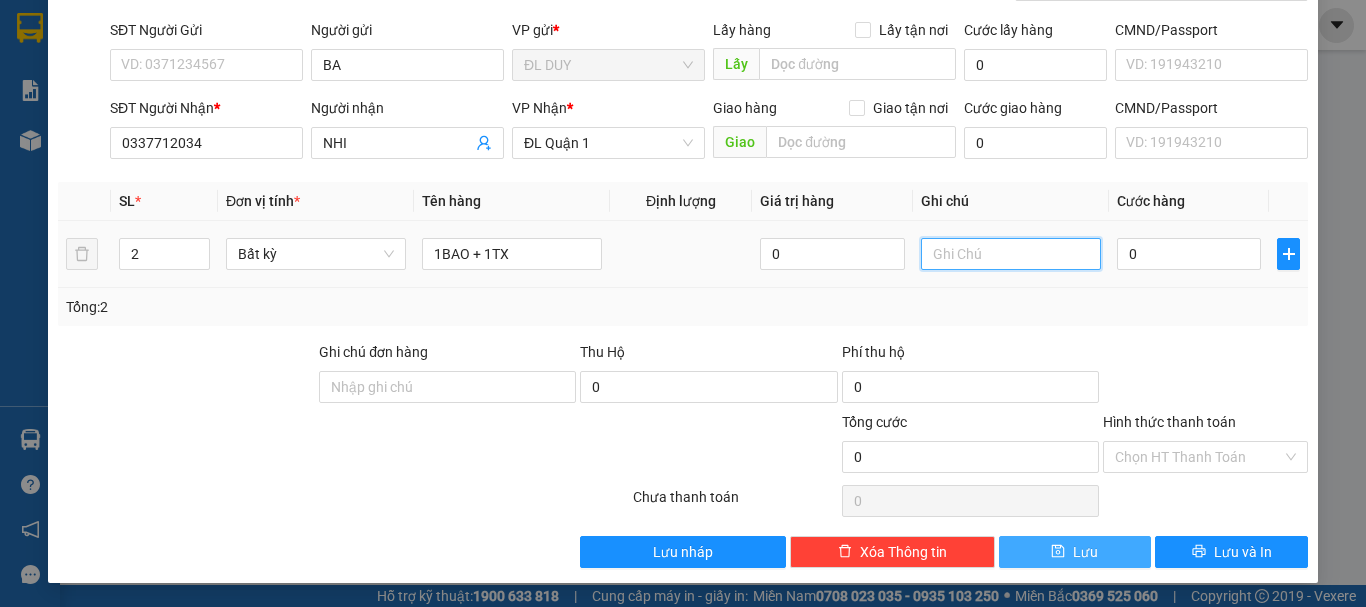 click at bounding box center [1011, 254] 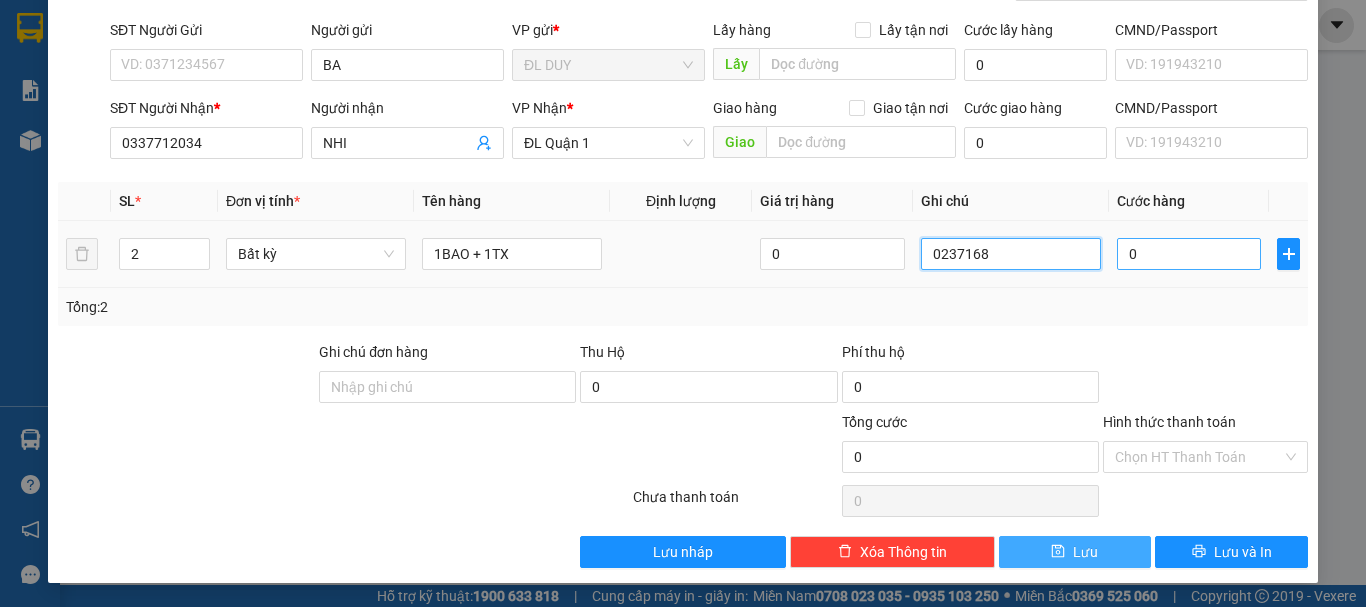 type on "0237168" 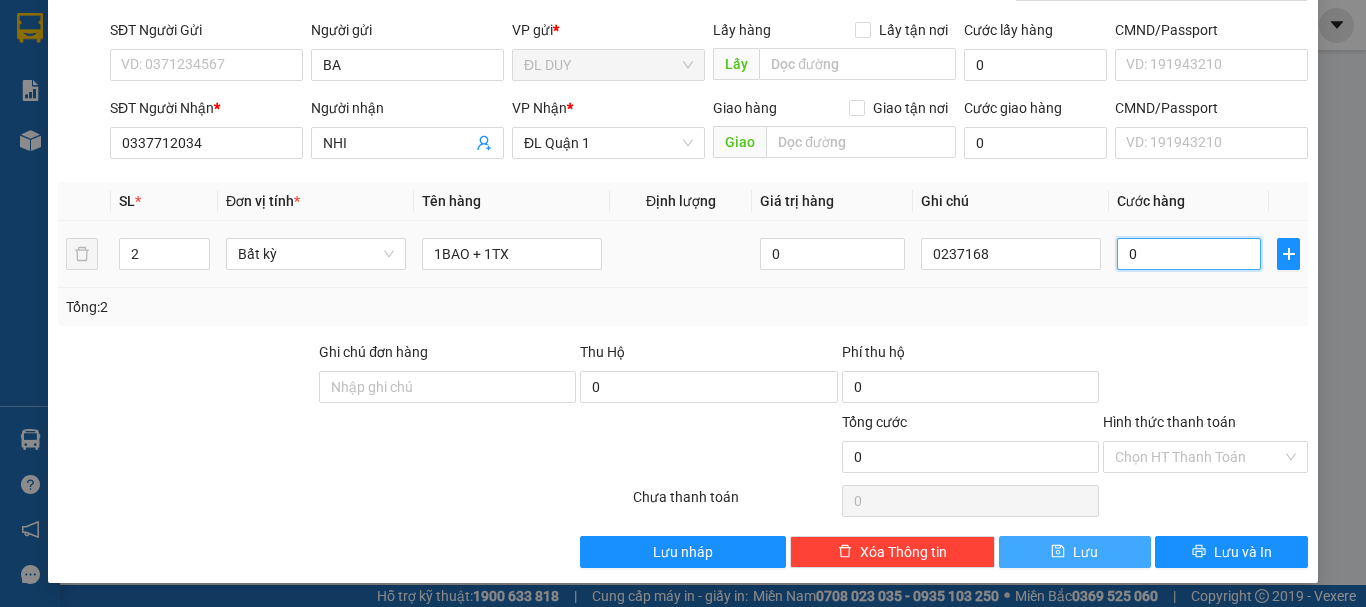 click on "0" at bounding box center [1189, 254] 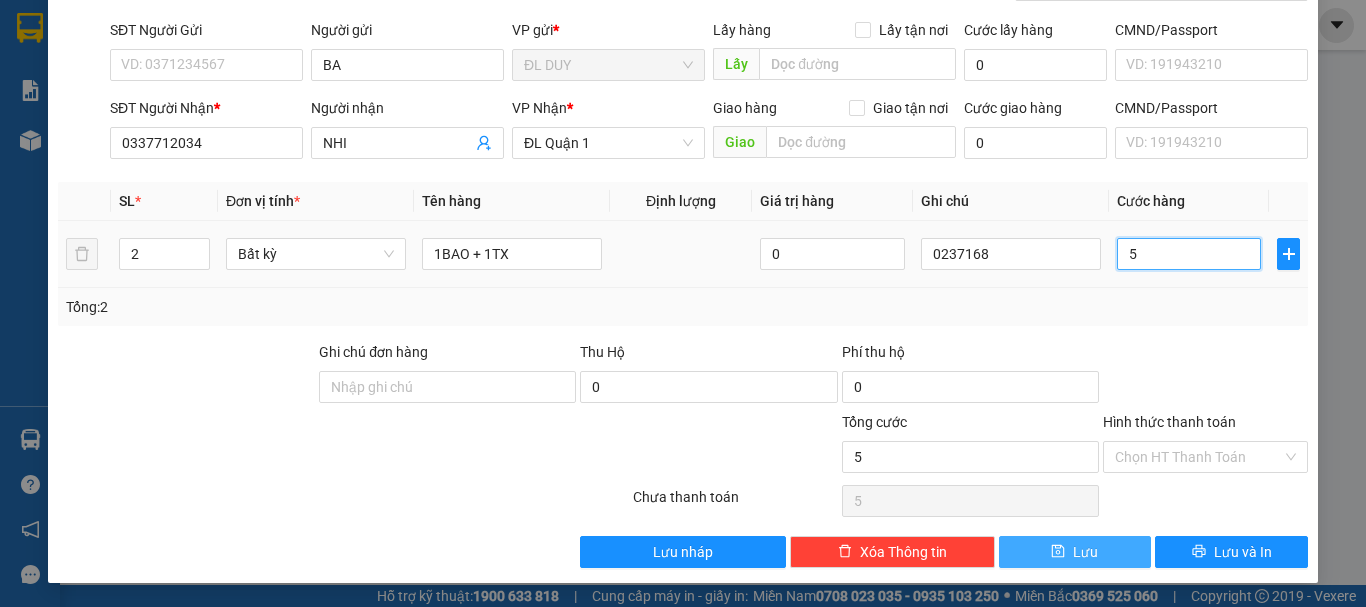 type on "50" 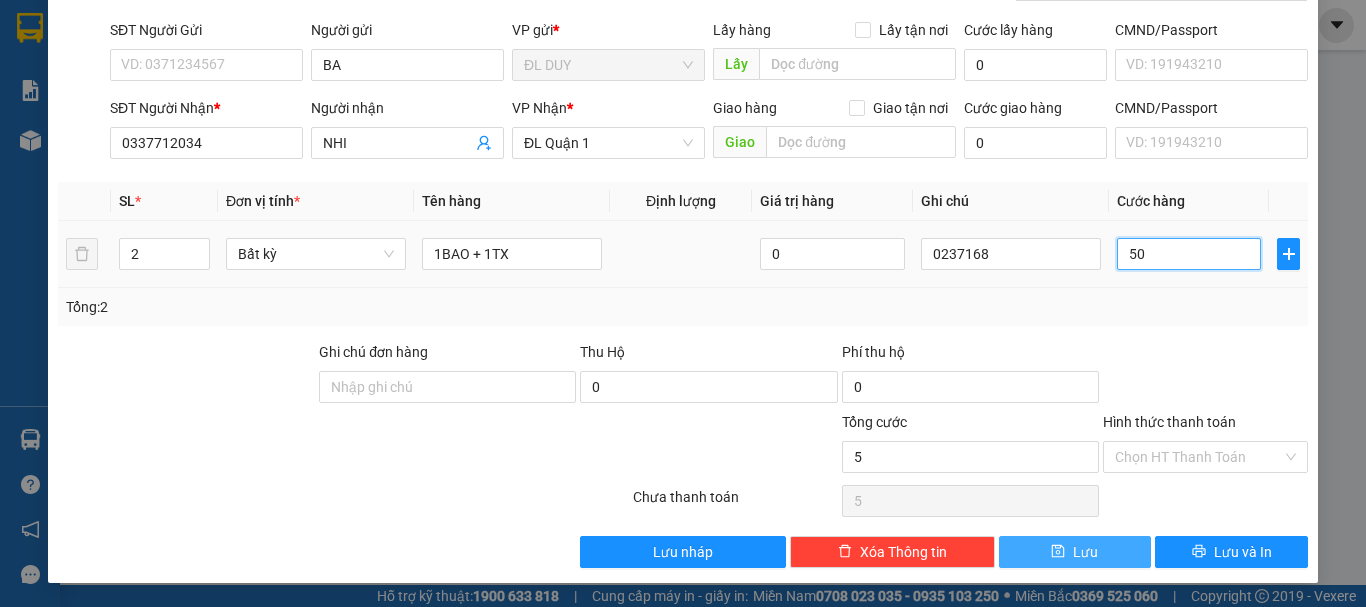 type on "50" 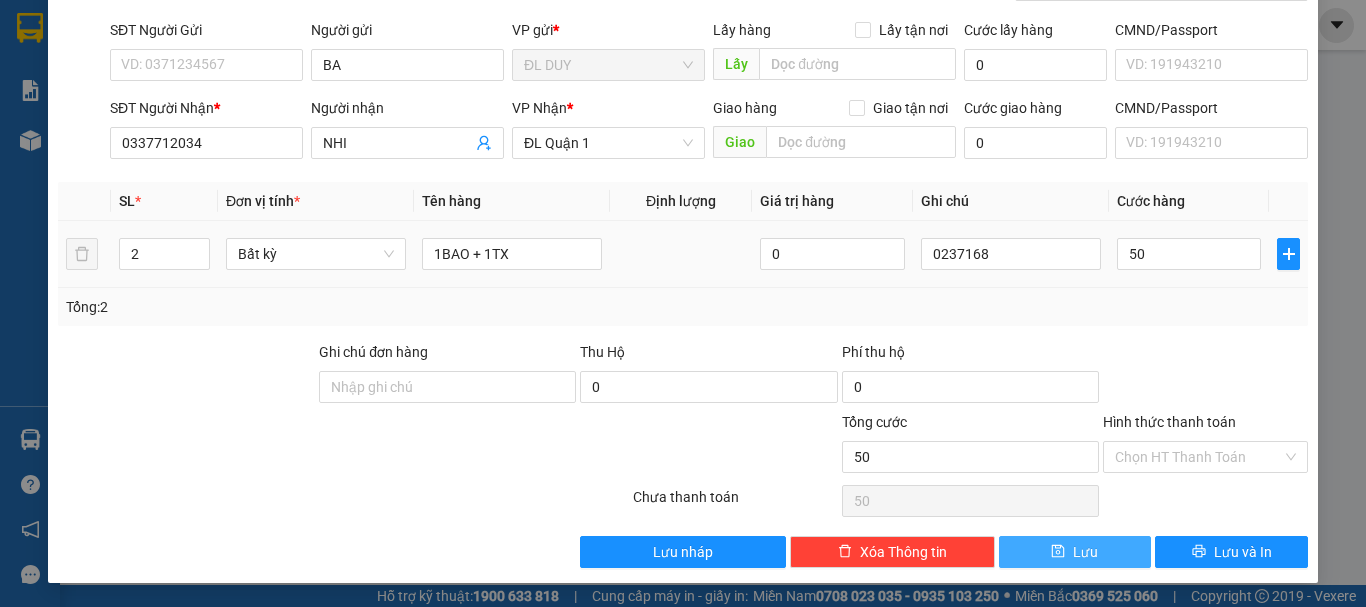 type on "50.000" 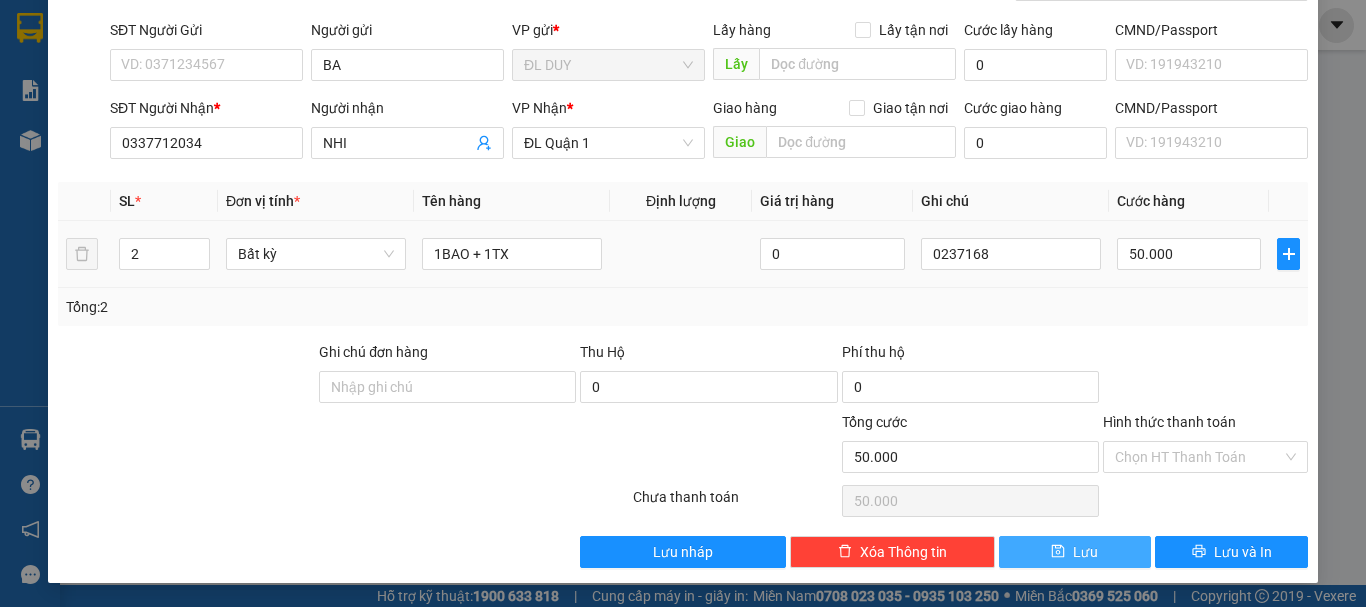 click on "SĐT Người Gửi VD: [PHONE] Người gửi BA VP gửi  * ĐL DUY Lấy hàng Lấy tận nơi Lấy Cước lấy hàng 0 CMND/Passport VD: [SSN] SĐT Người Nhận  * [PHONE] Người nhận NHI VP Nhận  * ĐL Quận 1 Giao hàng Giao tận nơi Giao Cước giao hàng 0 CMND/Passport VD: [SSN]" at bounding box center (683, 253) 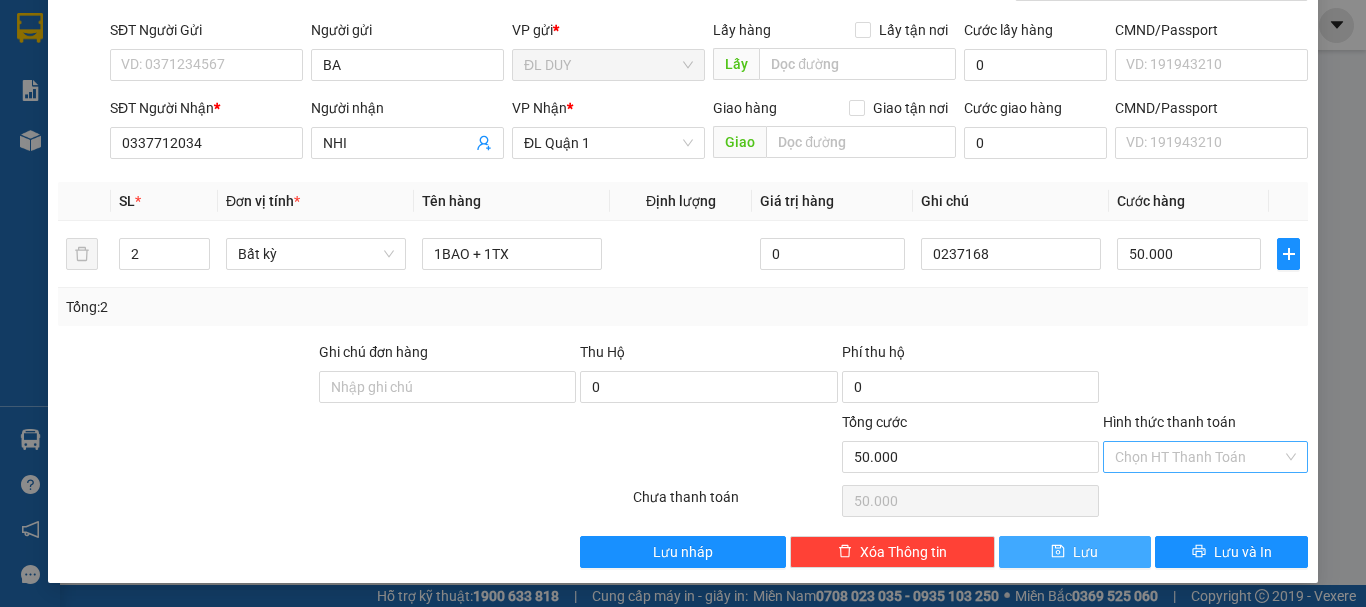 click on "Hình thức thanh toán" at bounding box center (1198, 457) 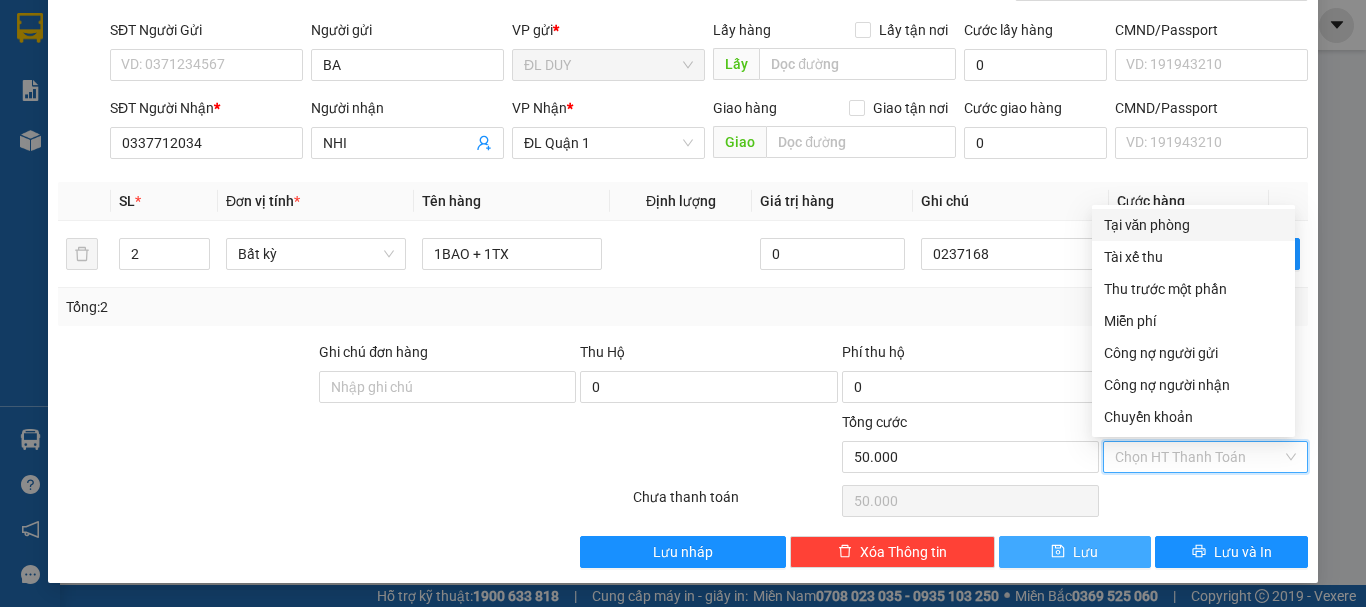 click on "Tại văn phòng" at bounding box center (1193, 225) 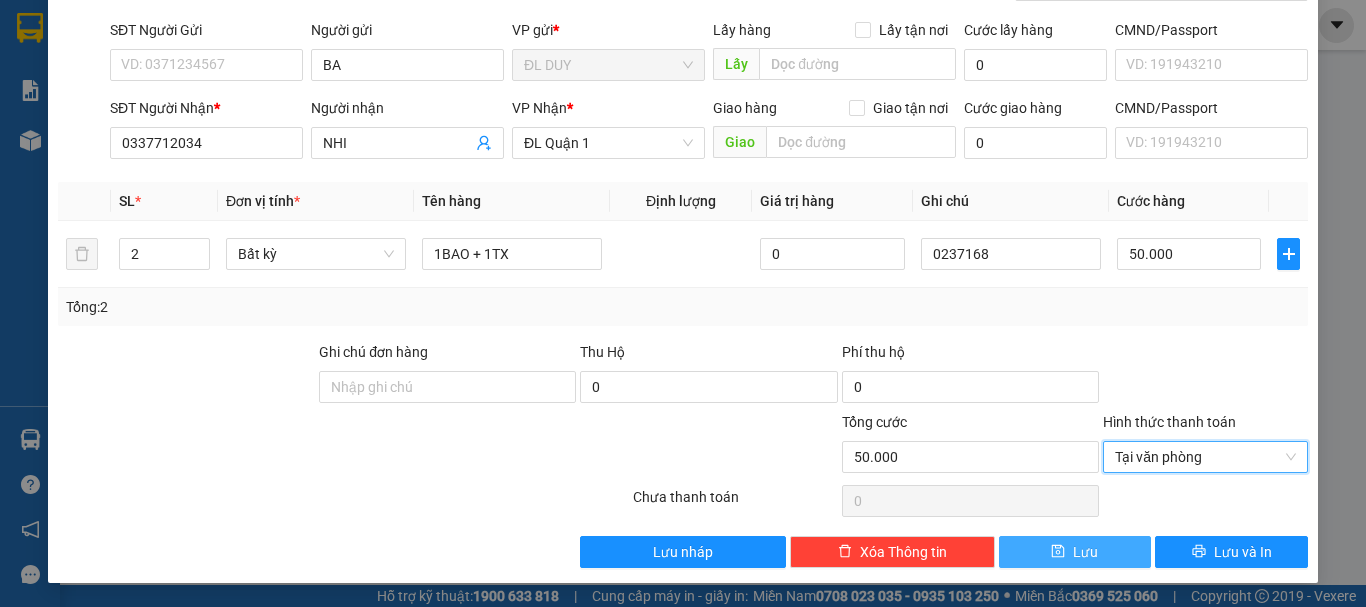 click on "Lưu" at bounding box center (1085, 552) 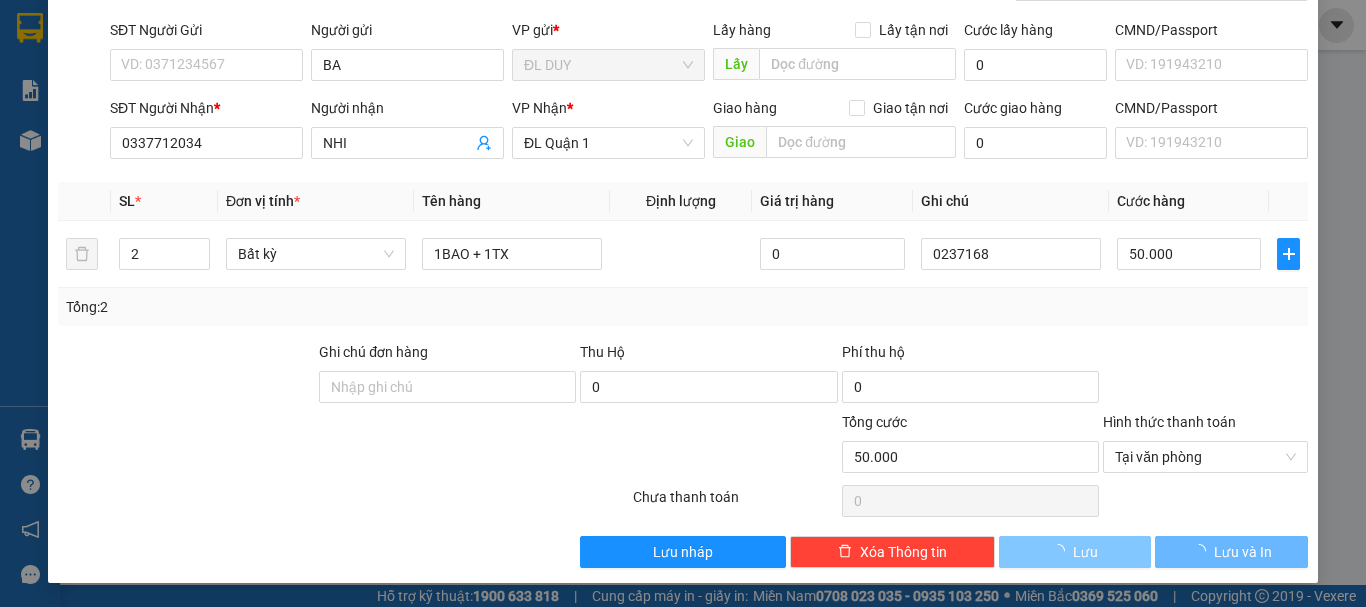 type 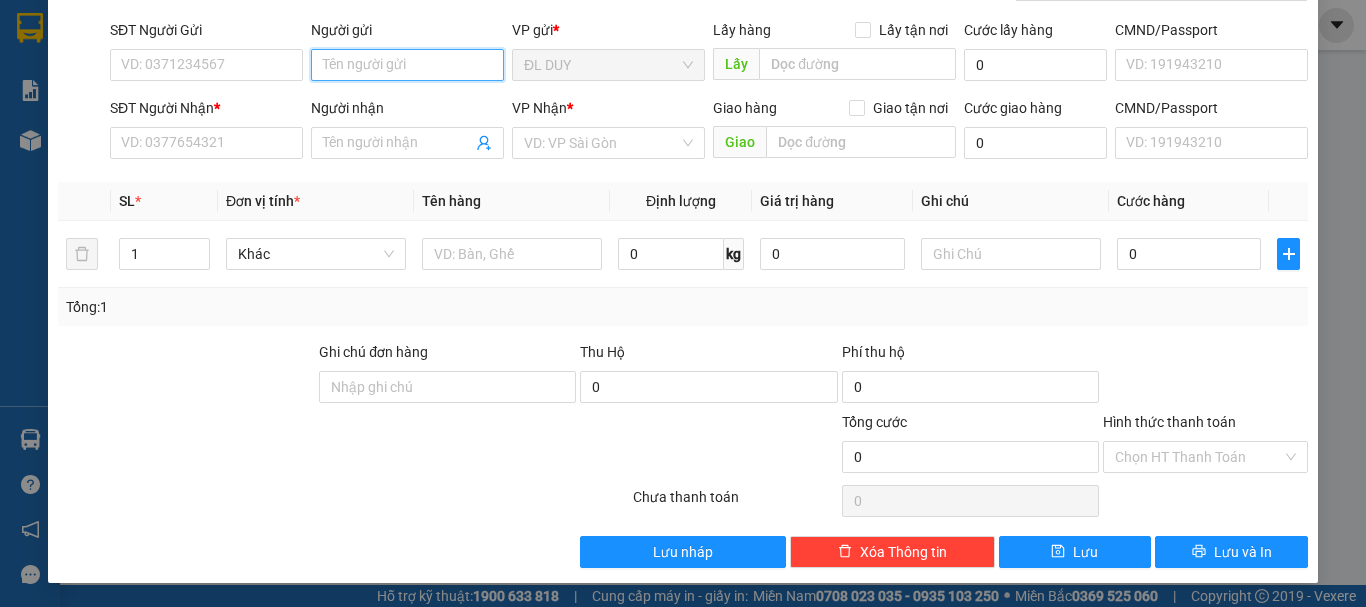 click on "Người gửi" at bounding box center [407, 65] 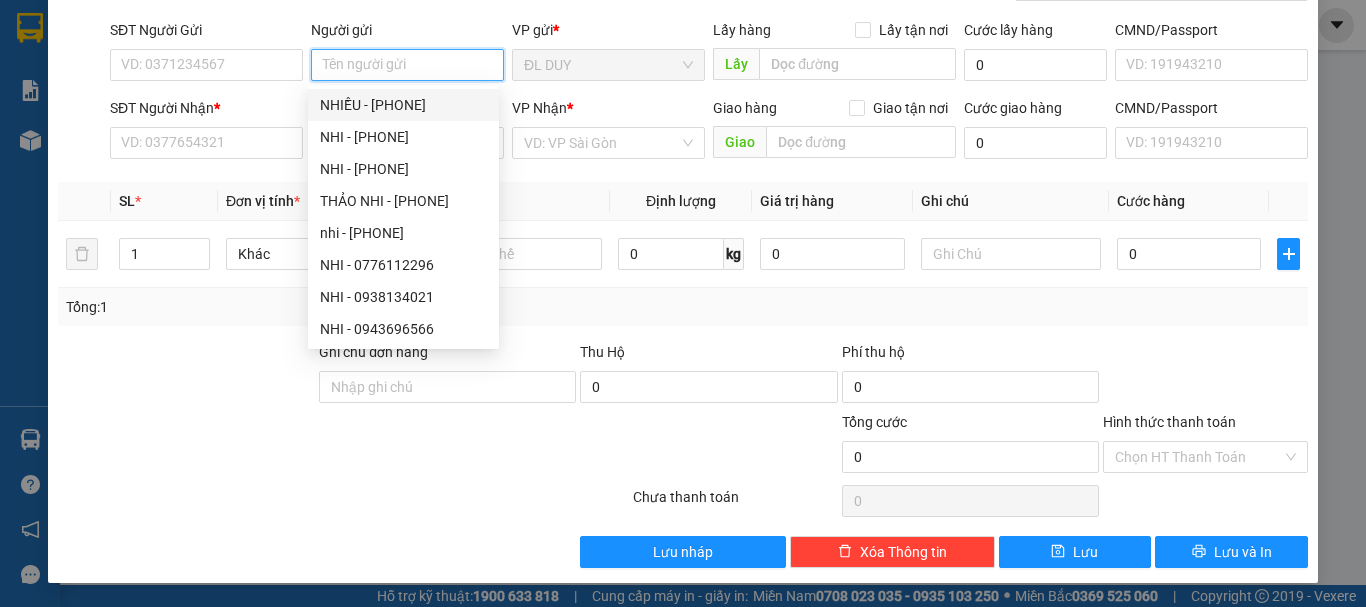 type on "L" 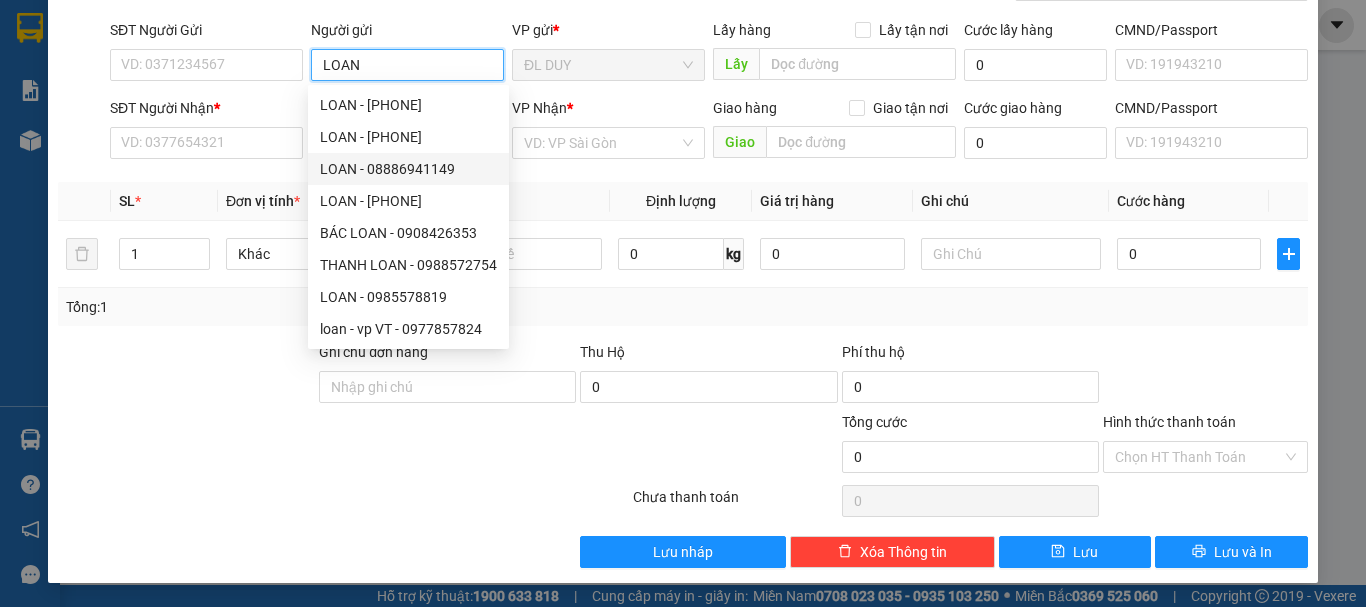 type on "LOAN" 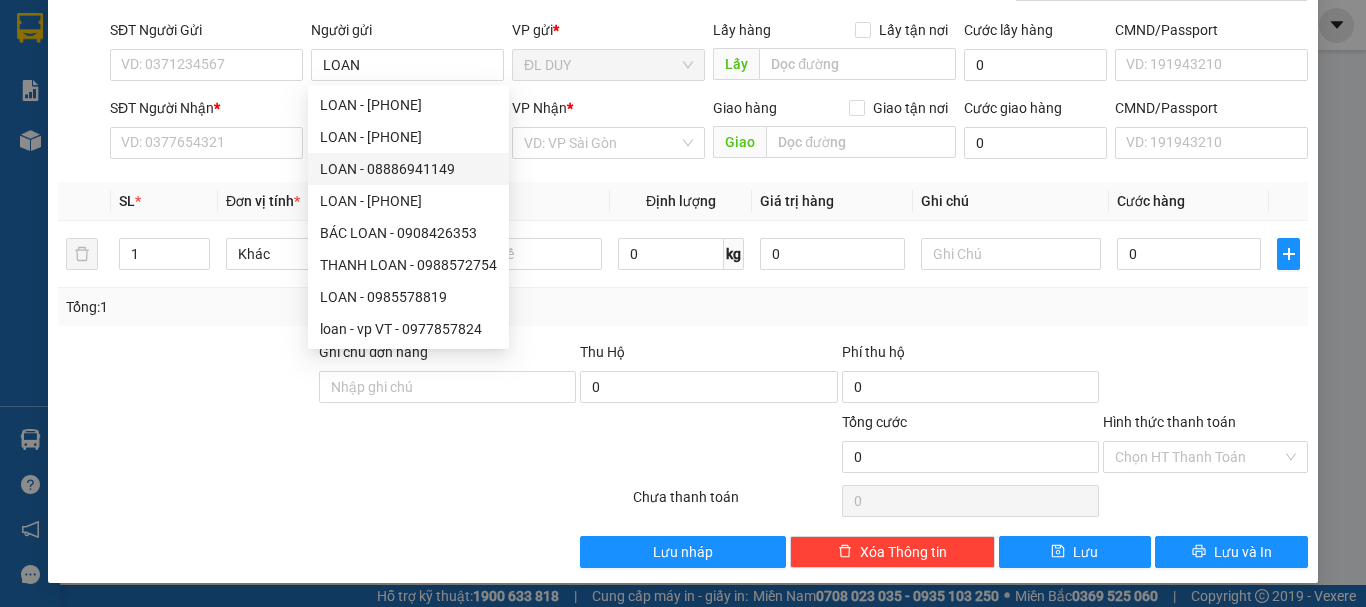click on "SĐT Người Nhận  * VD: 0377654321" at bounding box center (206, 132) 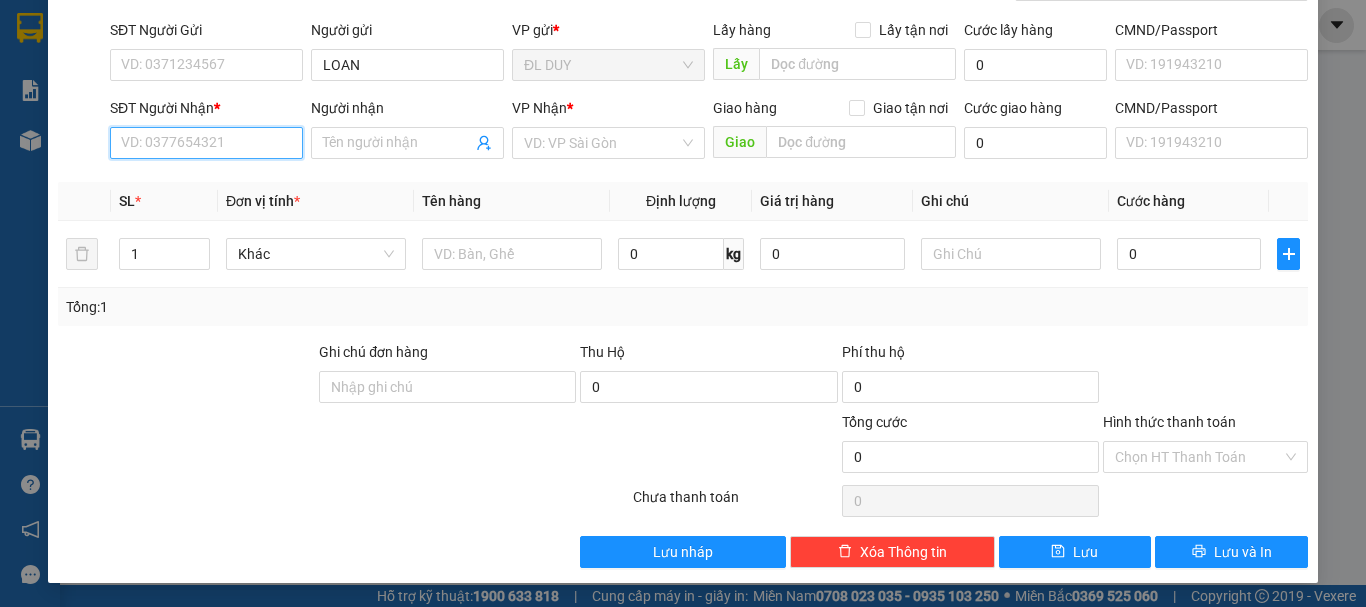 click on "SĐT Người Nhận  *" at bounding box center [206, 143] 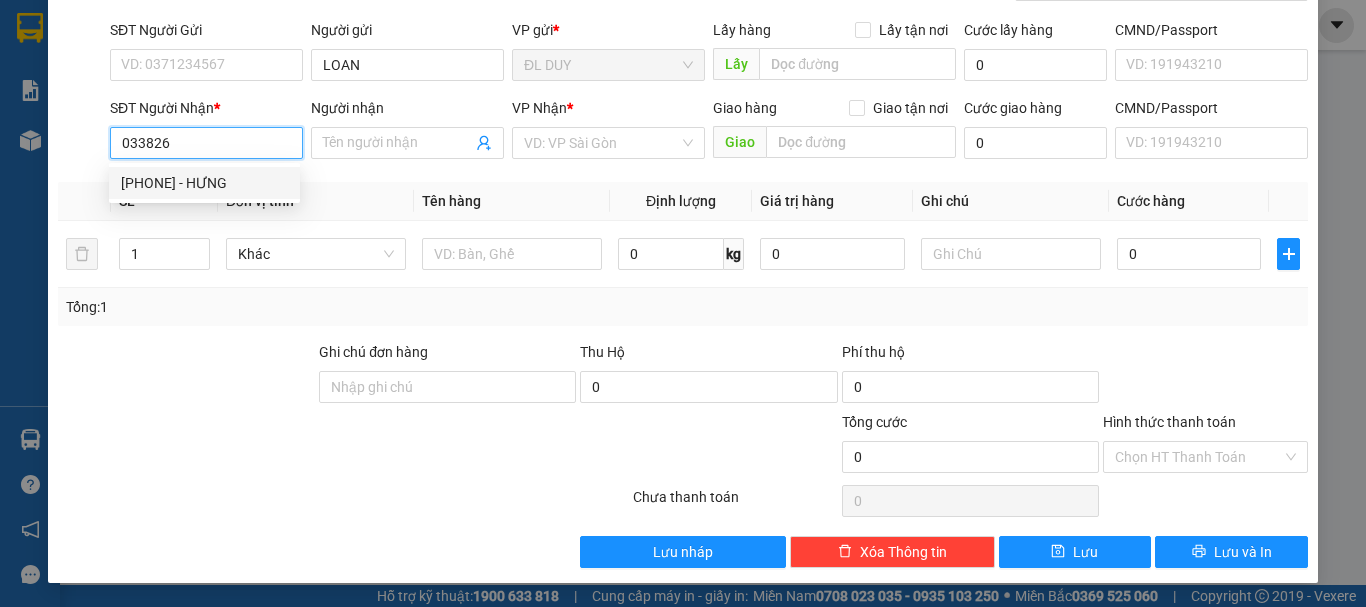 click on "[PHONE] - HƯNG" at bounding box center (204, 183) 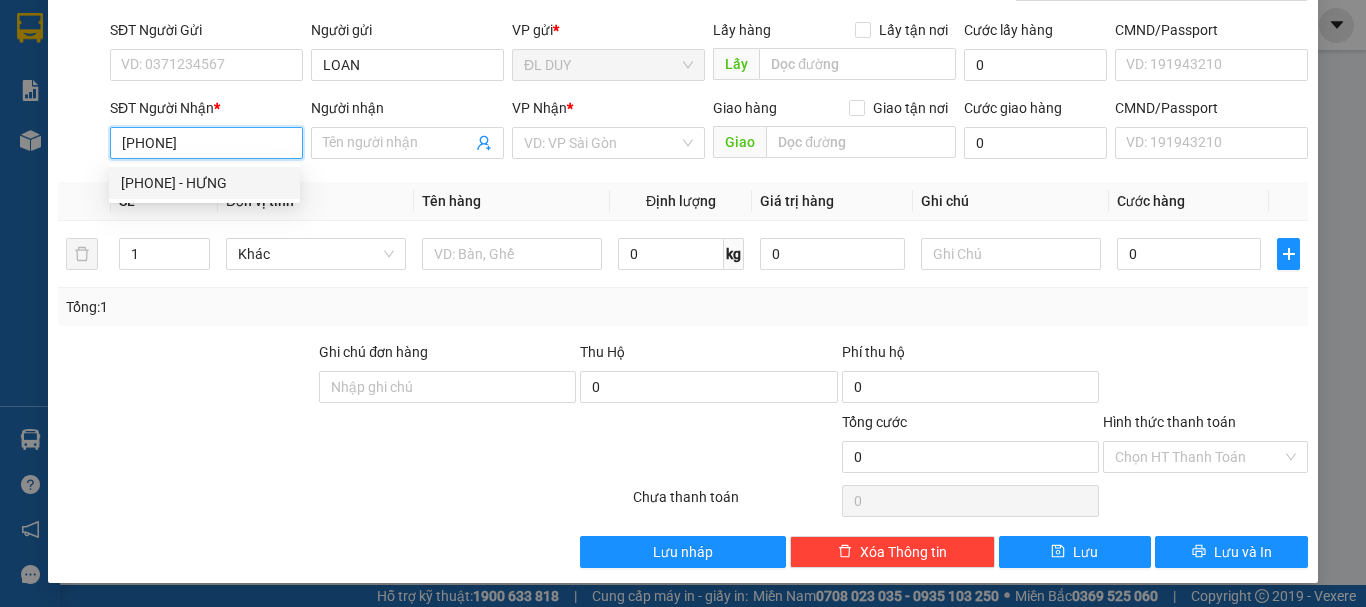 type on "HƯNG" 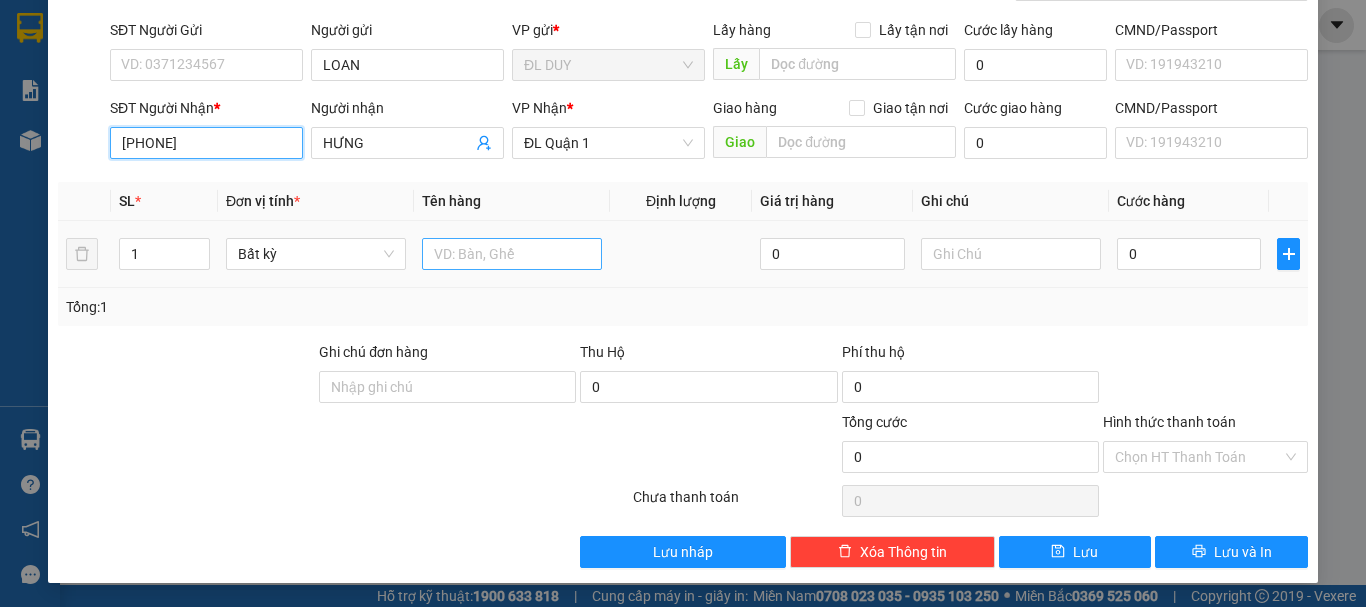 type on "[PHONE]" 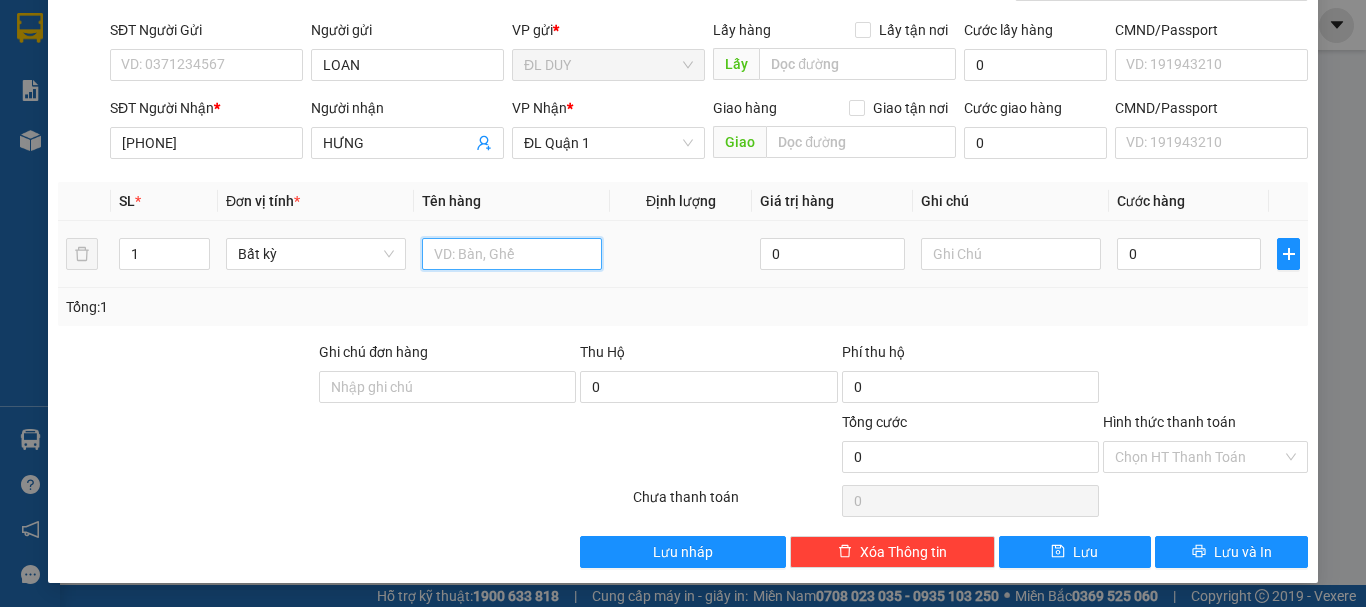click at bounding box center [512, 254] 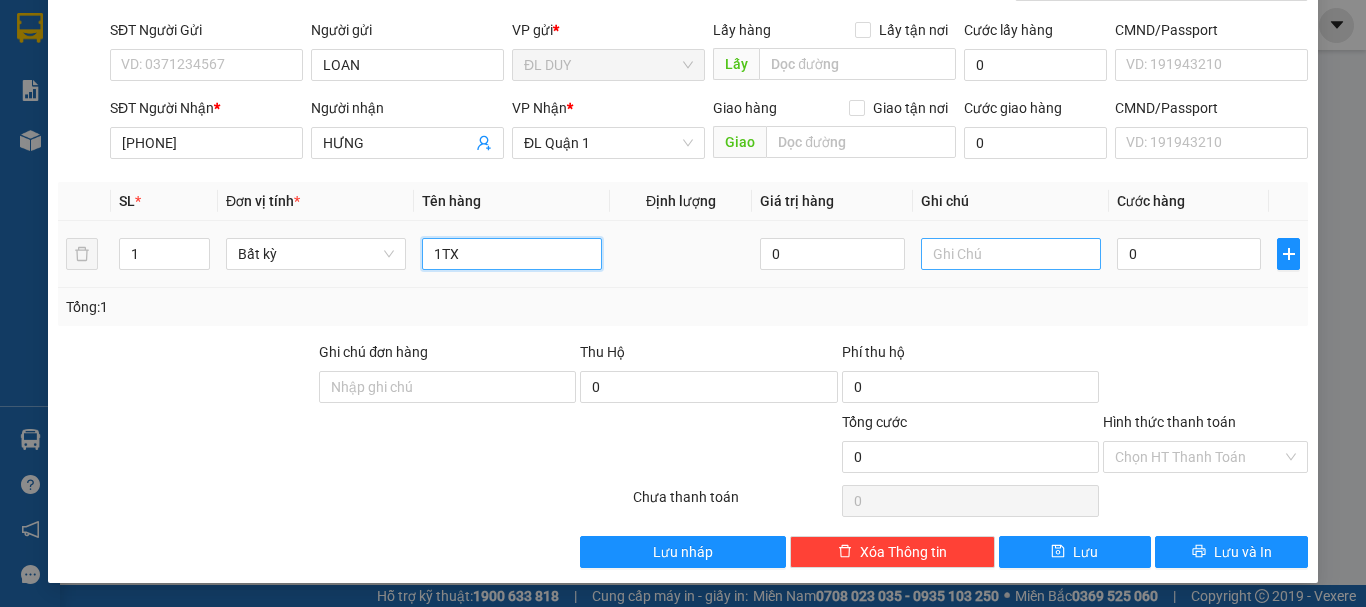 type on "1TX" 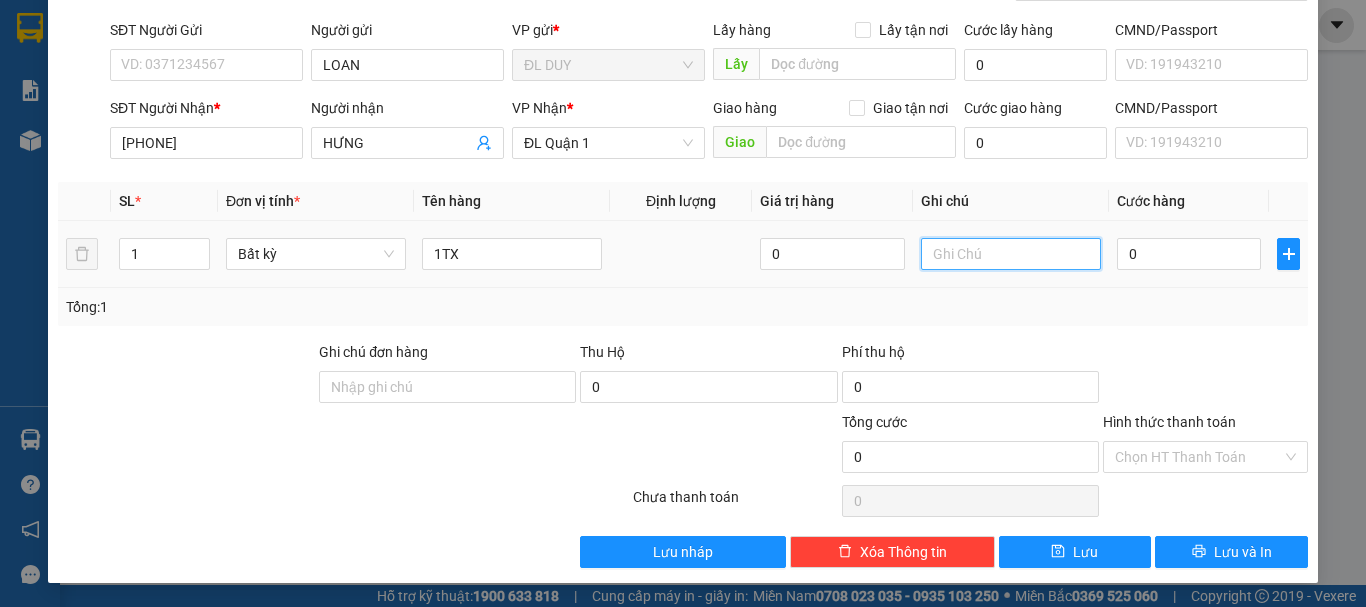 click at bounding box center [1011, 254] 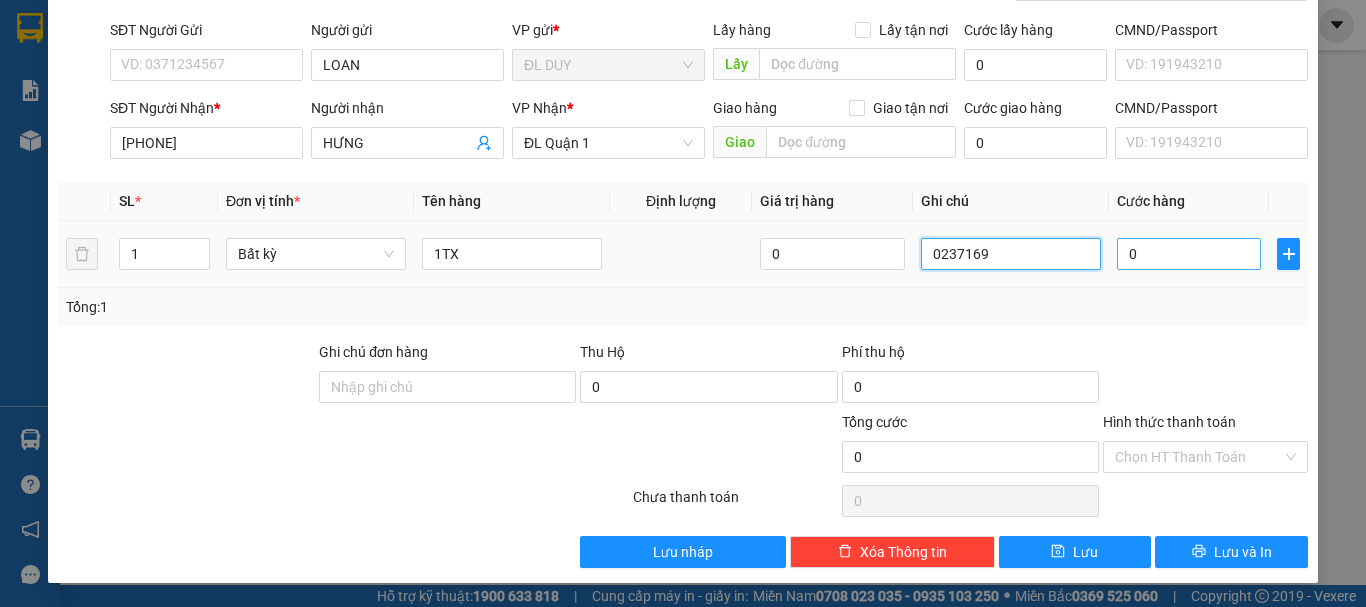 type on "0237169" 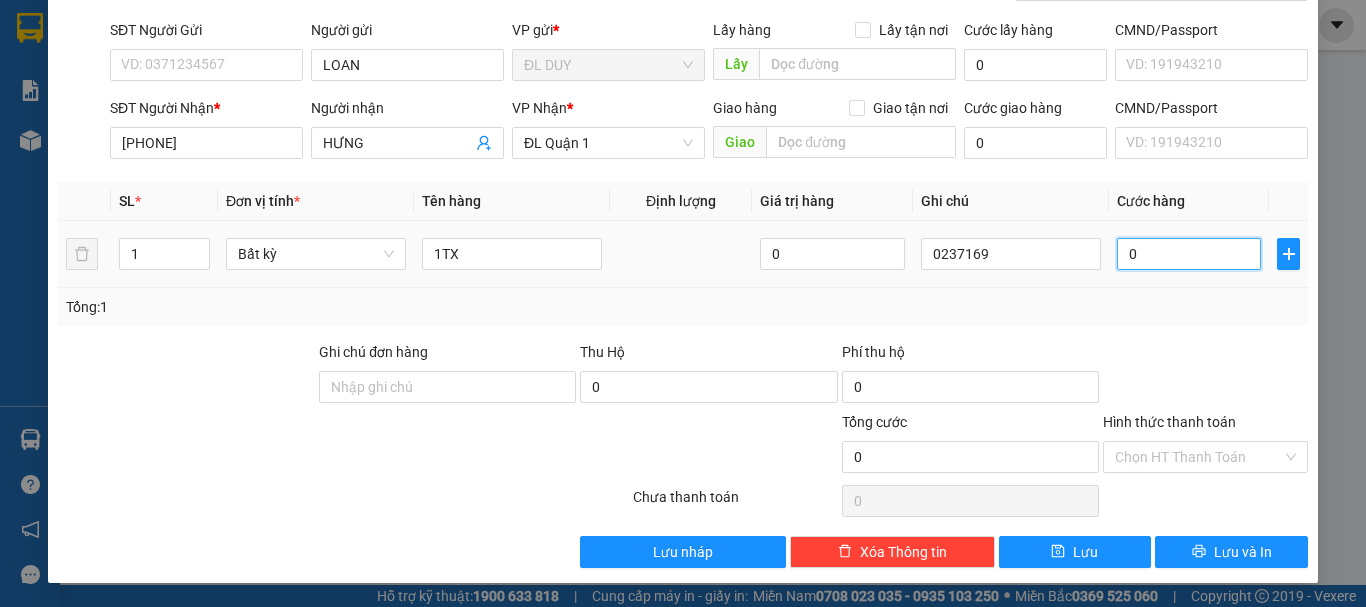 click on "0" at bounding box center (1189, 254) 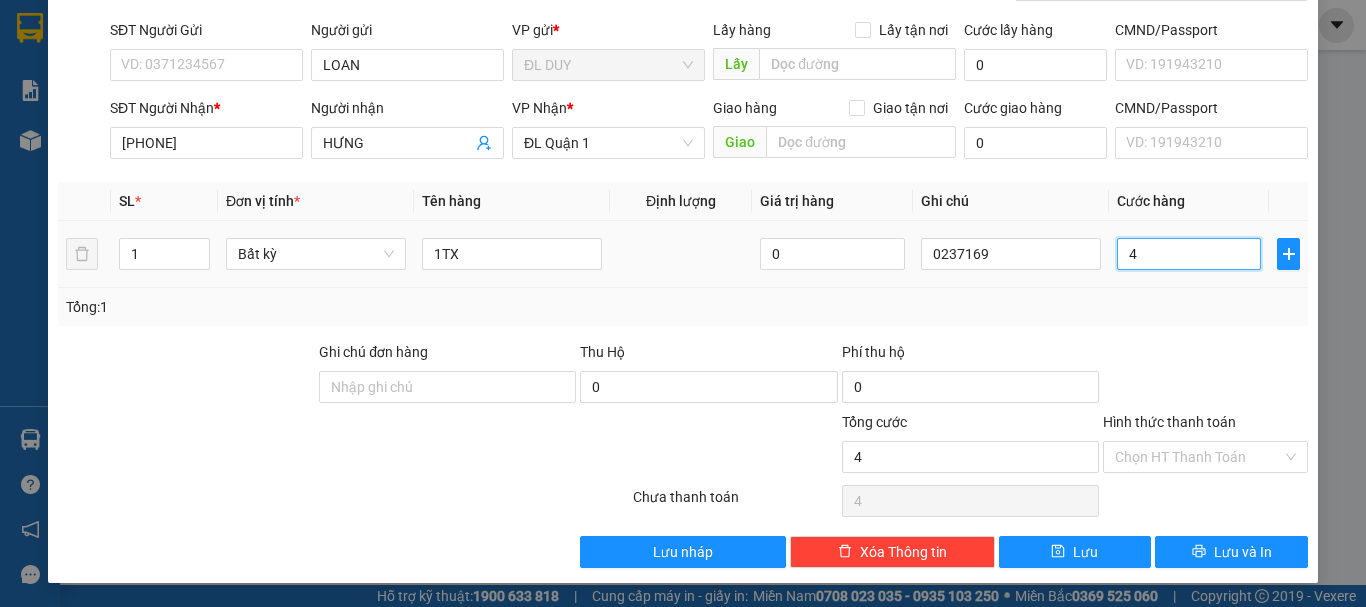 type on "40" 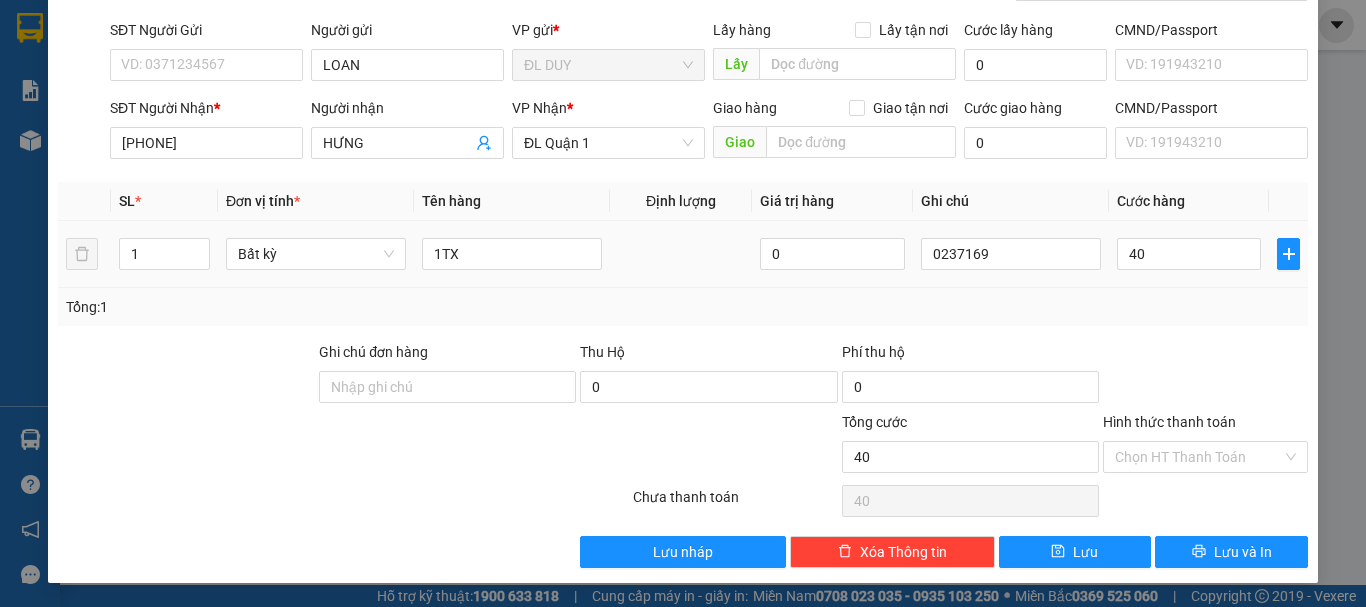 type on "40.000" 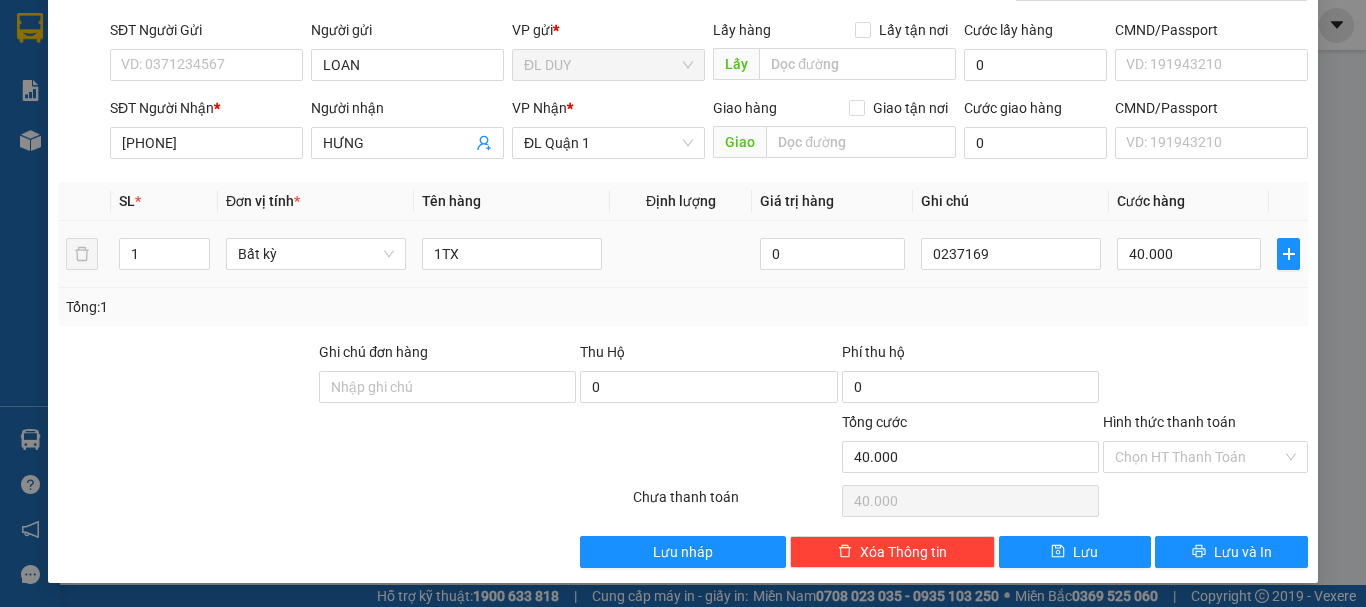 click on "40.000" at bounding box center [1189, 254] 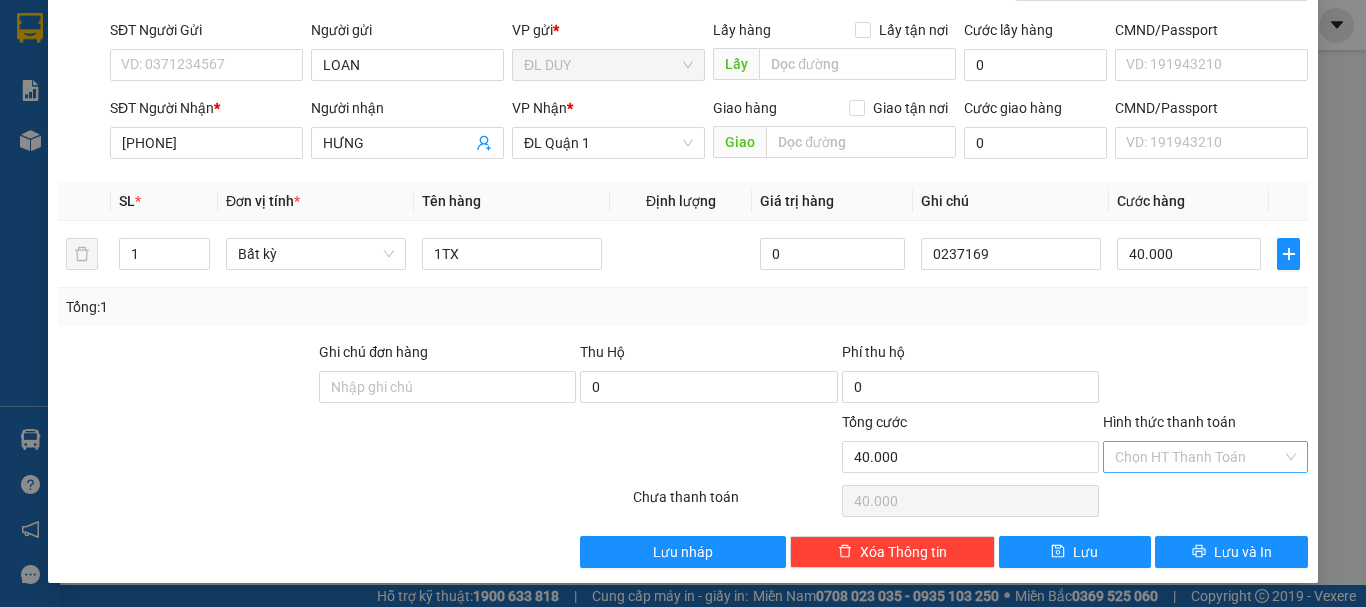 click on "Hình thức thanh toán" at bounding box center [1198, 457] 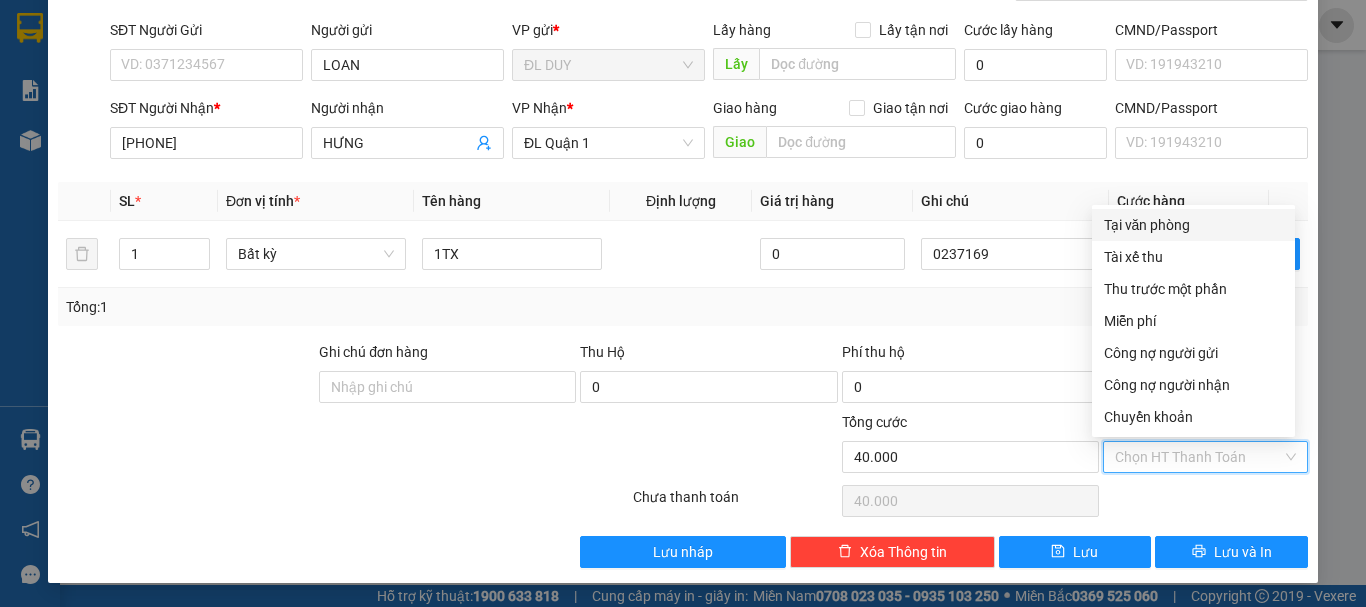 click on "Tại văn phòng" at bounding box center (1193, 225) 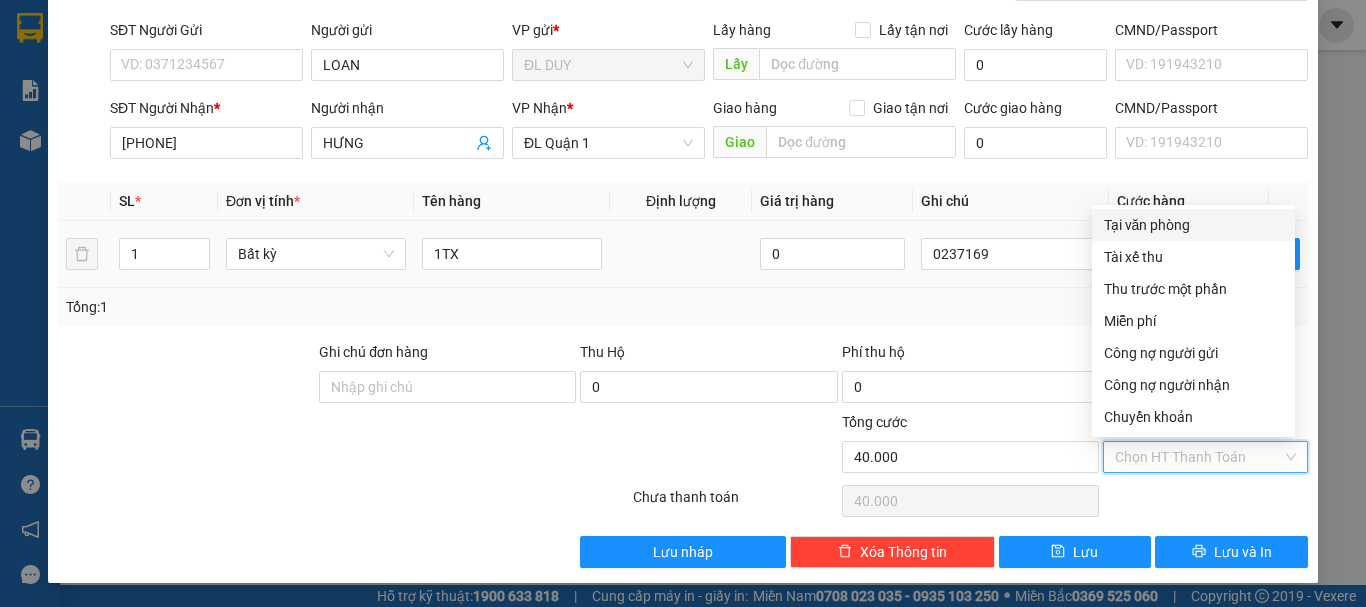 type on "0" 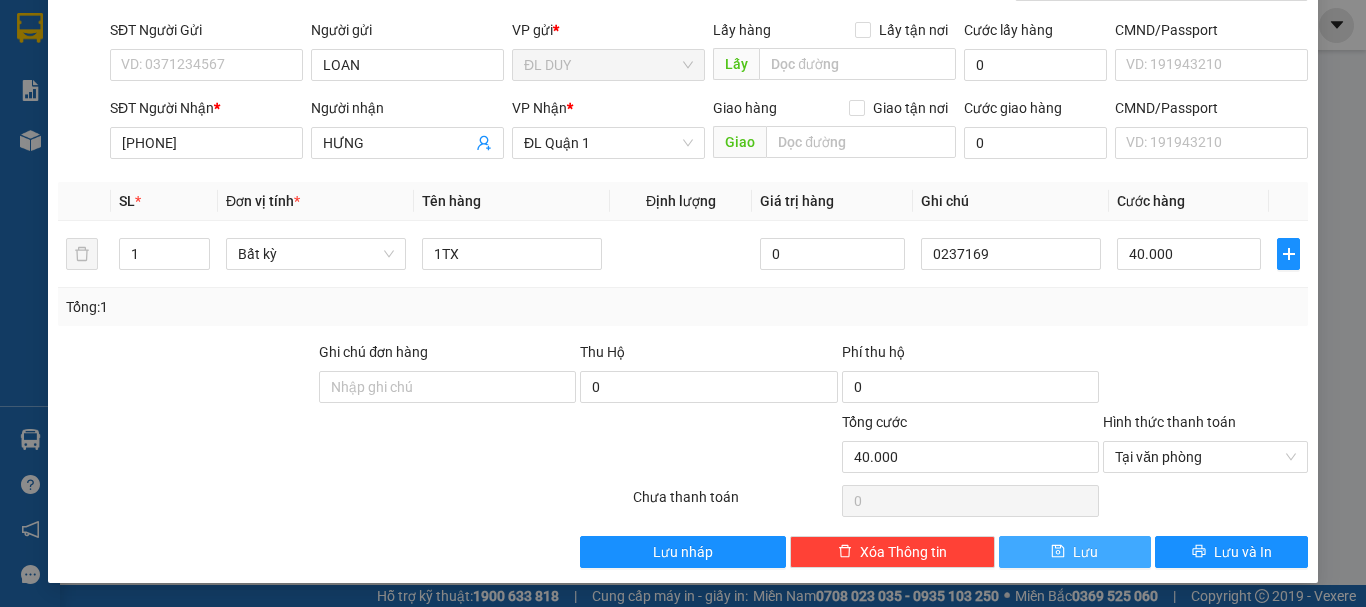 click 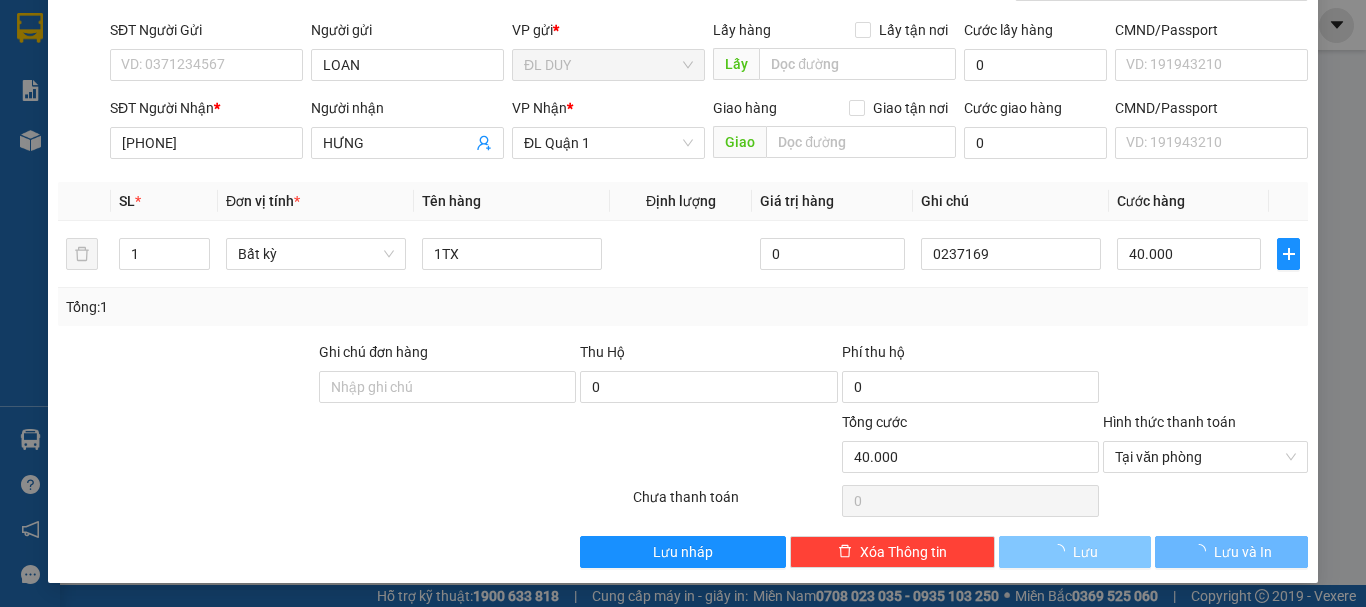 type 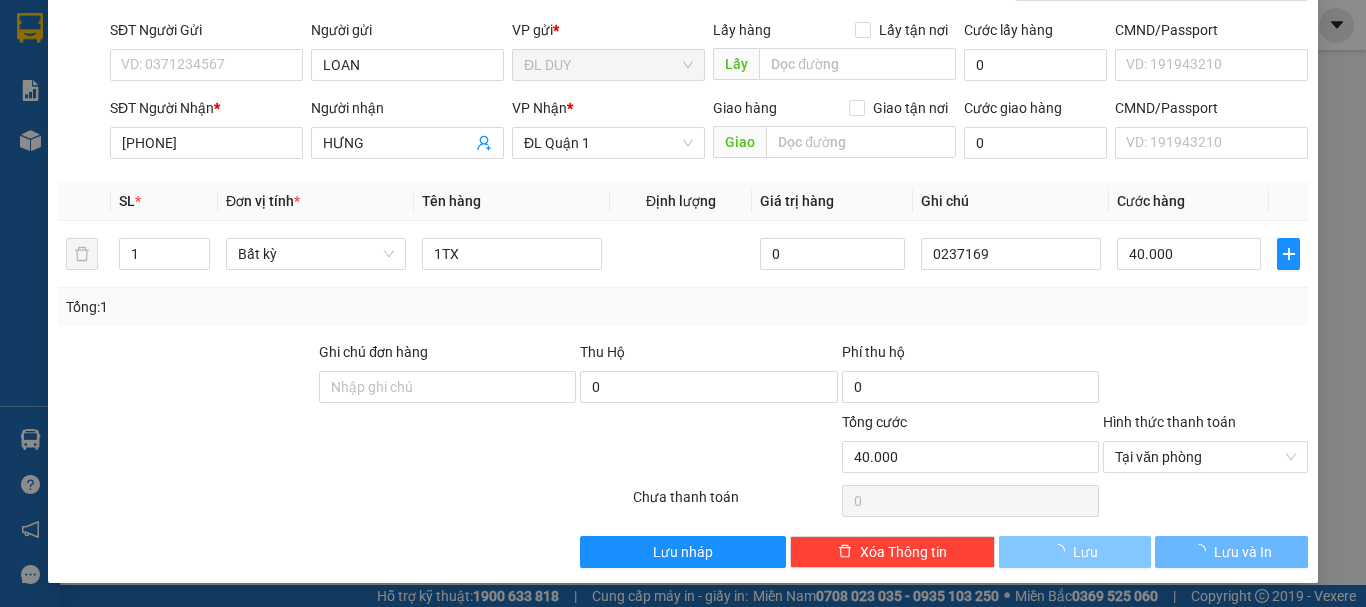 type on "0" 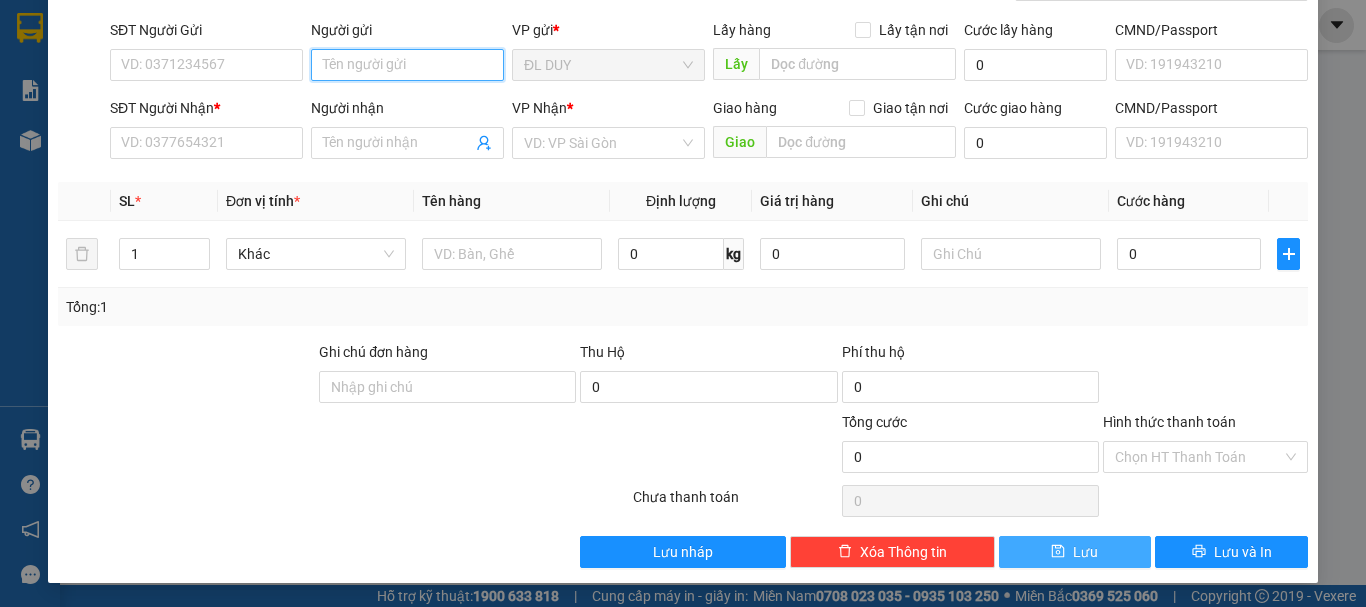 click on "Người gửi" at bounding box center [407, 65] 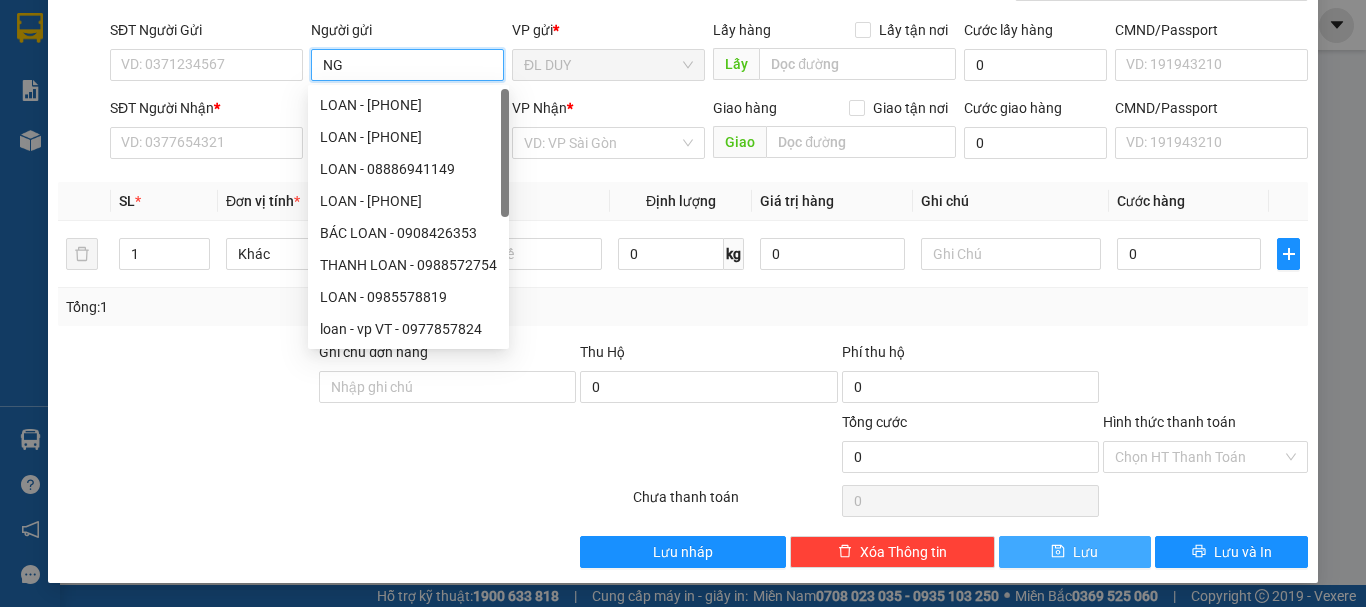 paste on "Â" 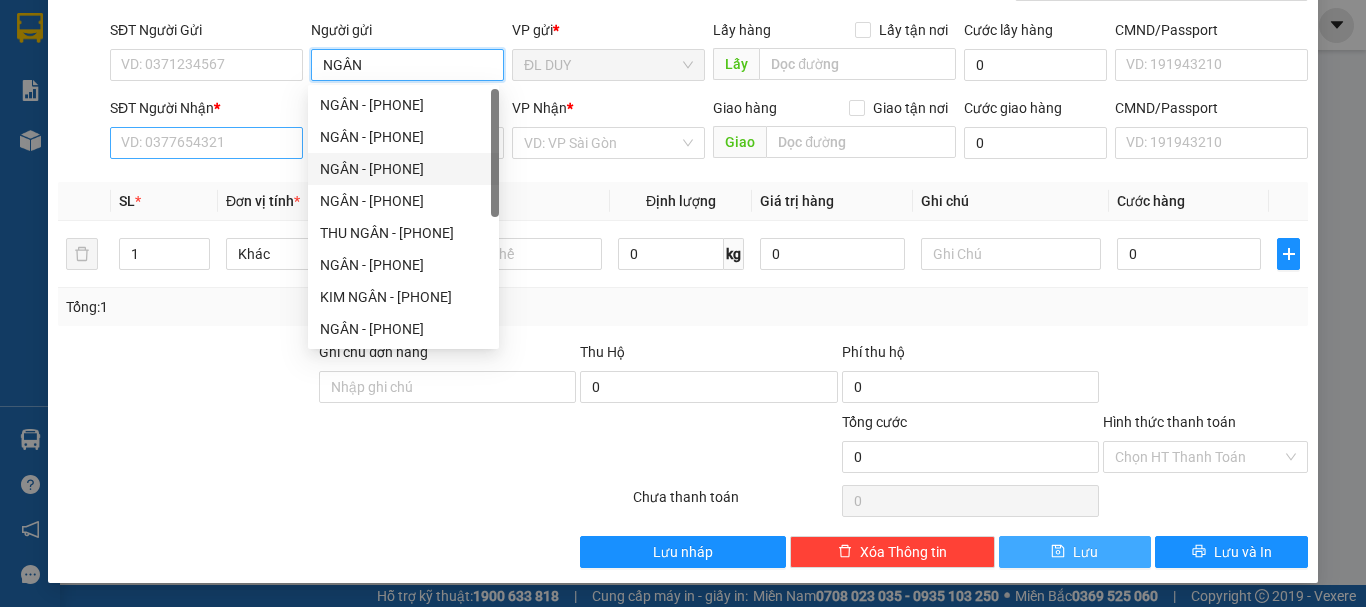 type on "NGÂN" 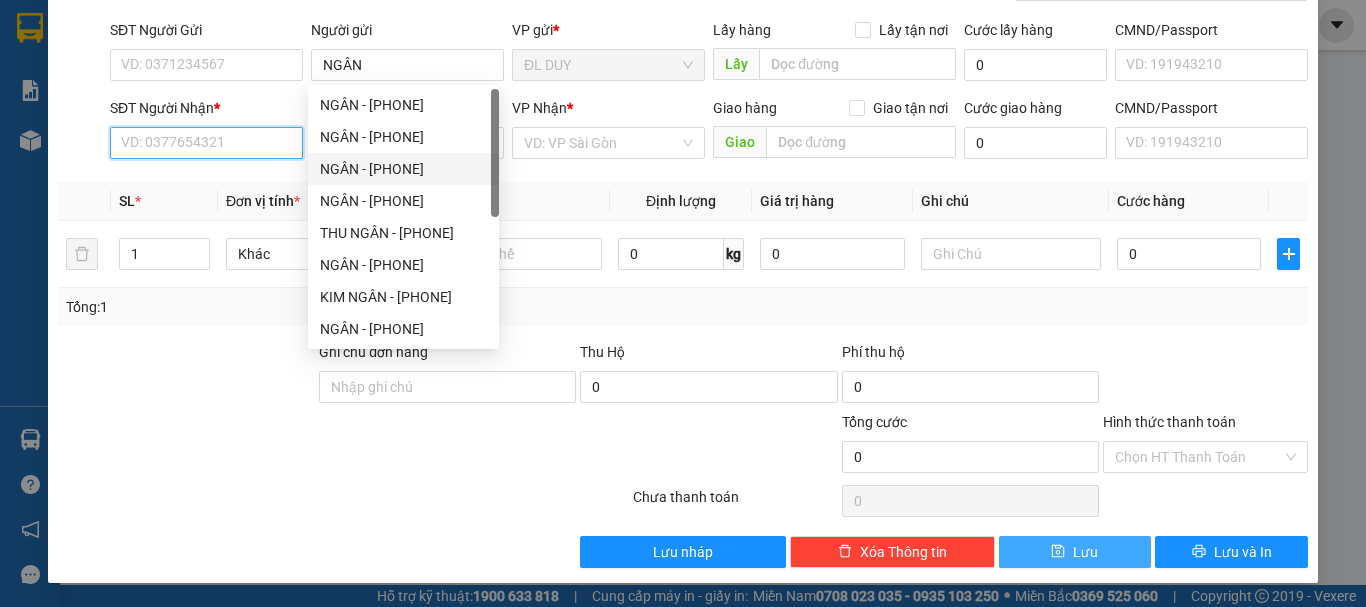 click on "SĐT Người Nhận  *" at bounding box center [206, 143] 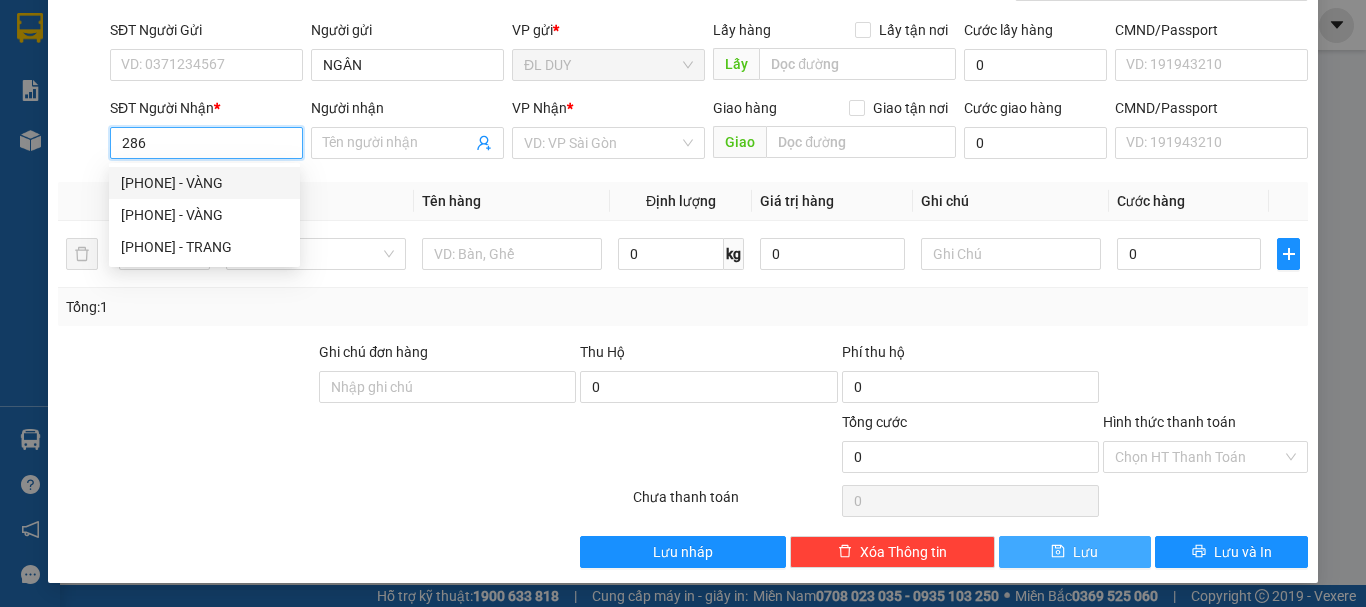 click on "[PHONE] - VÀNG" at bounding box center [204, 183] 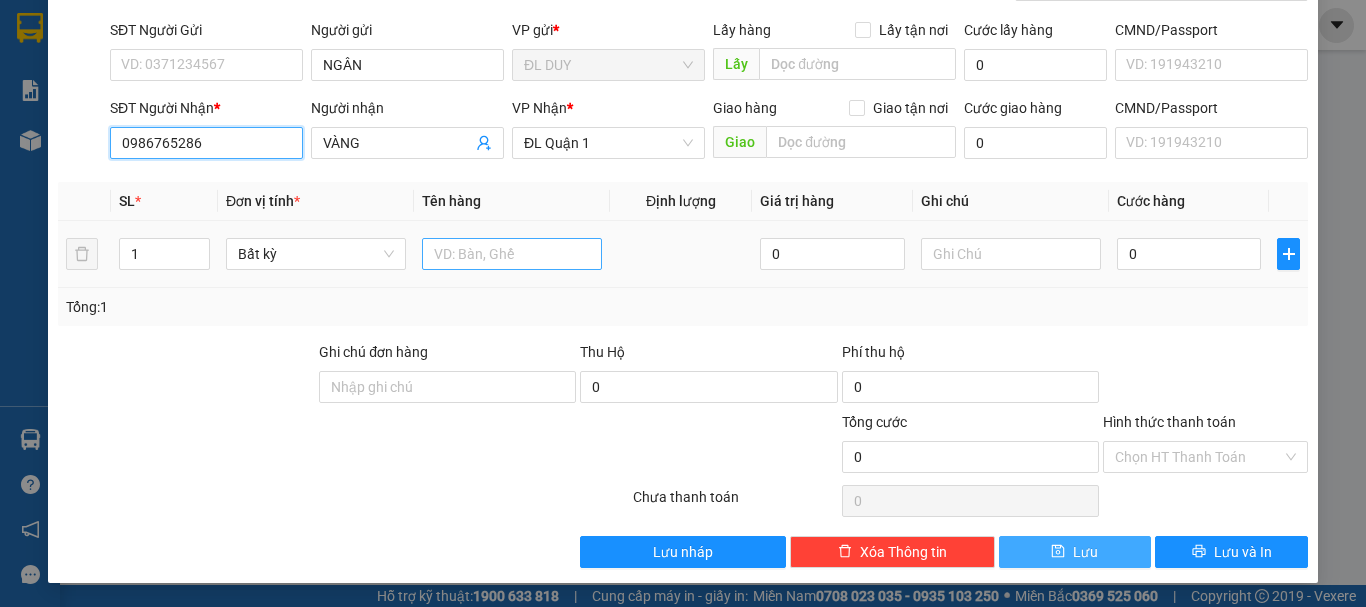 type on "0986765286" 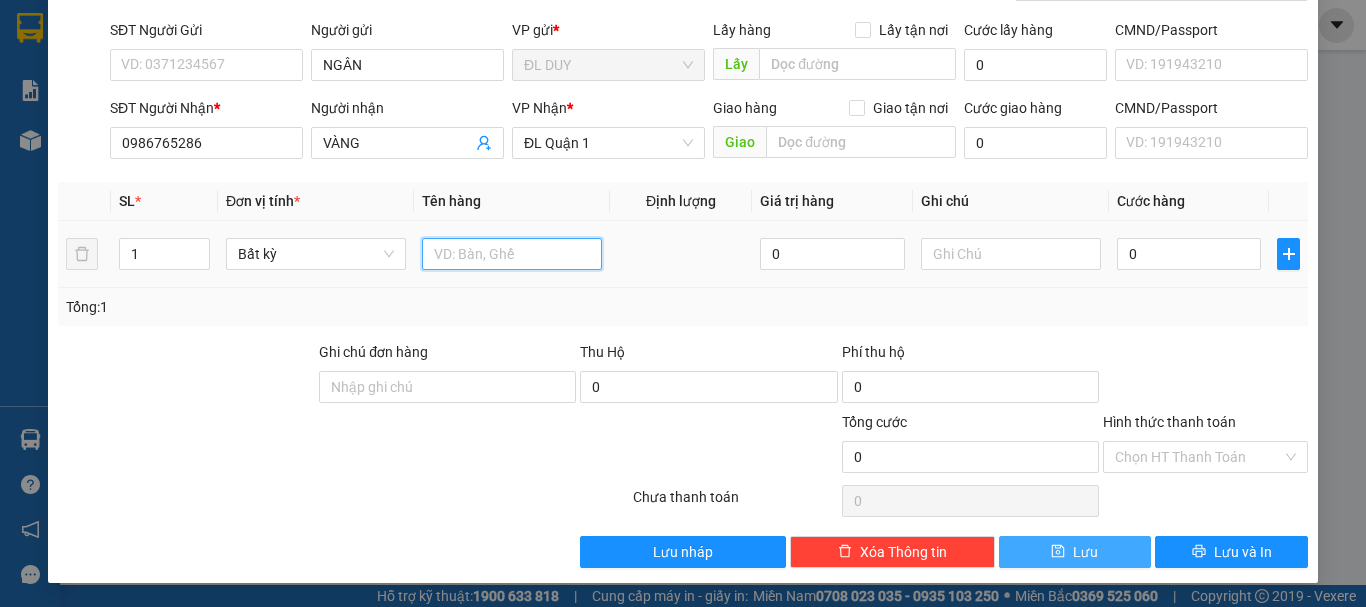 click at bounding box center [512, 254] 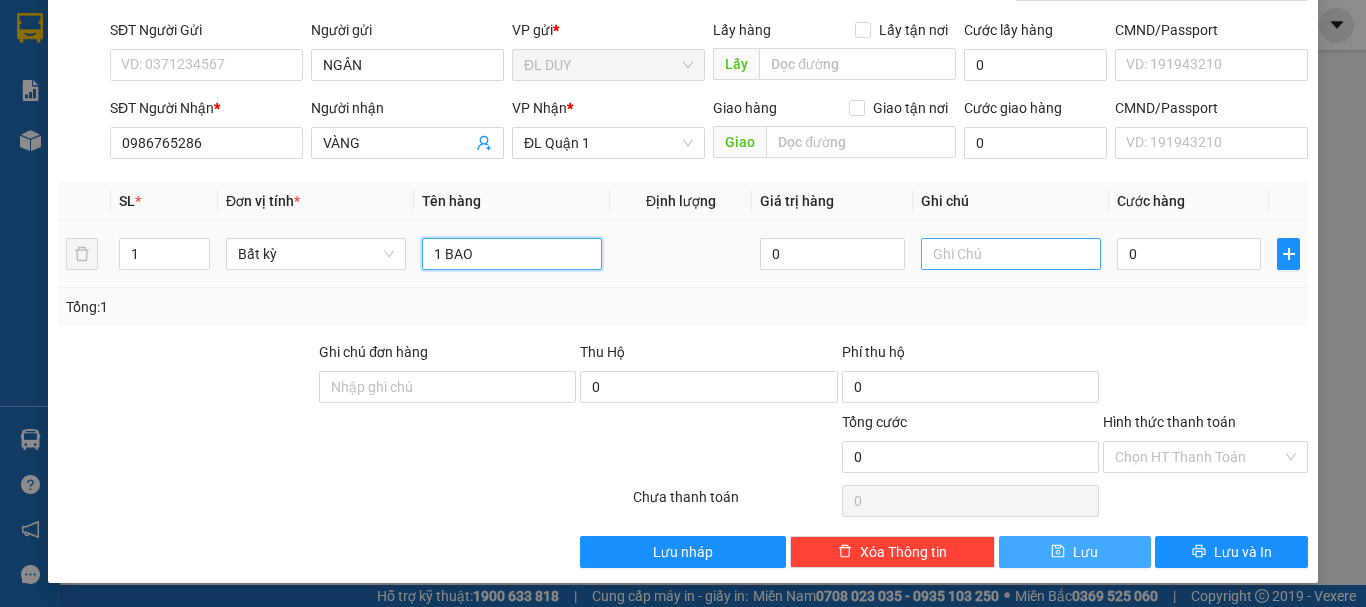 type on "1 BAO" 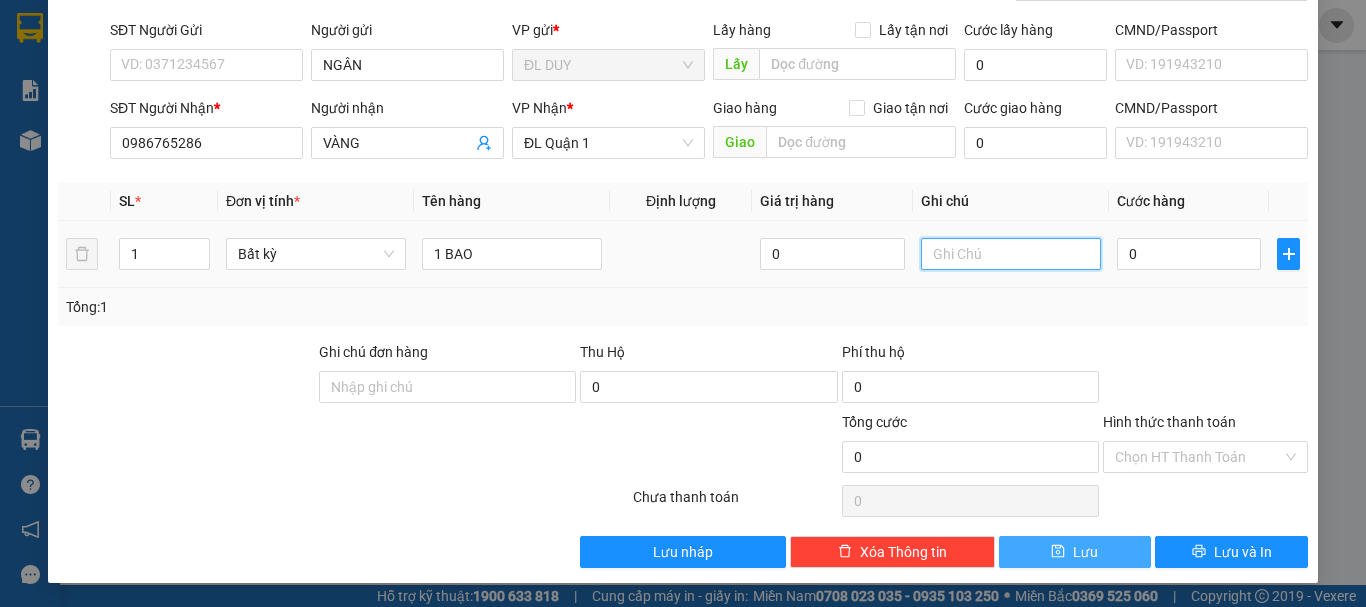 click at bounding box center [1011, 254] 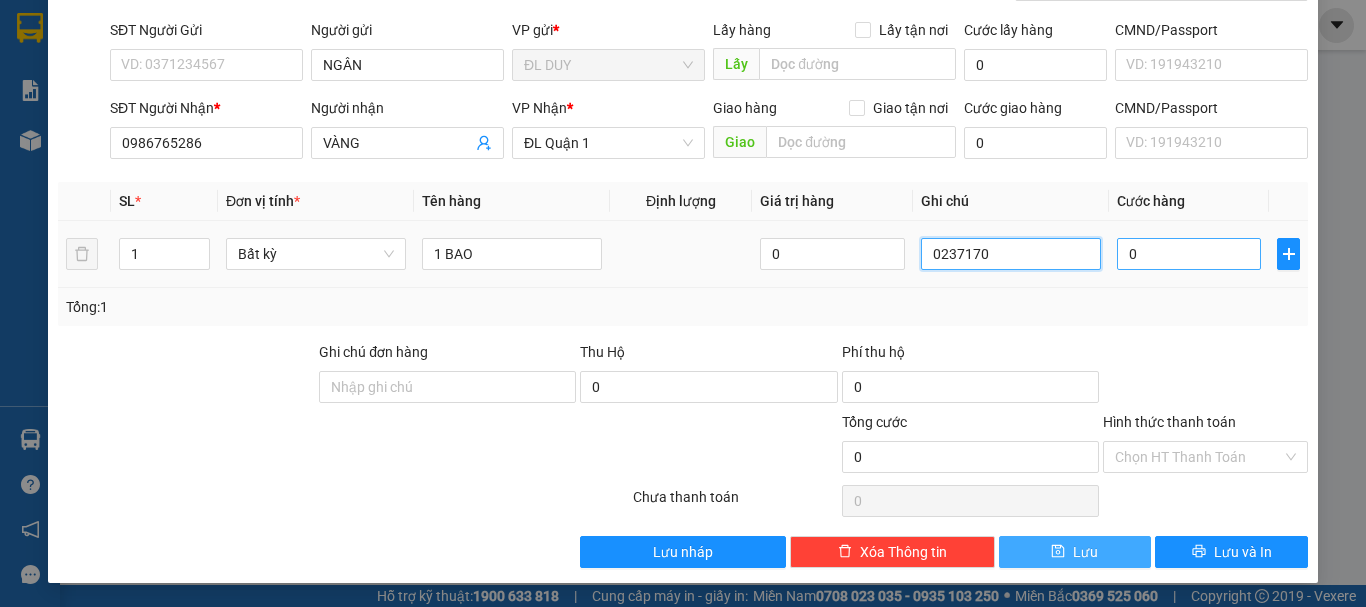 type on "0237170" 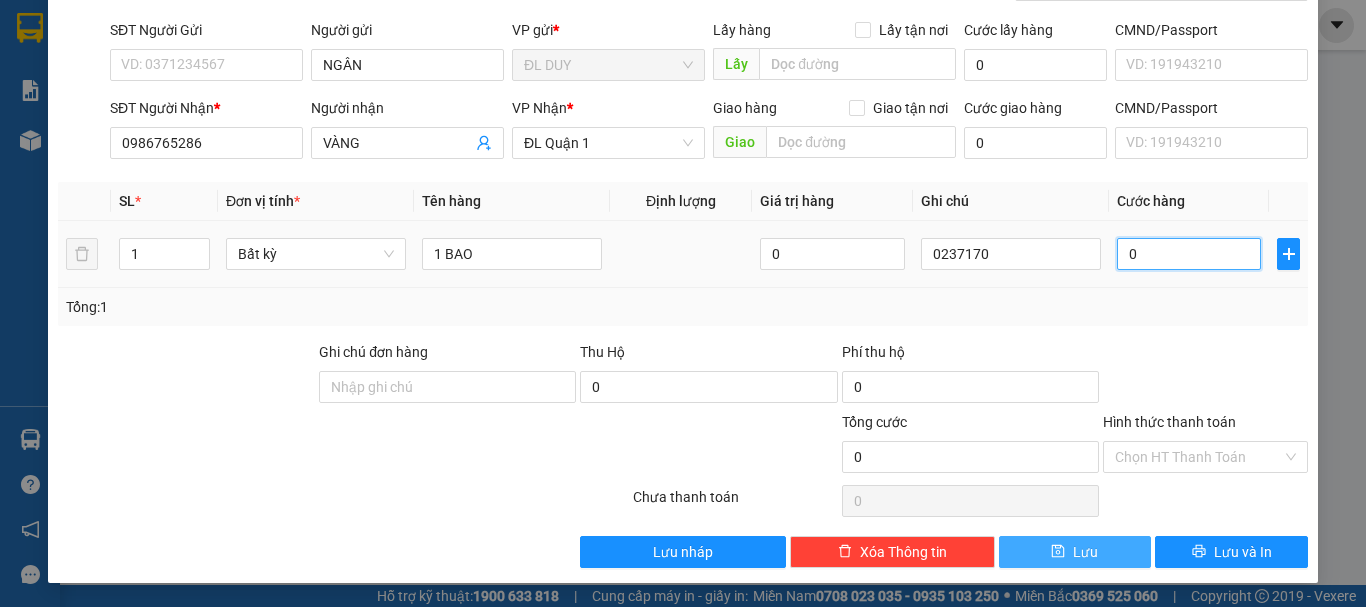 click on "0" at bounding box center (1189, 254) 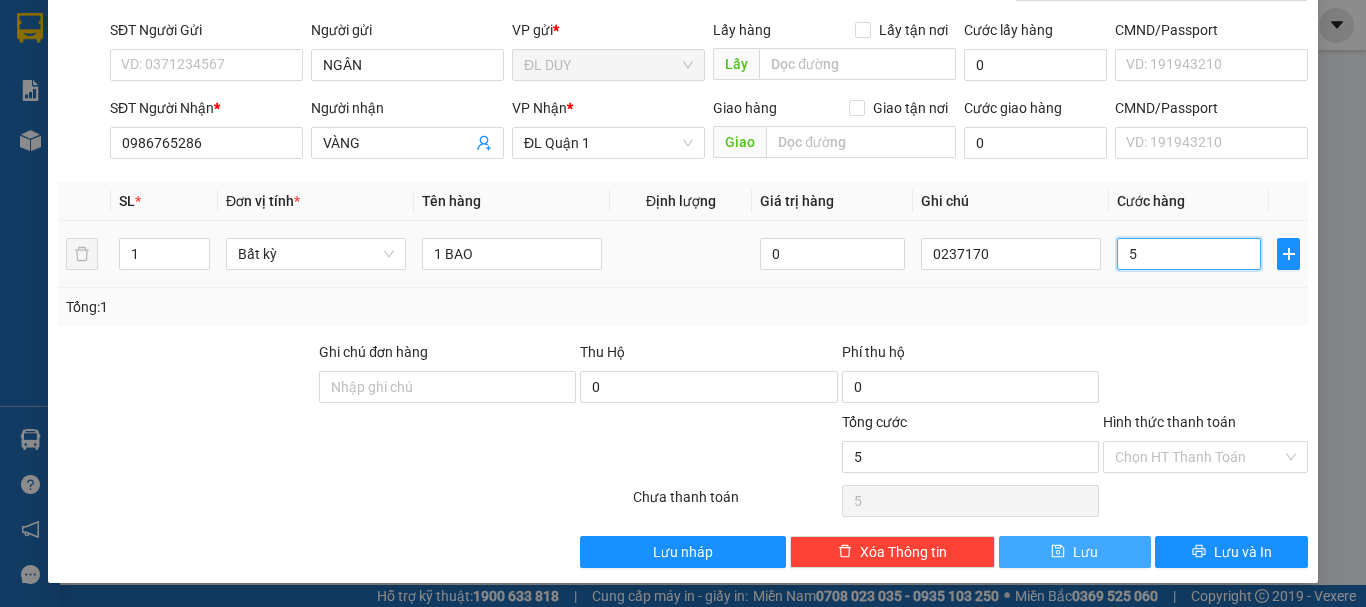 type on "50" 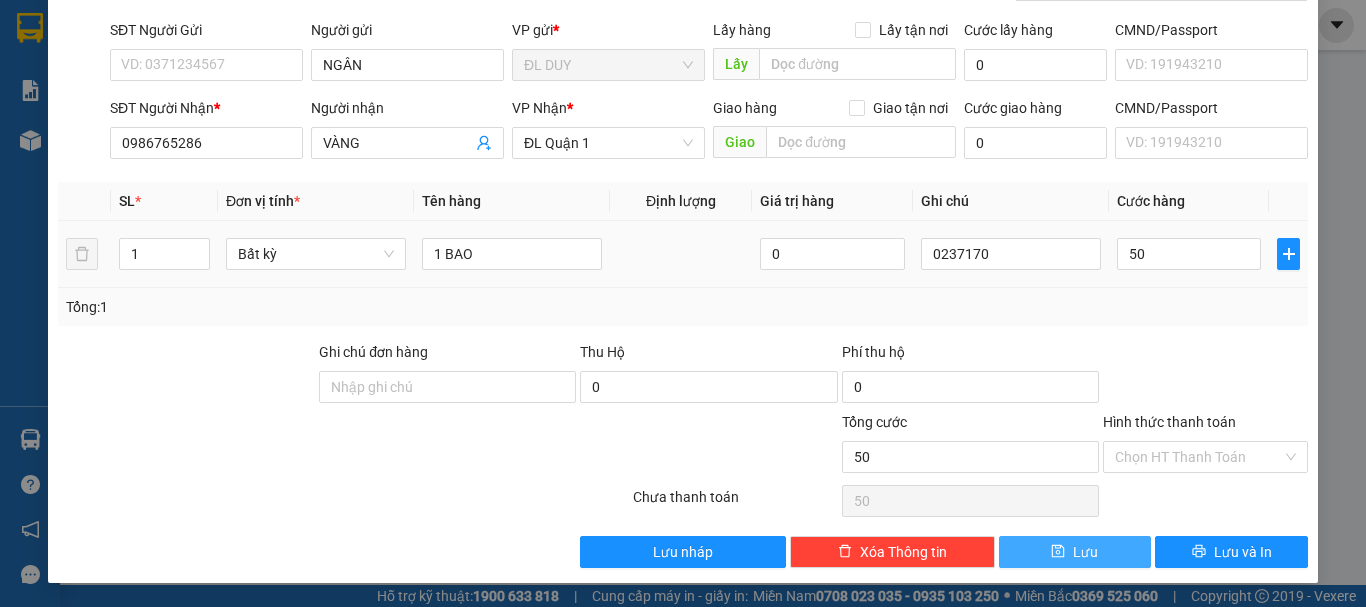type on "50.000" 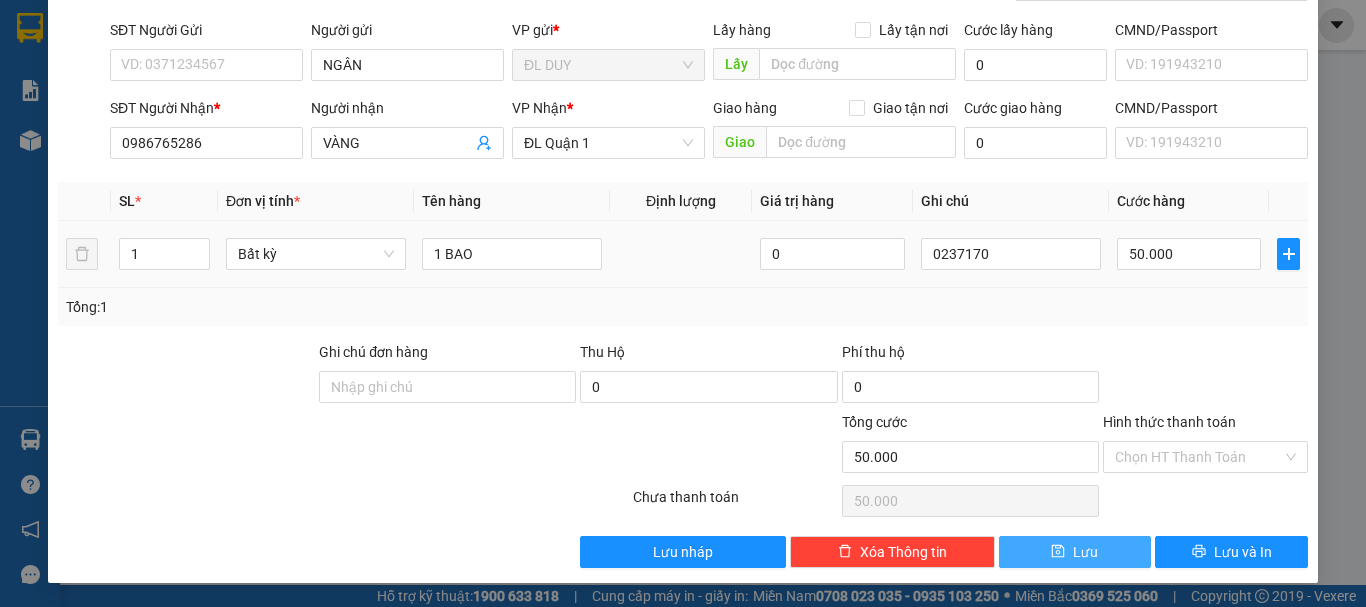 click on "50.000" at bounding box center [1189, 254] 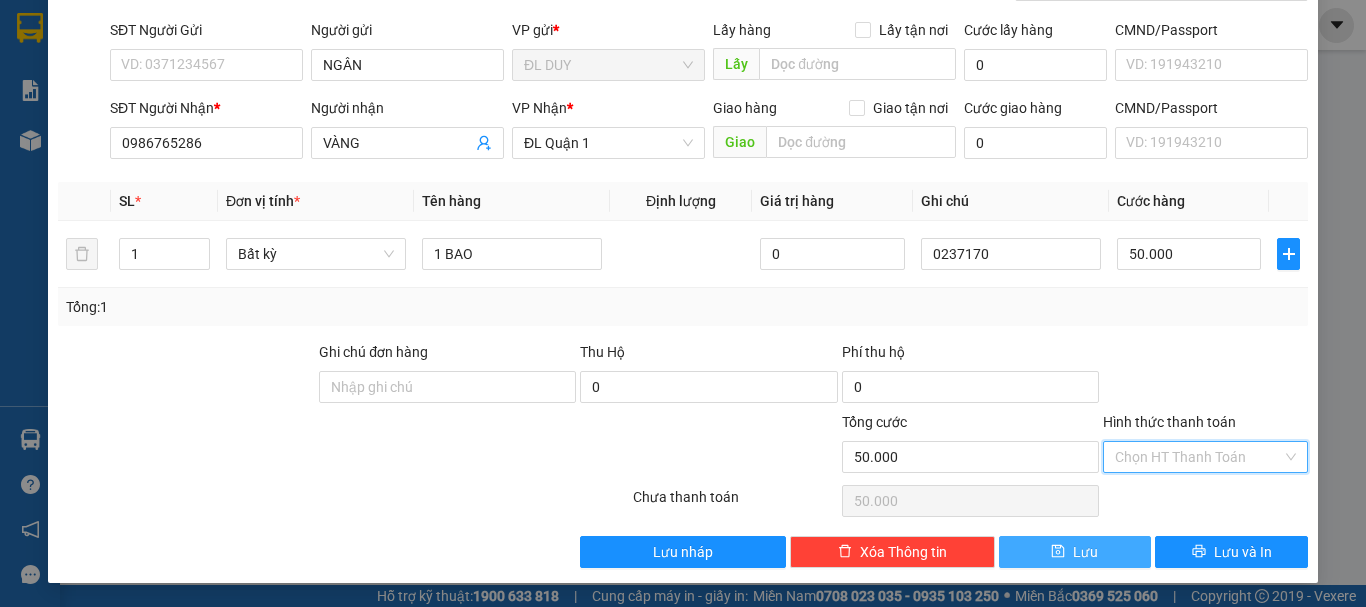 click on "Hình thức thanh toán" at bounding box center [1198, 457] 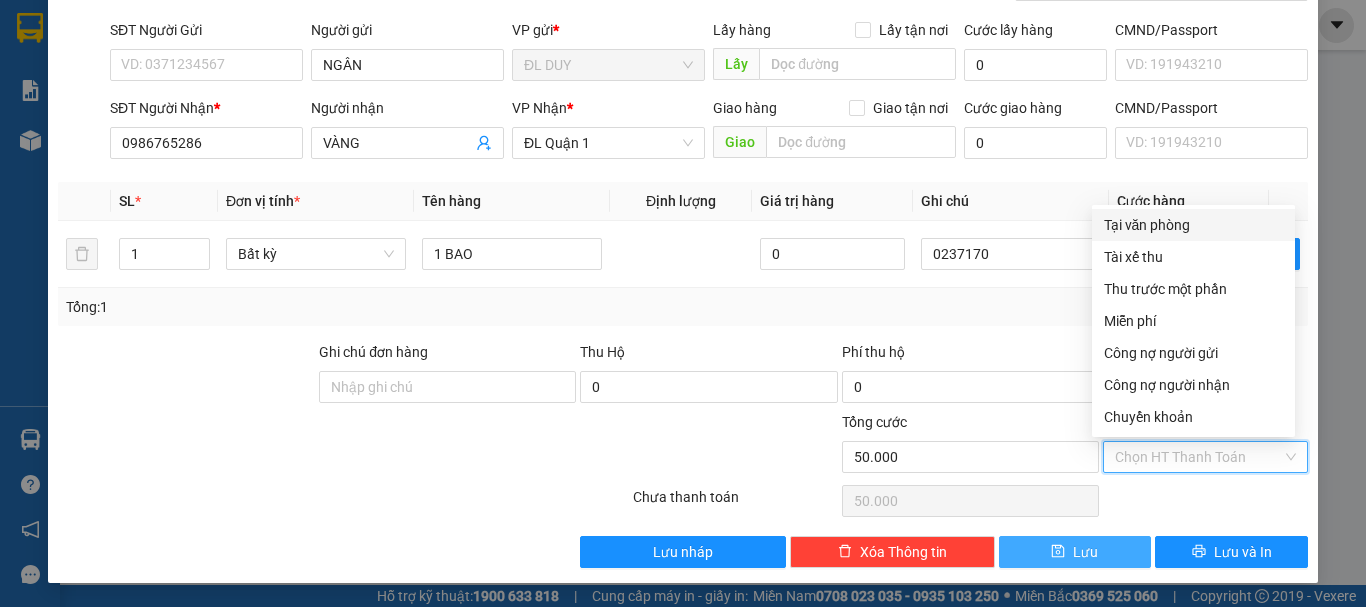 click on "Tại văn phòng" at bounding box center (1193, 225) 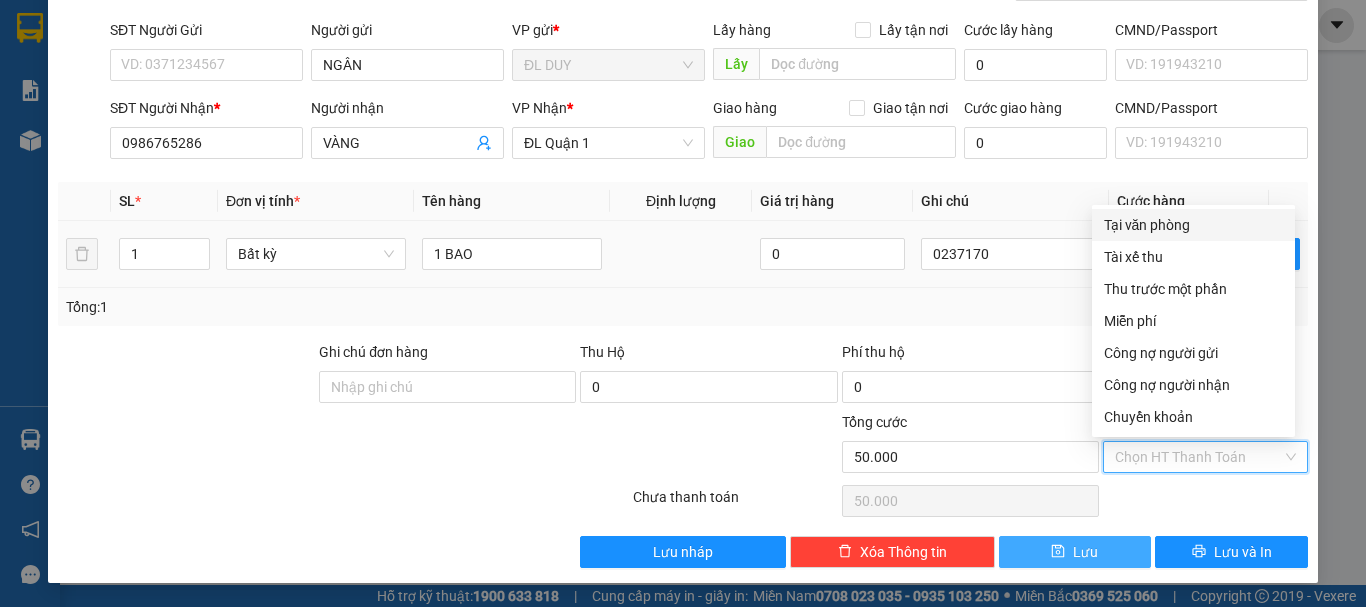 type on "0" 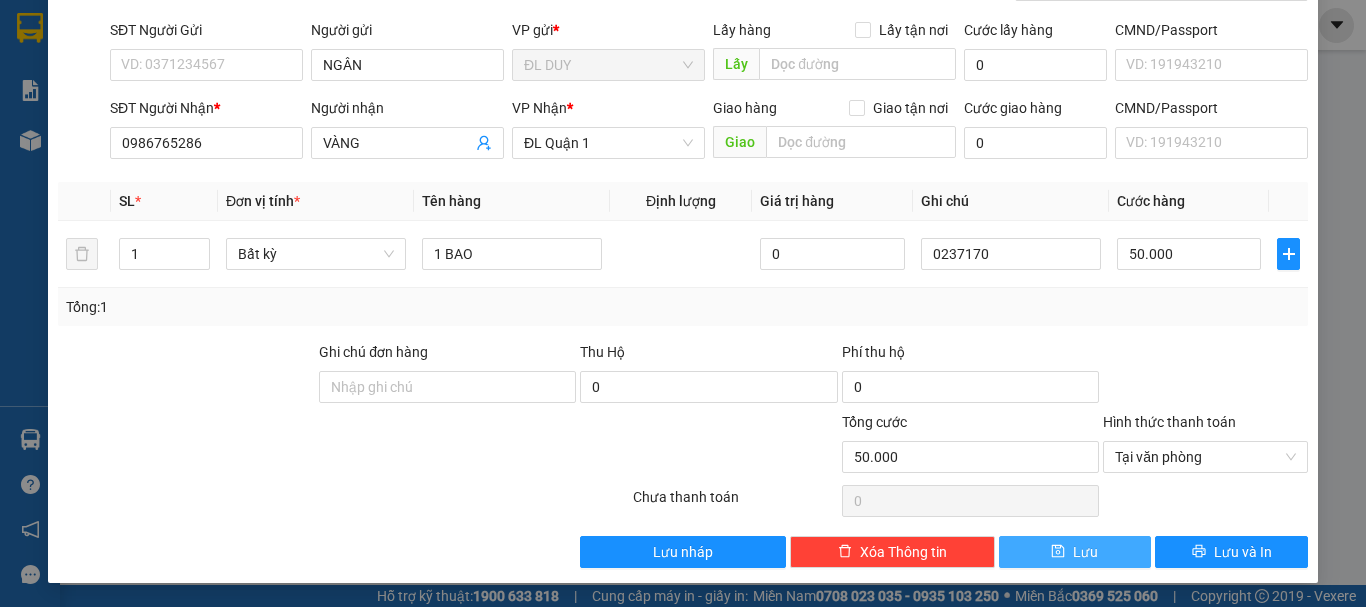 drag, startPoint x: 1027, startPoint y: 547, endPoint x: 1016, endPoint y: 538, distance: 14.21267 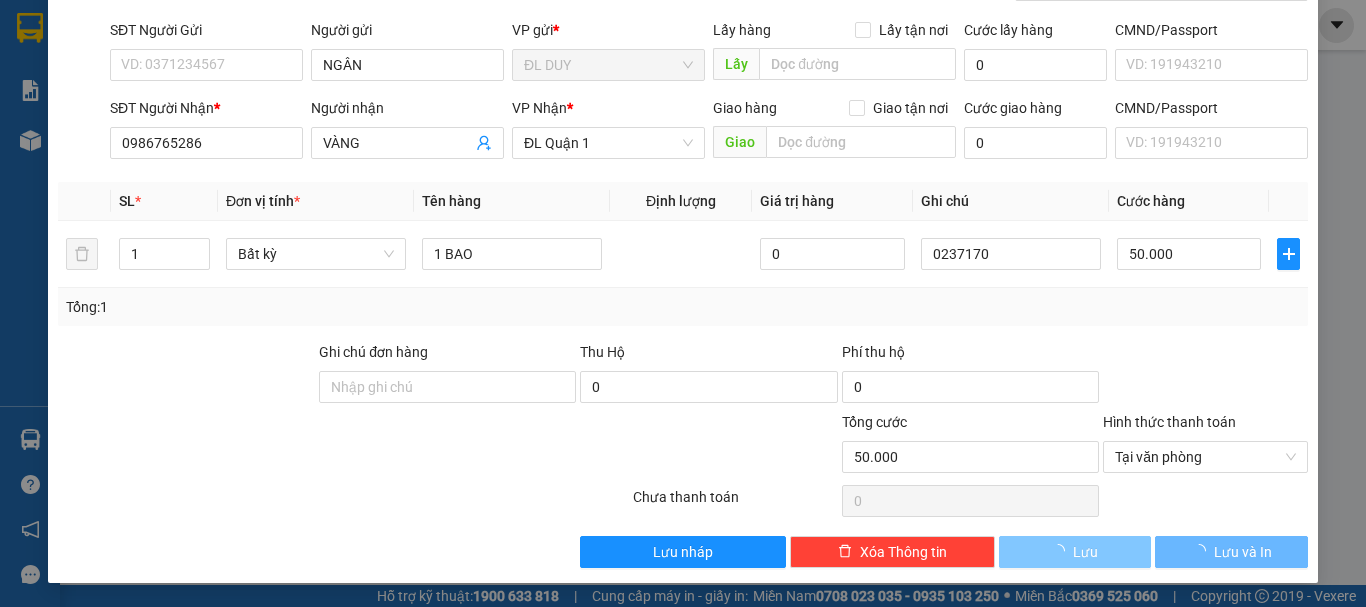 type 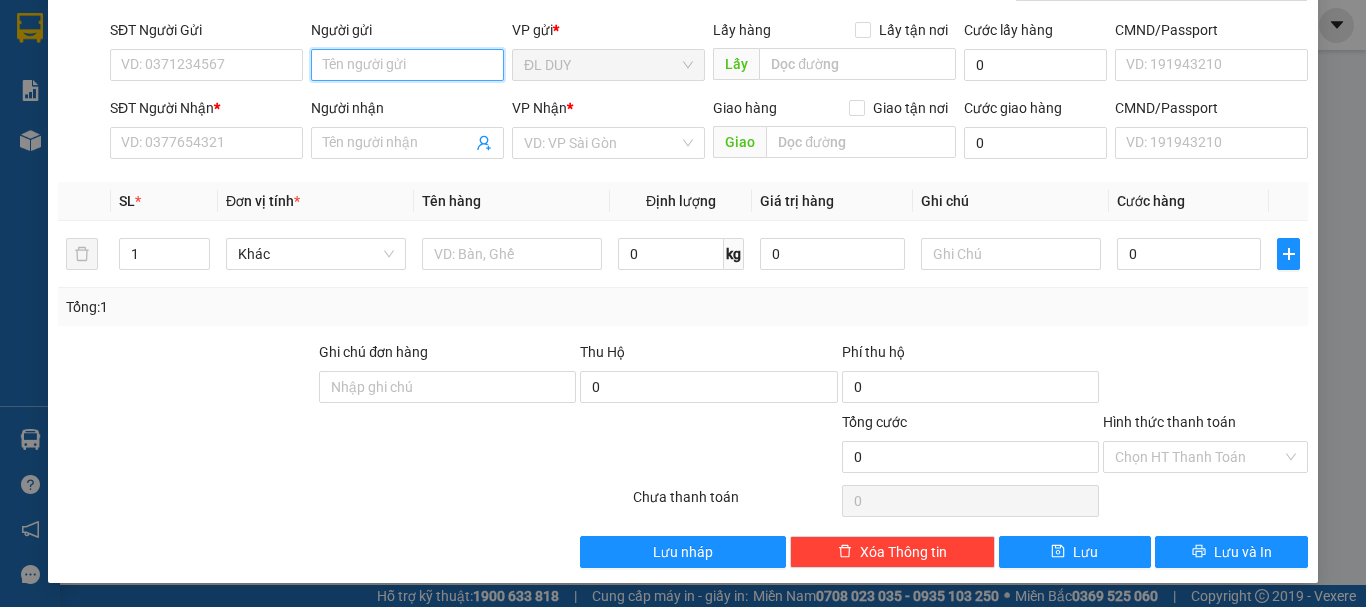 click on "Người gửi" at bounding box center [407, 65] 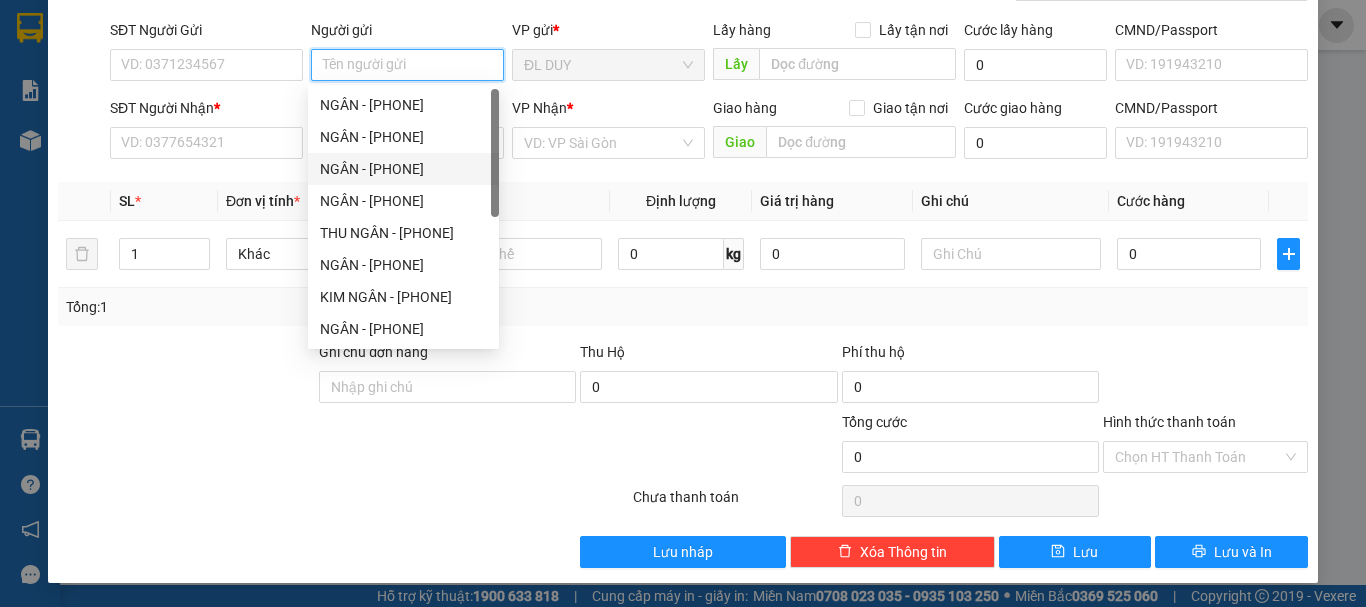 type on "F" 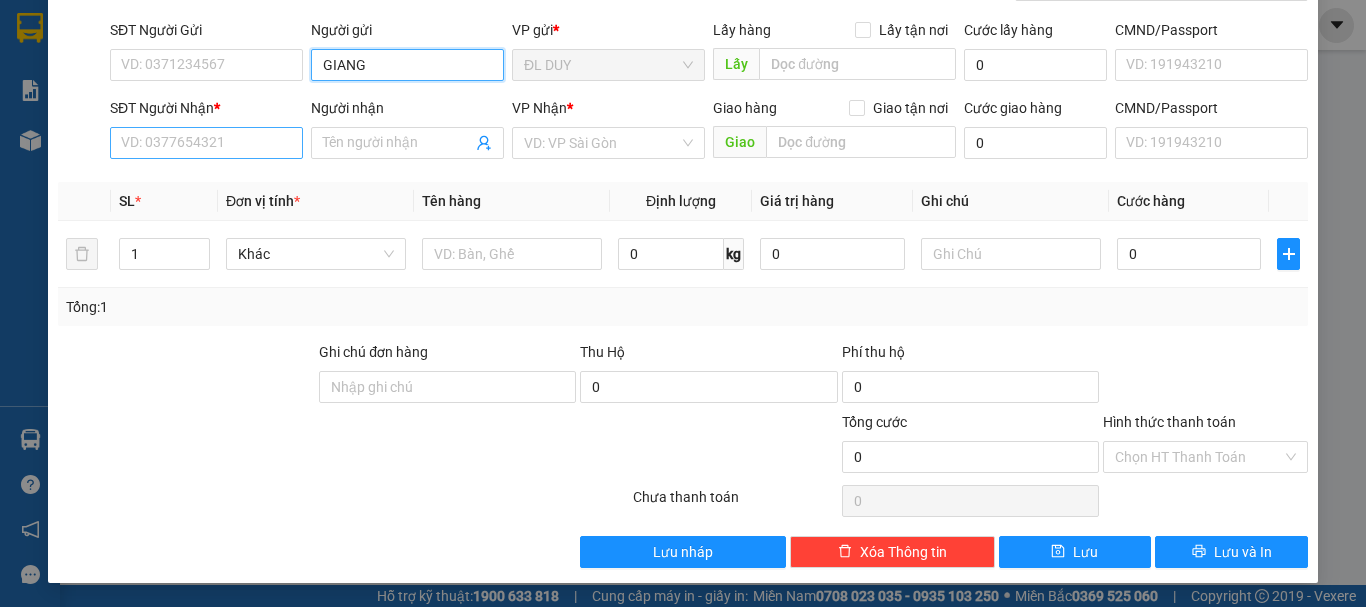 type on "GIANG" 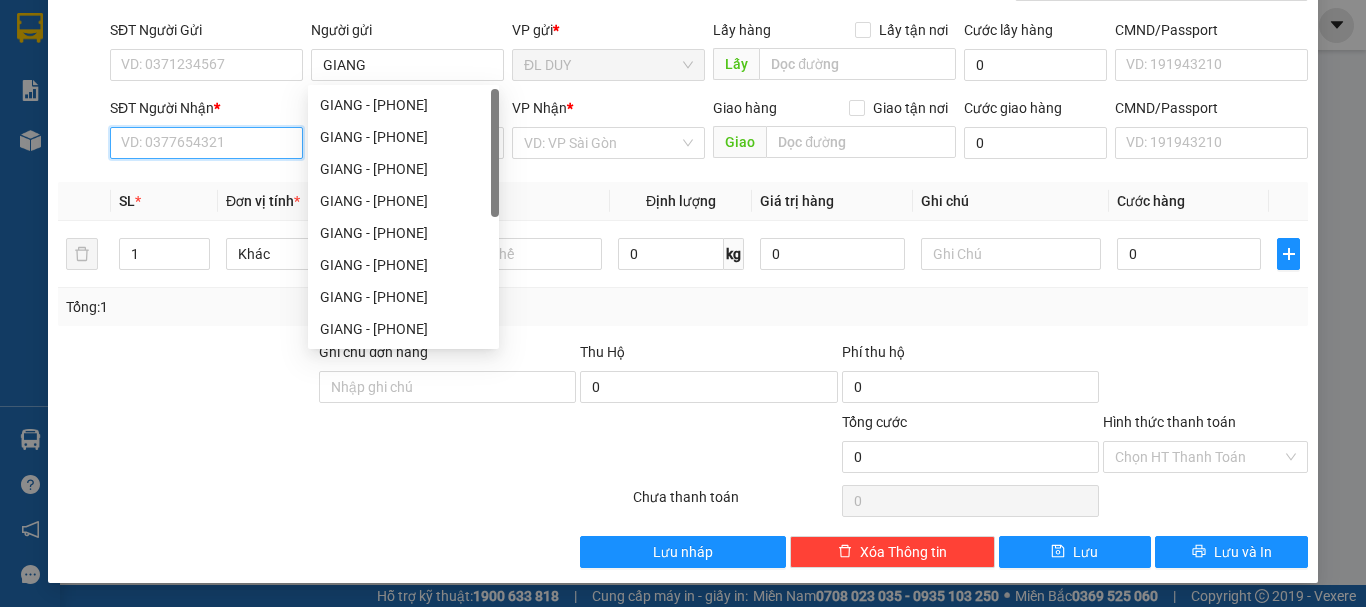 click on "SĐT Người Nhận  *" at bounding box center [206, 143] 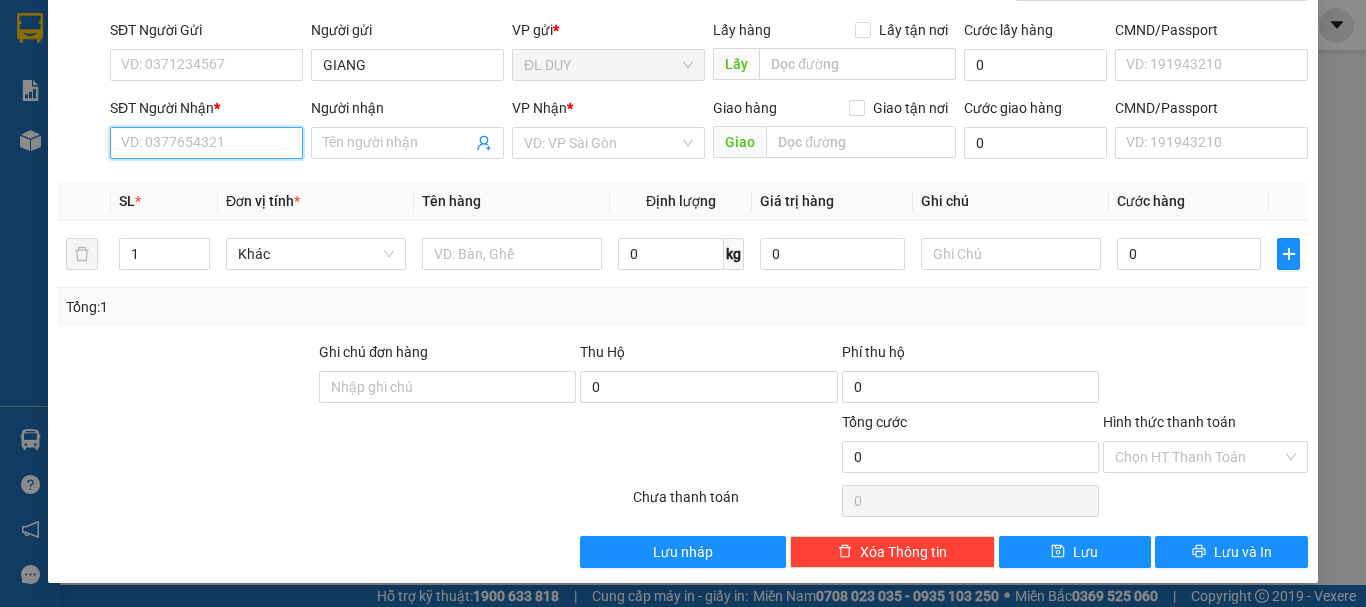 click on "SĐT Người Nhận  *" at bounding box center (206, 143) 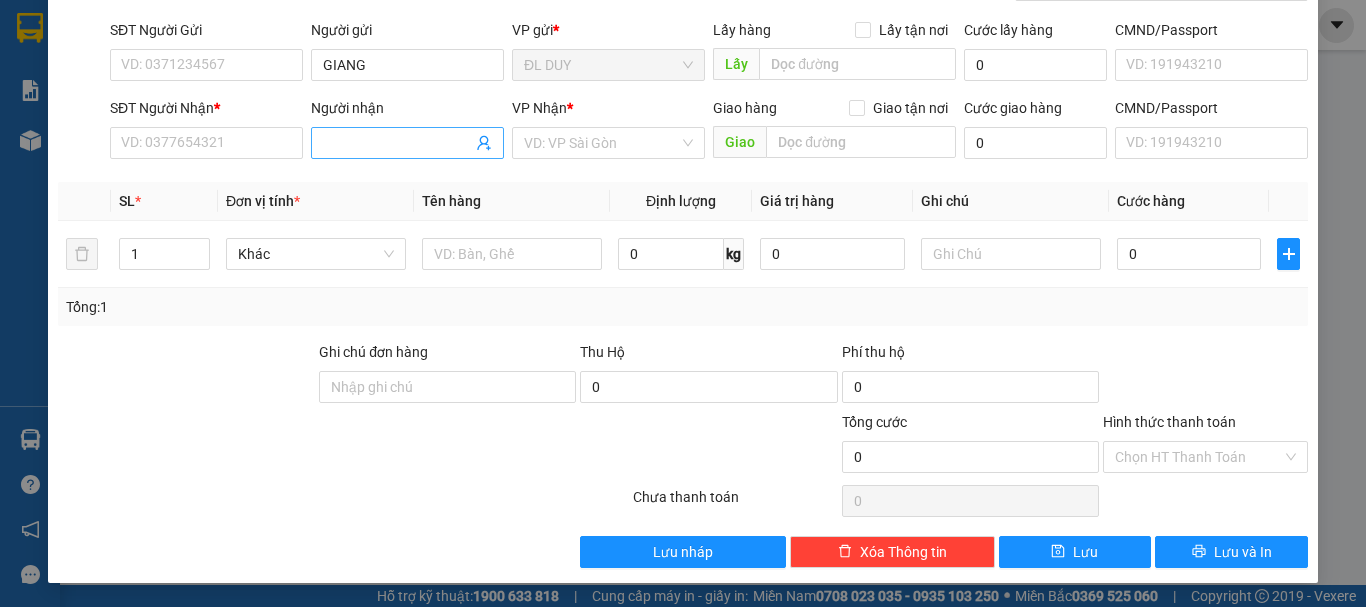 click on "Người nhận" at bounding box center (397, 143) 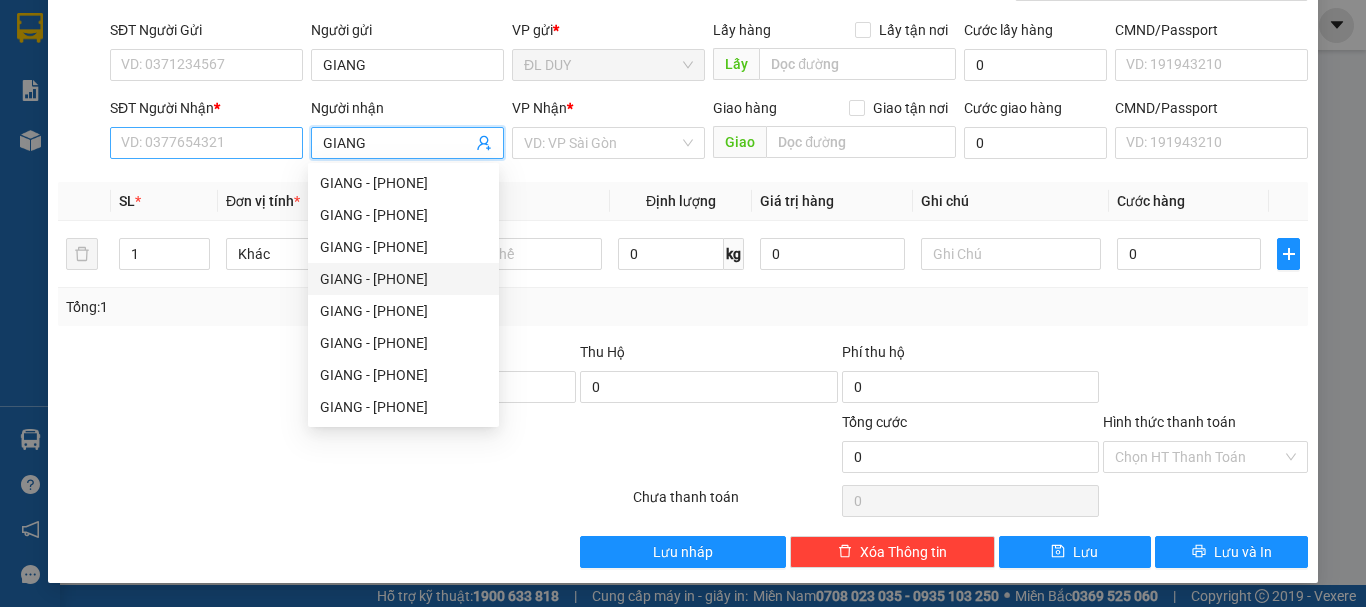 type on "GIANG" 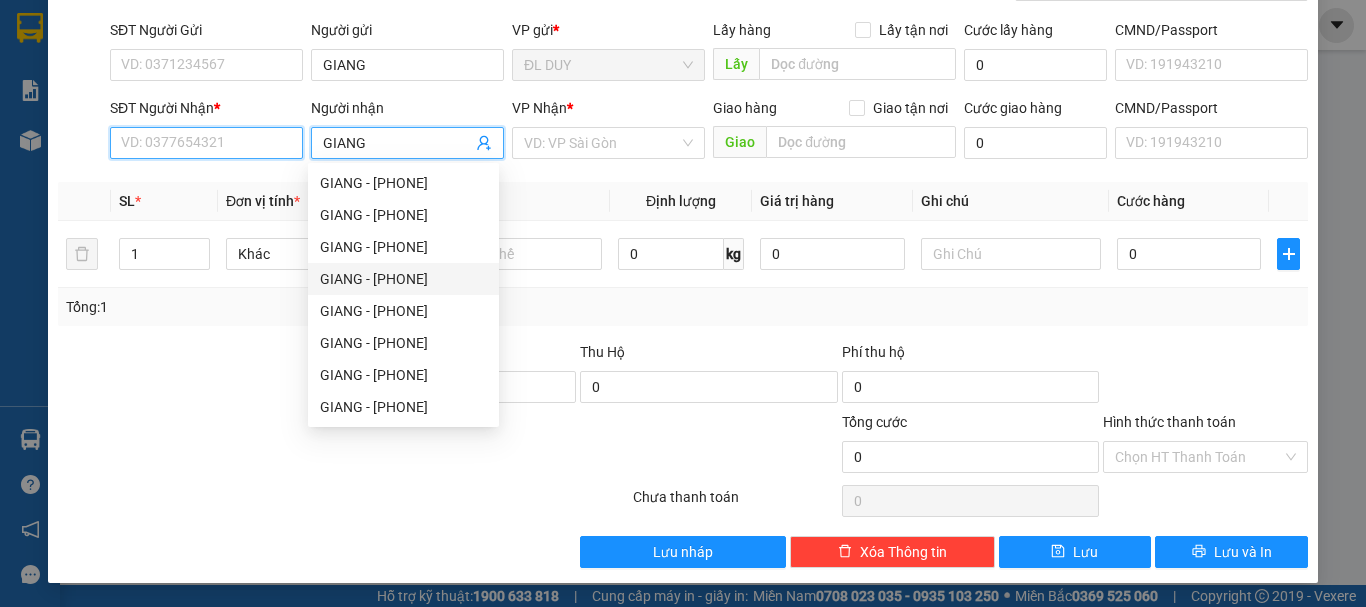 click on "SĐT Người Nhận  *" at bounding box center [206, 143] 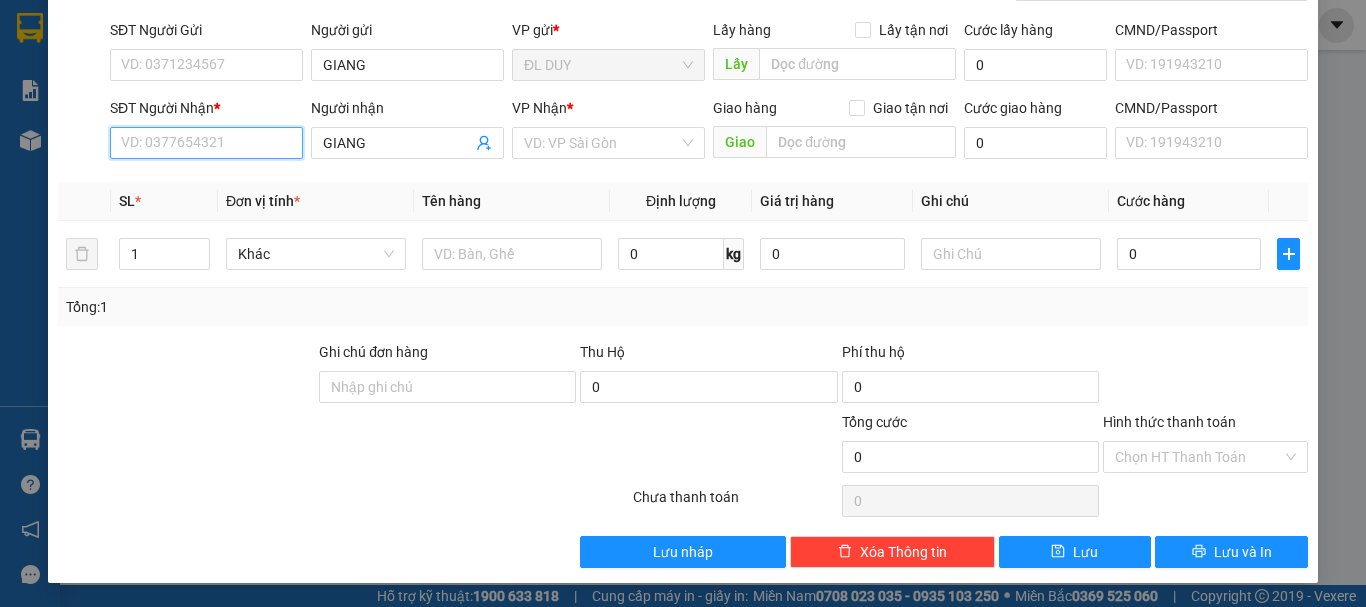 paste on "0944858807" 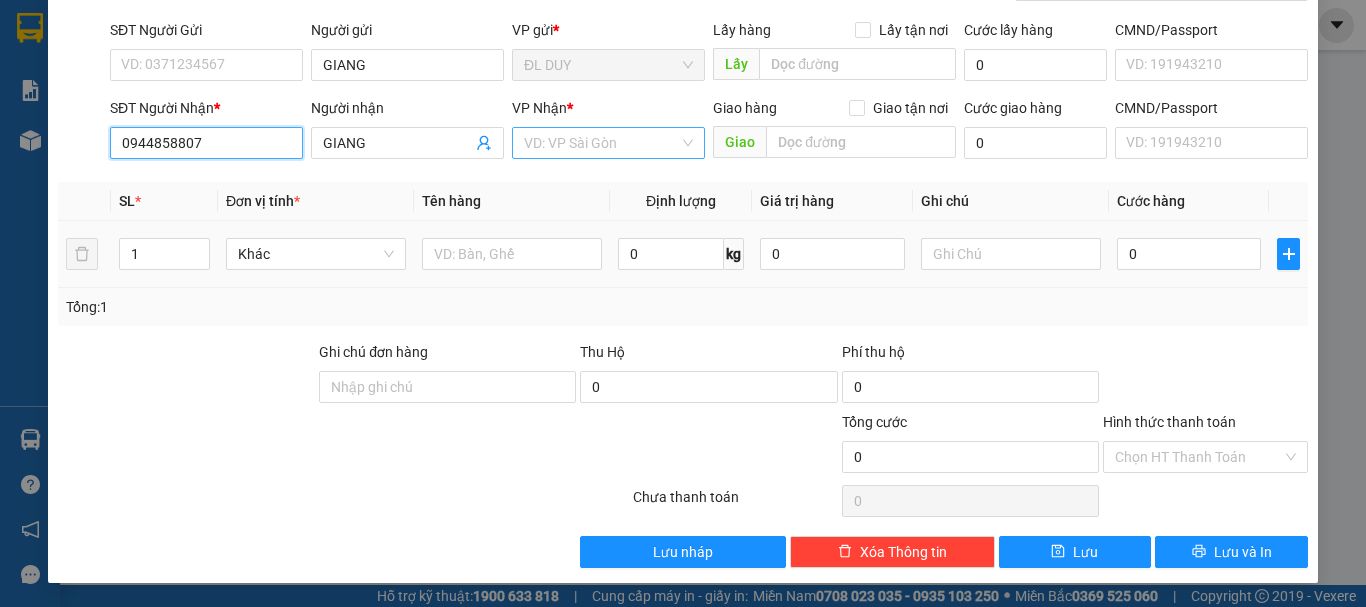 type on "0944858807" 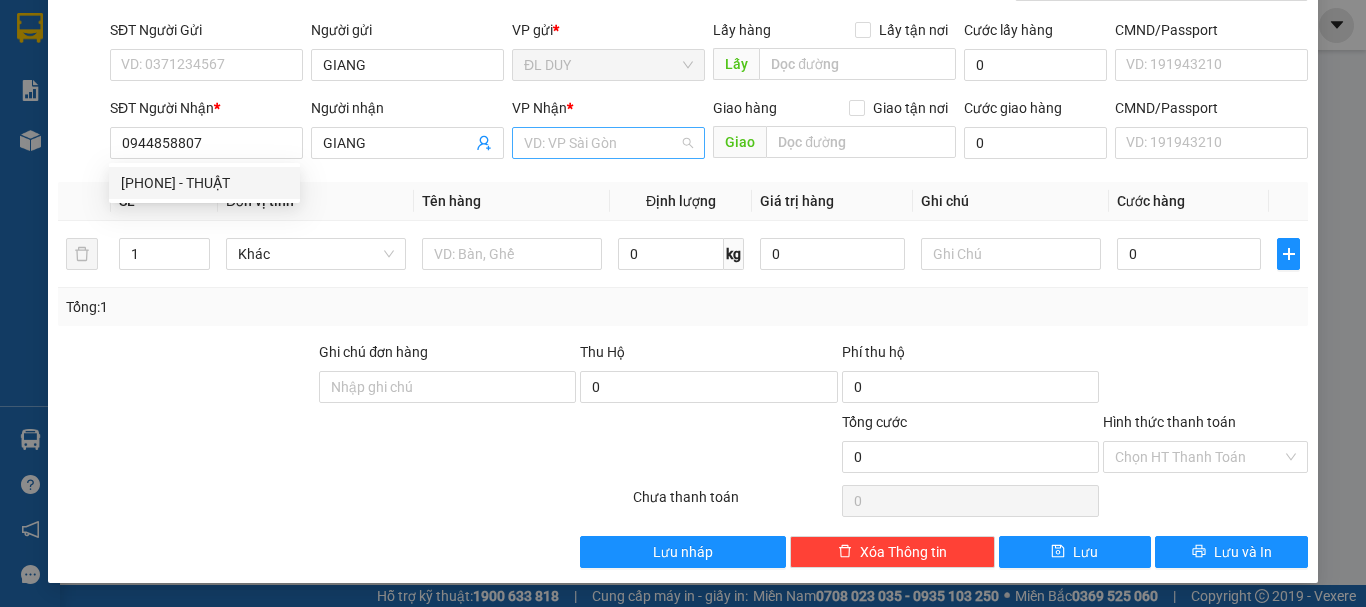 click at bounding box center [601, 143] 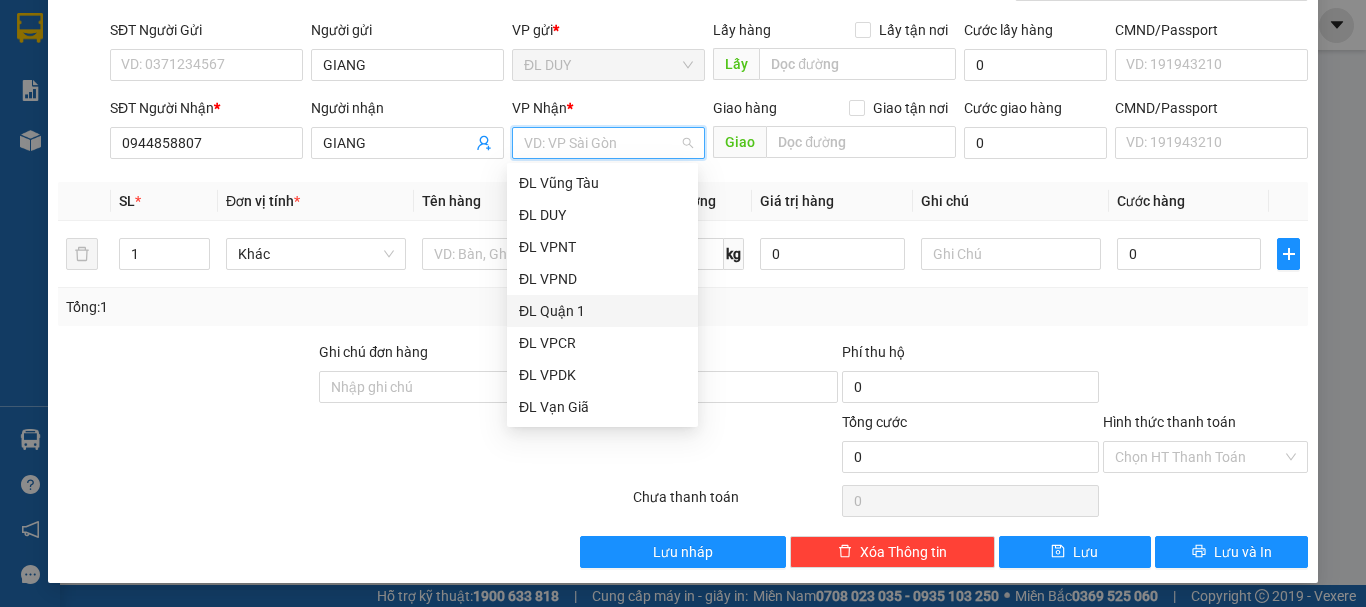 click on "ĐL Quận 1" at bounding box center [602, 311] 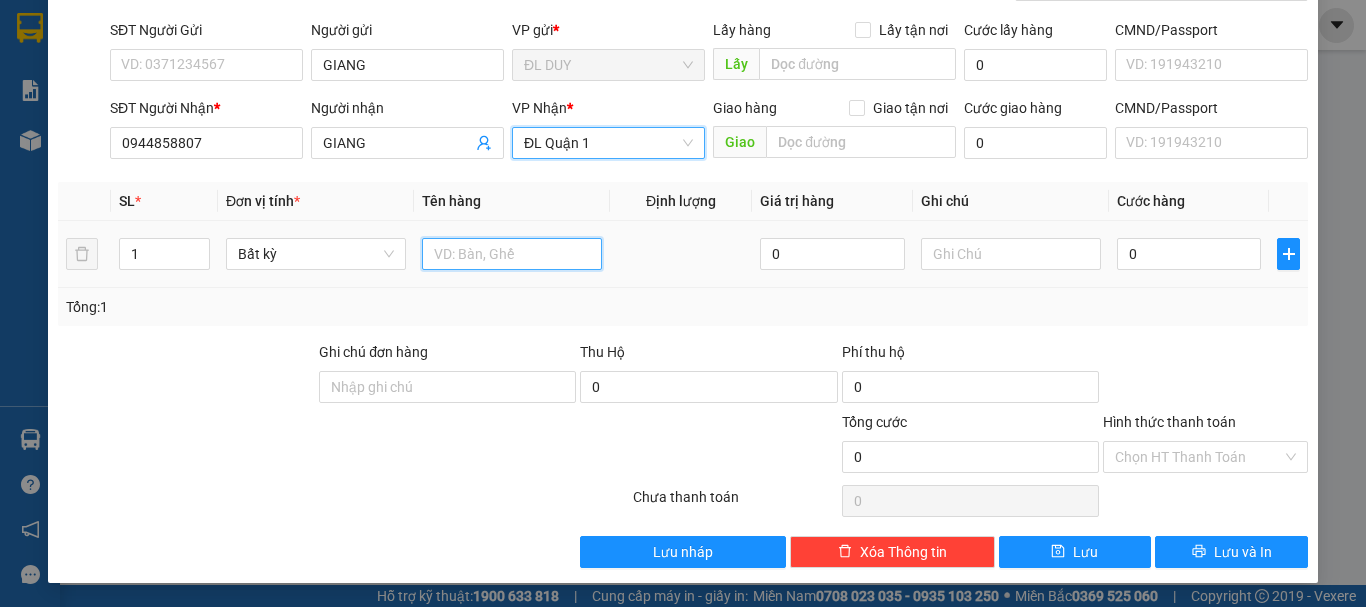 click at bounding box center (512, 254) 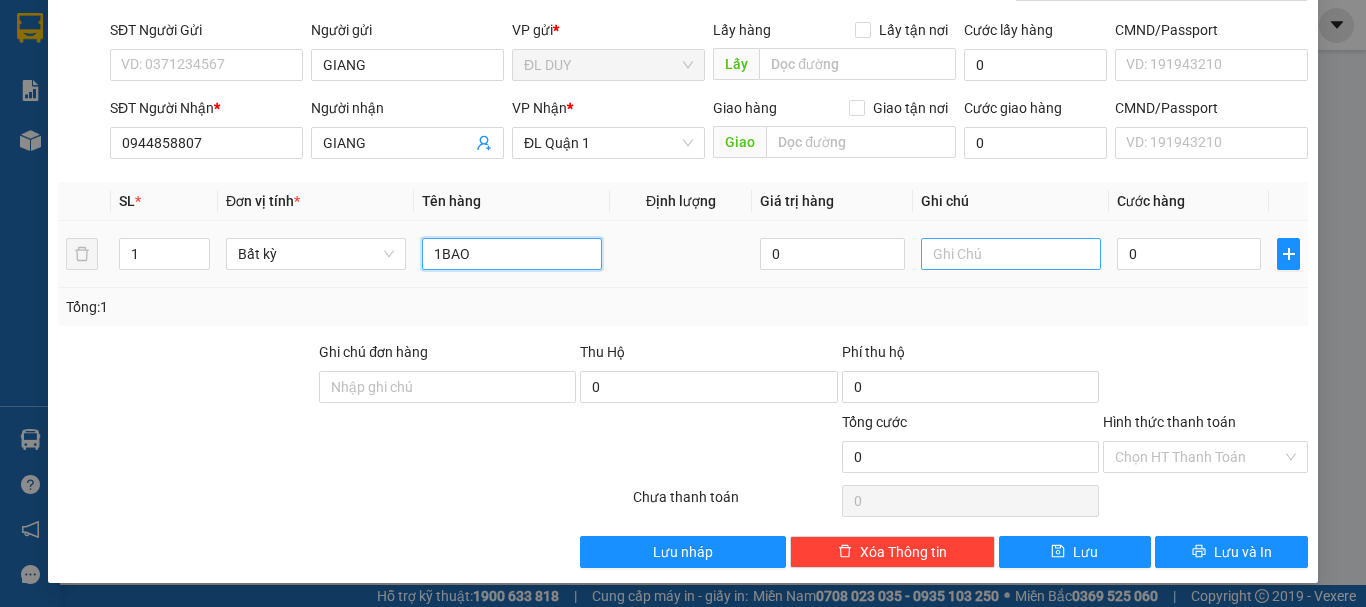 type on "1BAO" 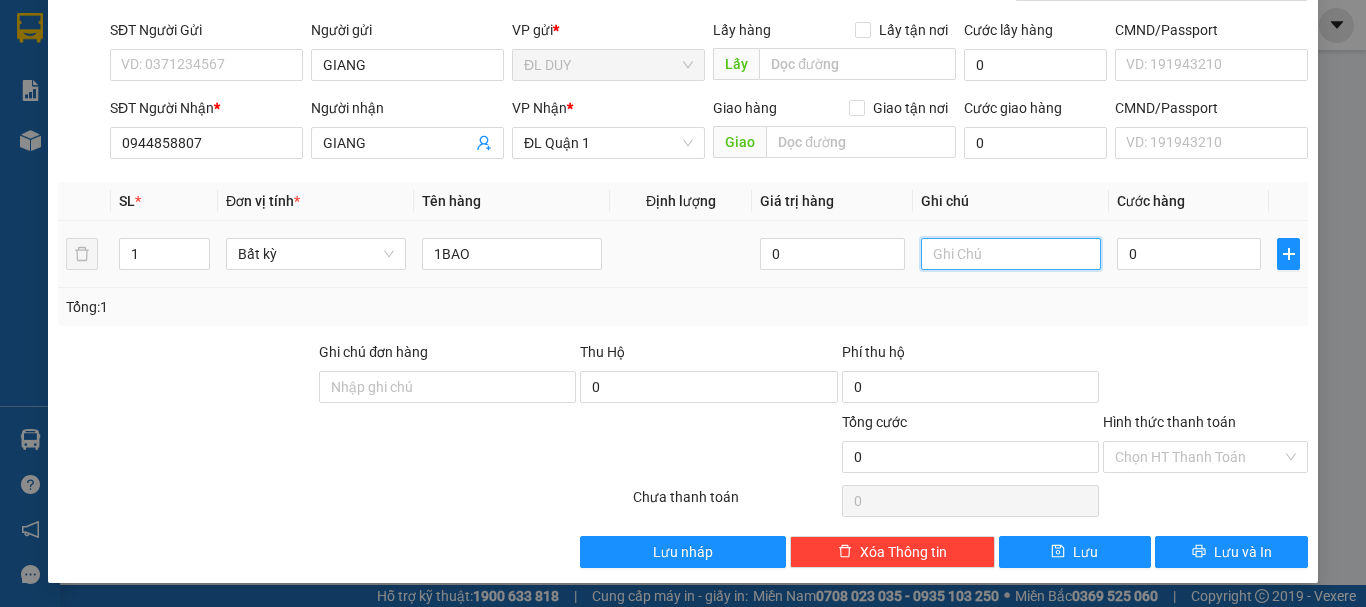click at bounding box center [1011, 254] 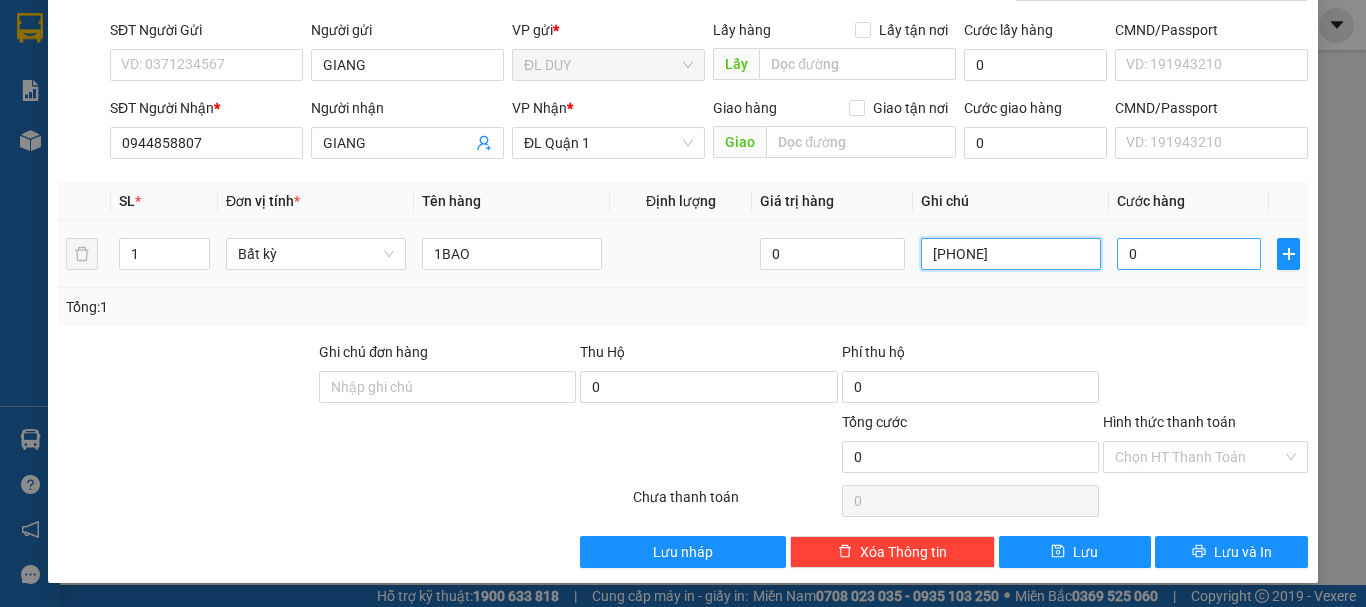type on "[PHONE]" 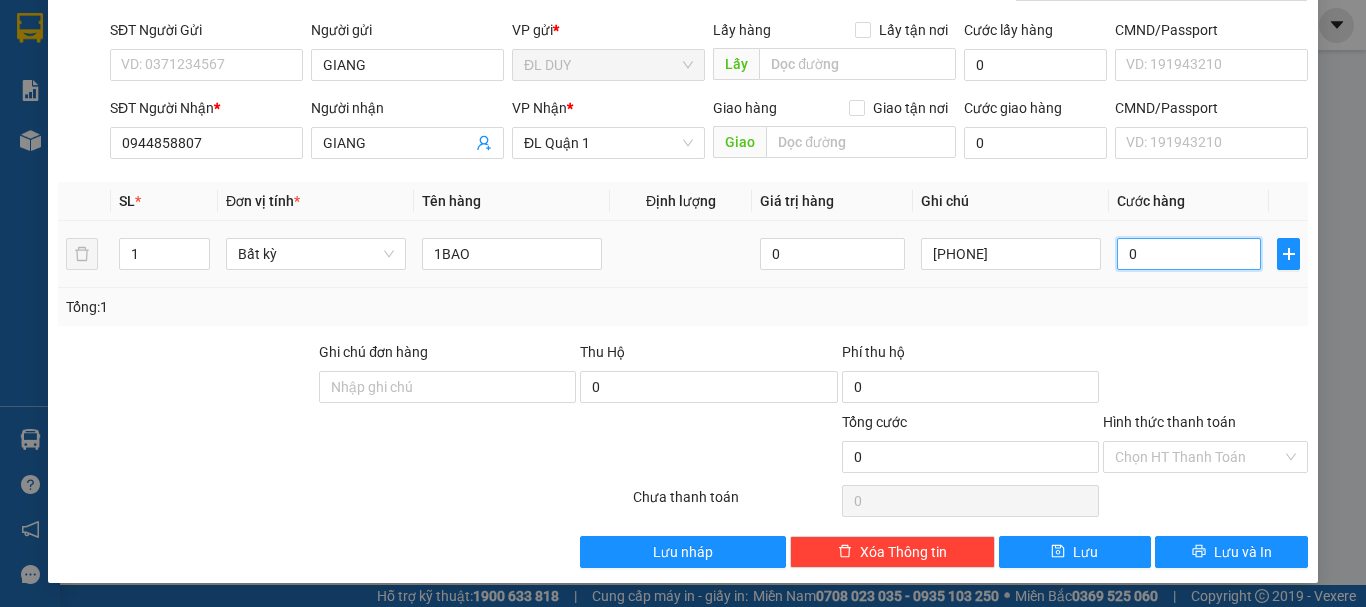 click on "0" at bounding box center (1189, 254) 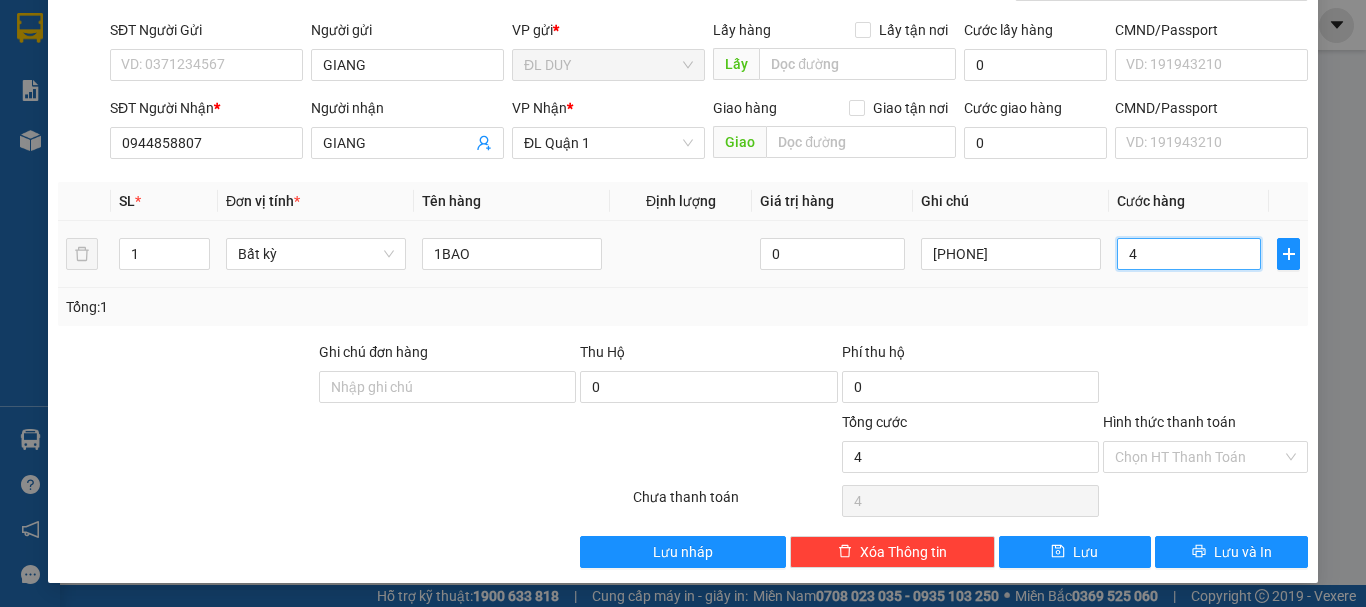 type on "40" 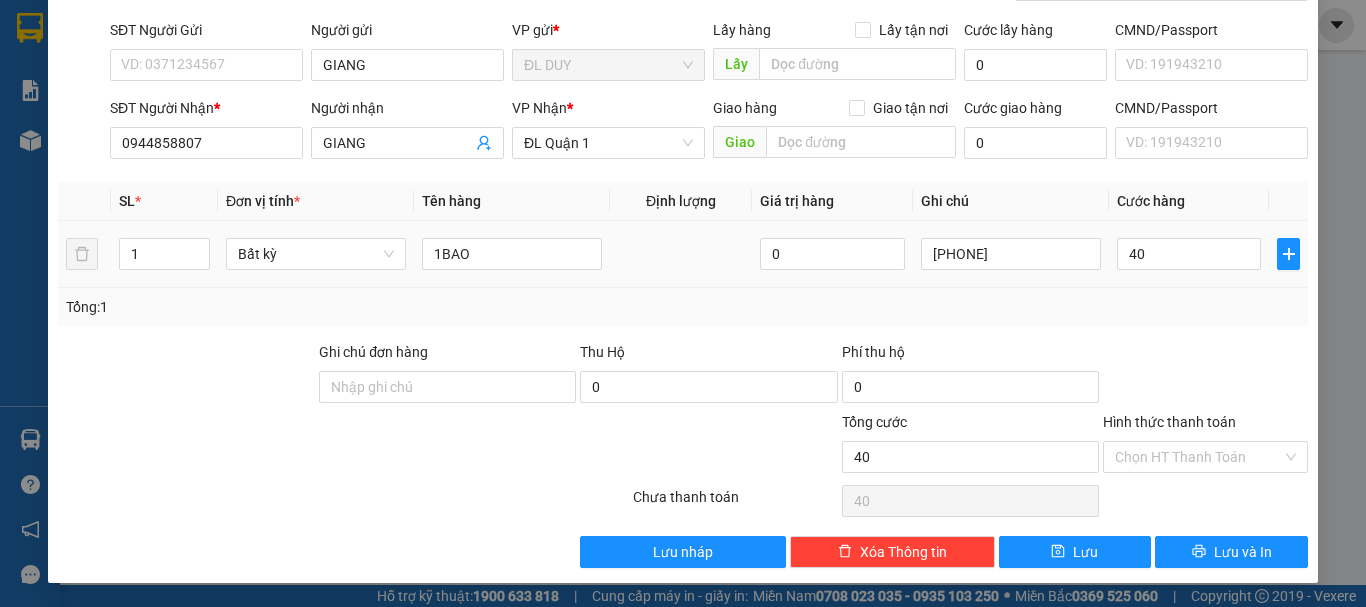 type on "40.000" 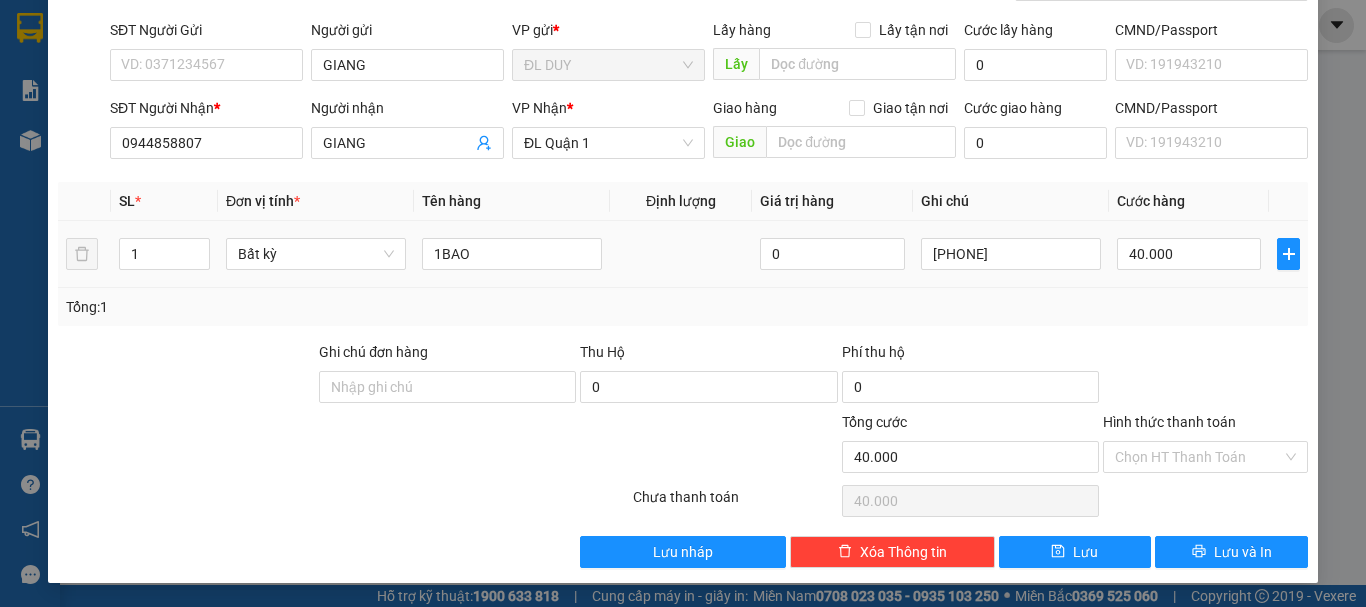 click on "Tổng:  1" at bounding box center [683, 307] 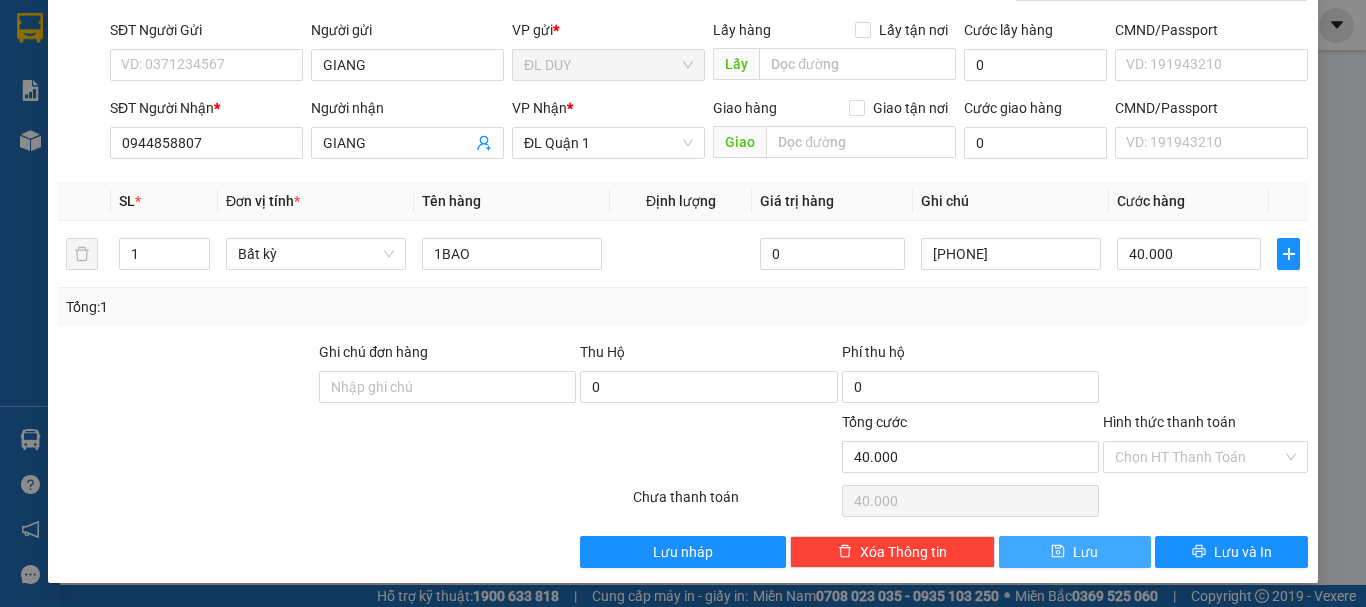 click on "Lưu" at bounding box center [1075, 552] 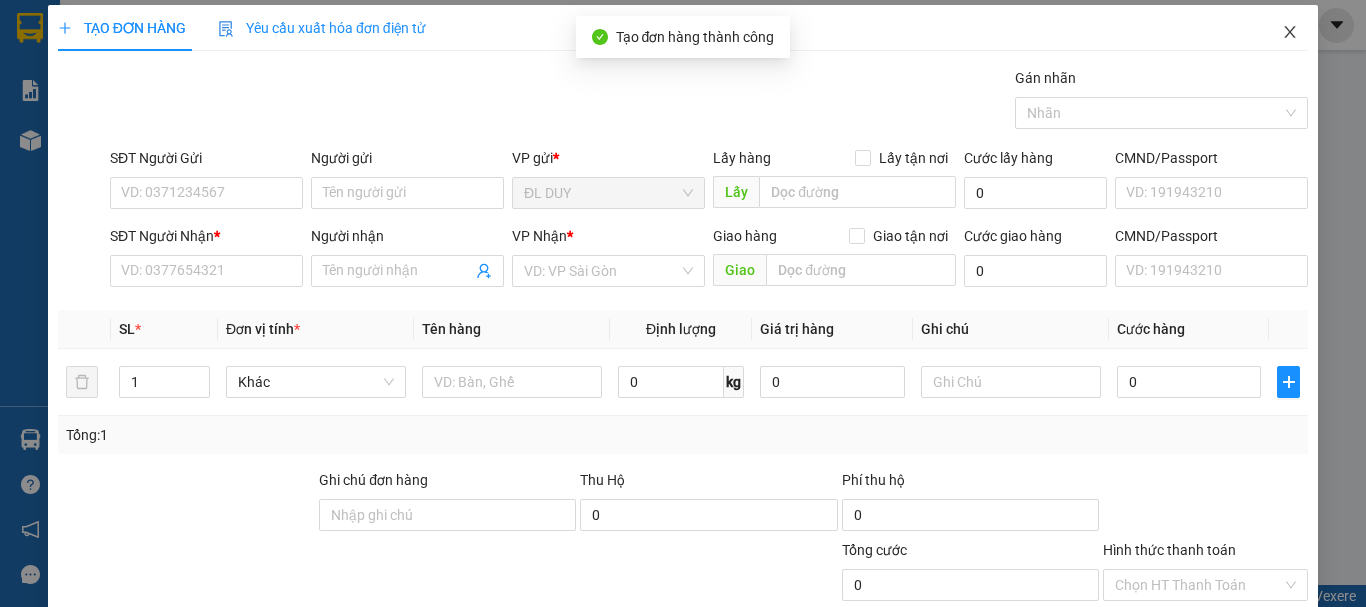 scroll, scrollTop: 0, scrollLeft: 0, axis: both 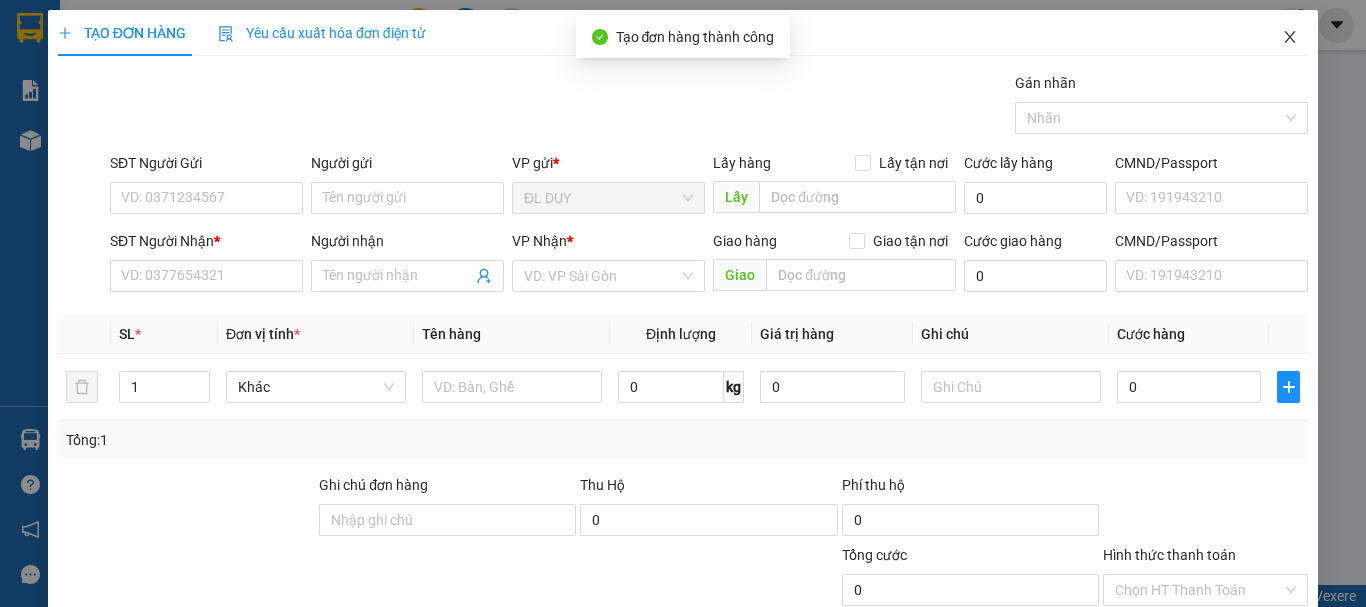 click 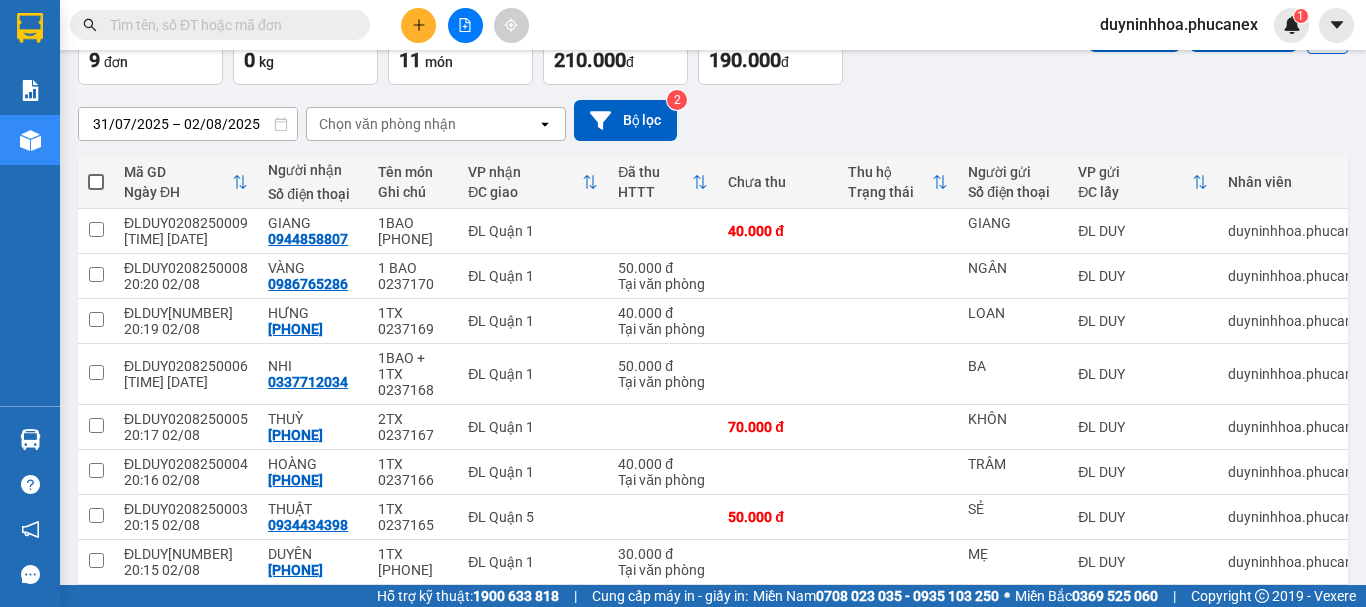 scroll, scrollTop: 161, scrollLeft: 0, axis: vertical 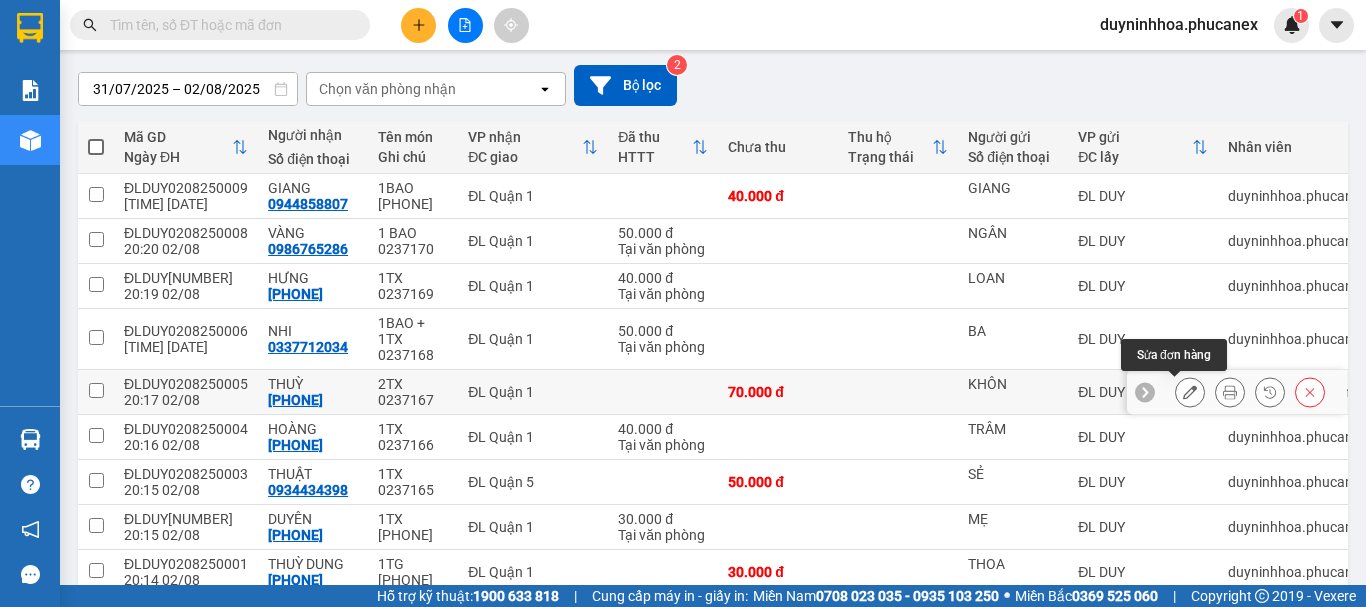 click at bounding box center (1190, 392) 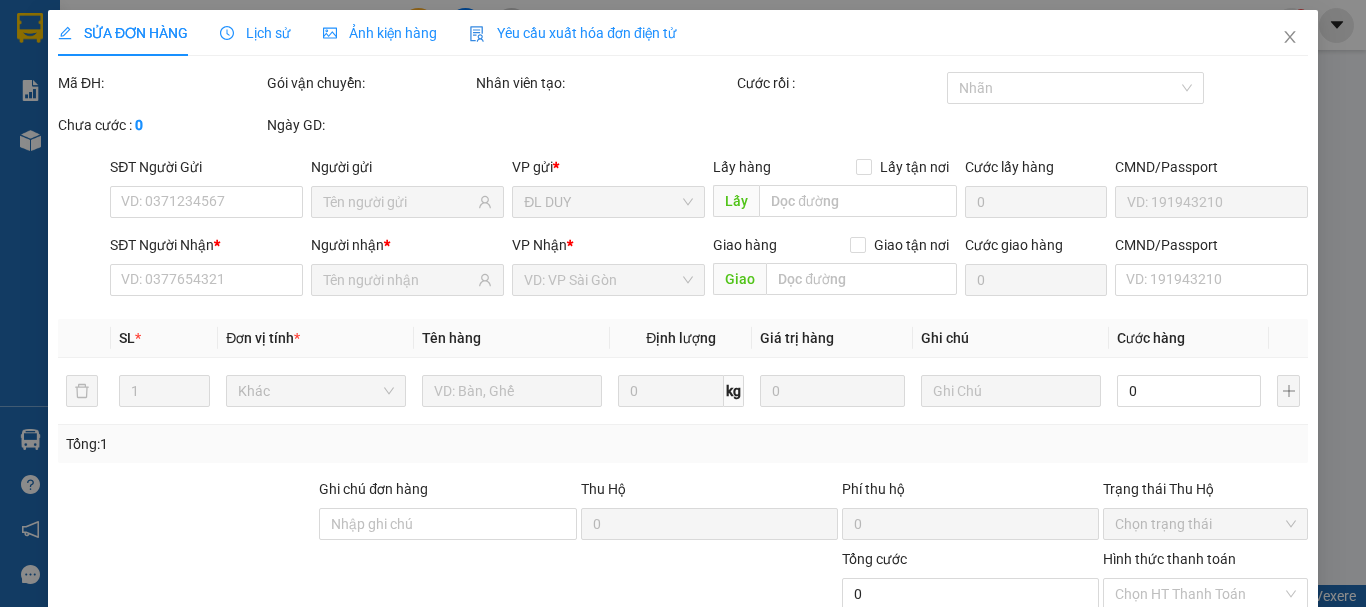 scroll, scrollTop: 0, scrollLeft: 0, axis: both 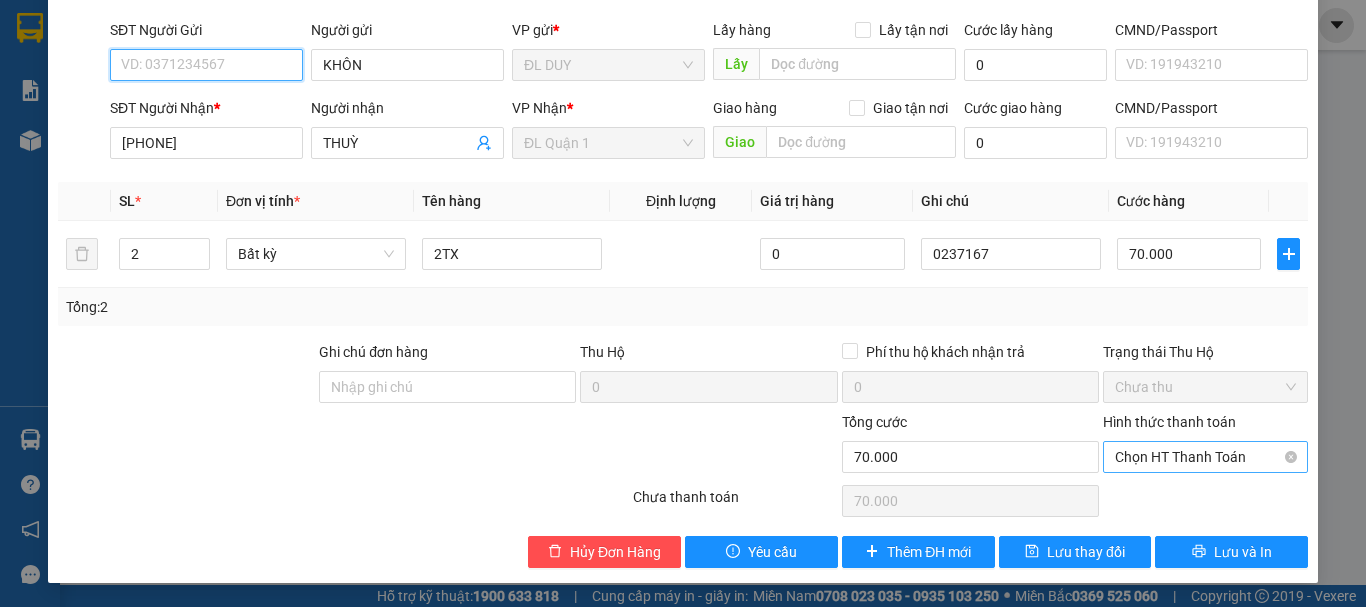 click on "Chọn HT Thanh Toán" at bounding box center (1205, 457) 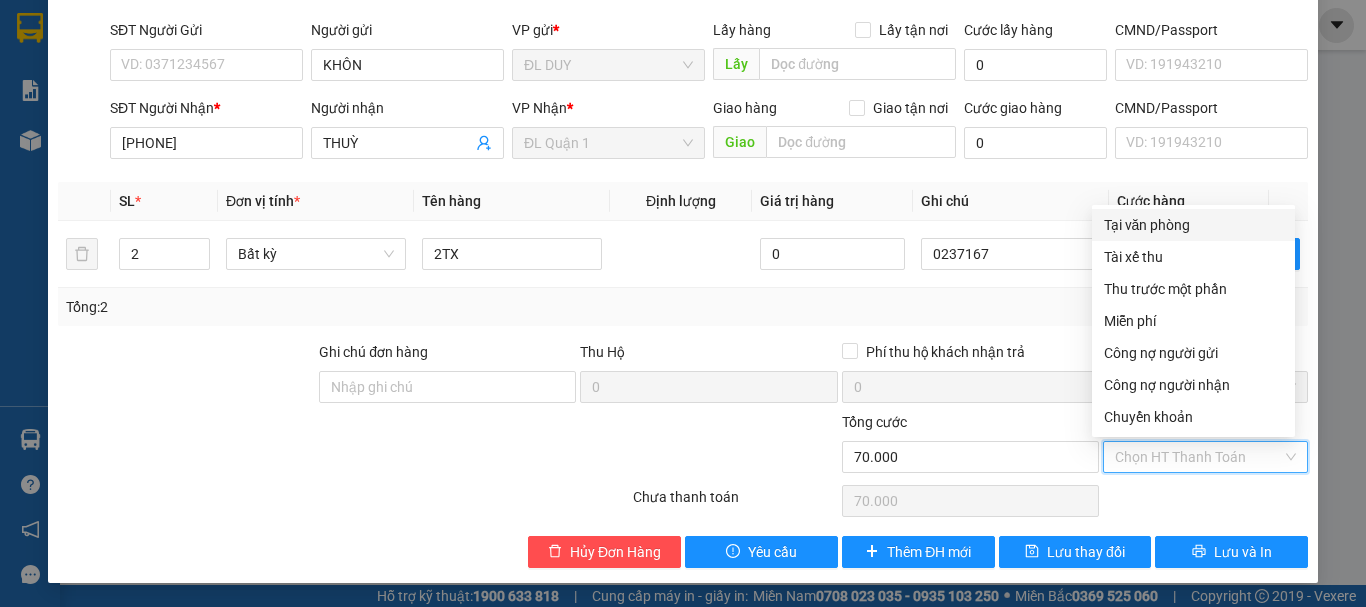 click on "Tại văn phòng" at bounding box center [1193, 225] 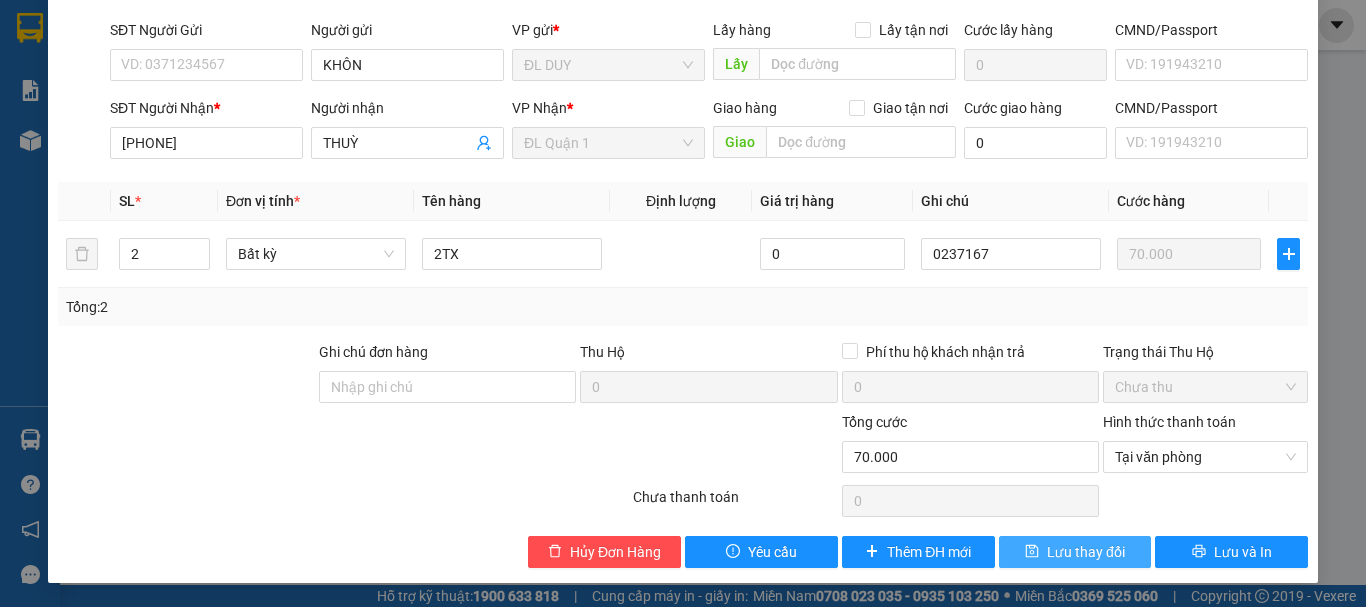 click on "Lưu thay đổi" at bounding box center (1086, 552) 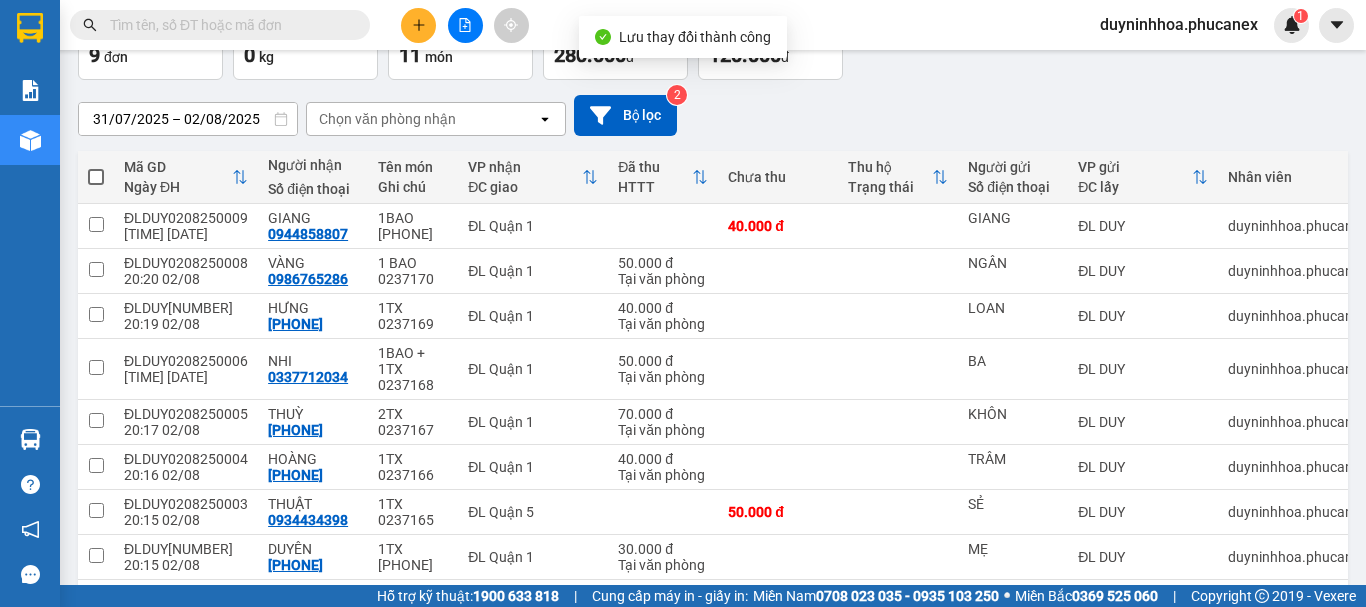 scroll, scrollTop: 0, scrollLeft: 0, axis: both 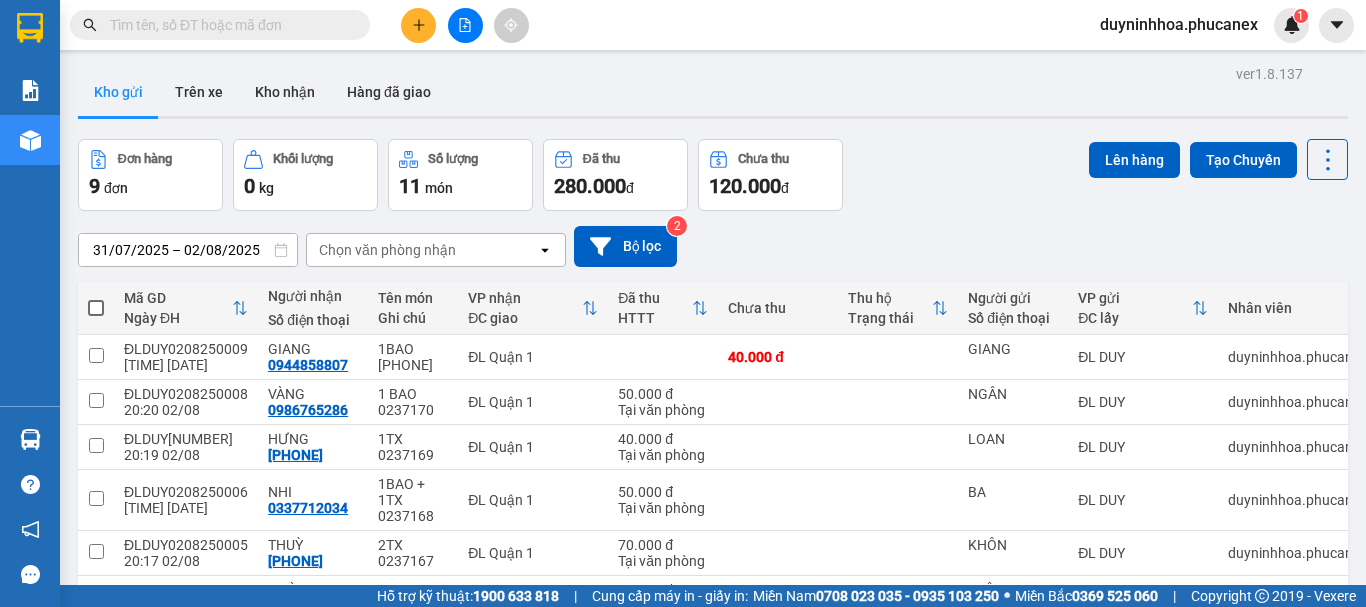 click at bounding box center [96, 308] 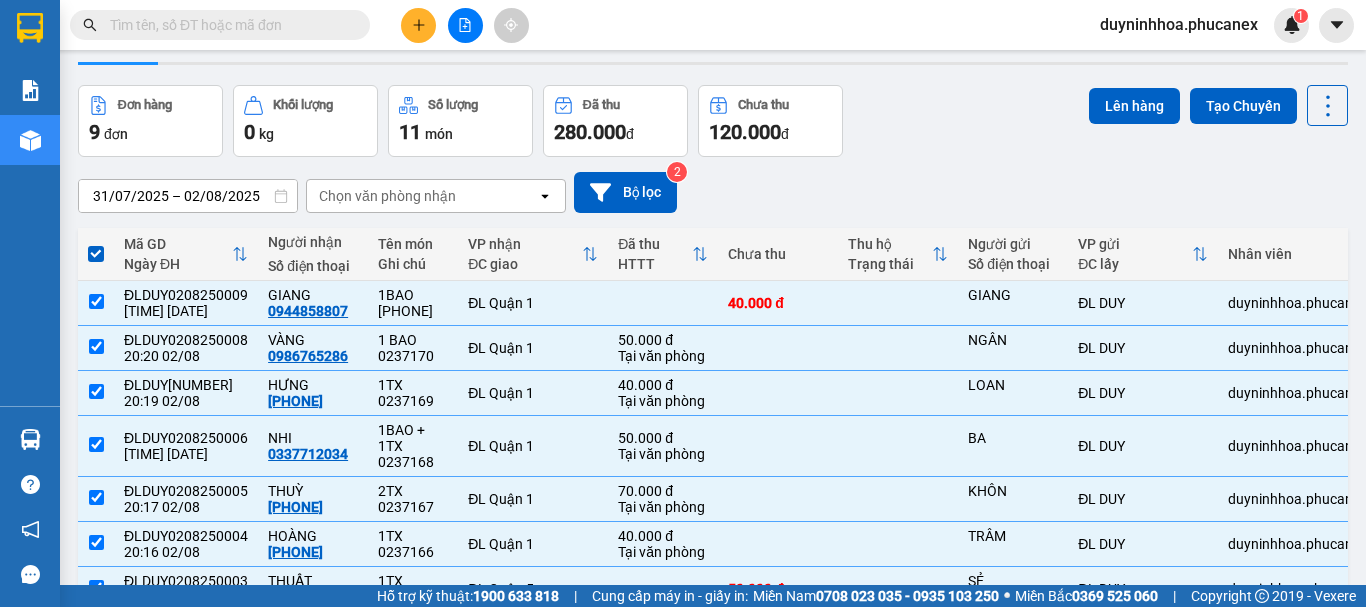 scroll, scrollTop: 100, scrollLeft: 0, axis: vertical 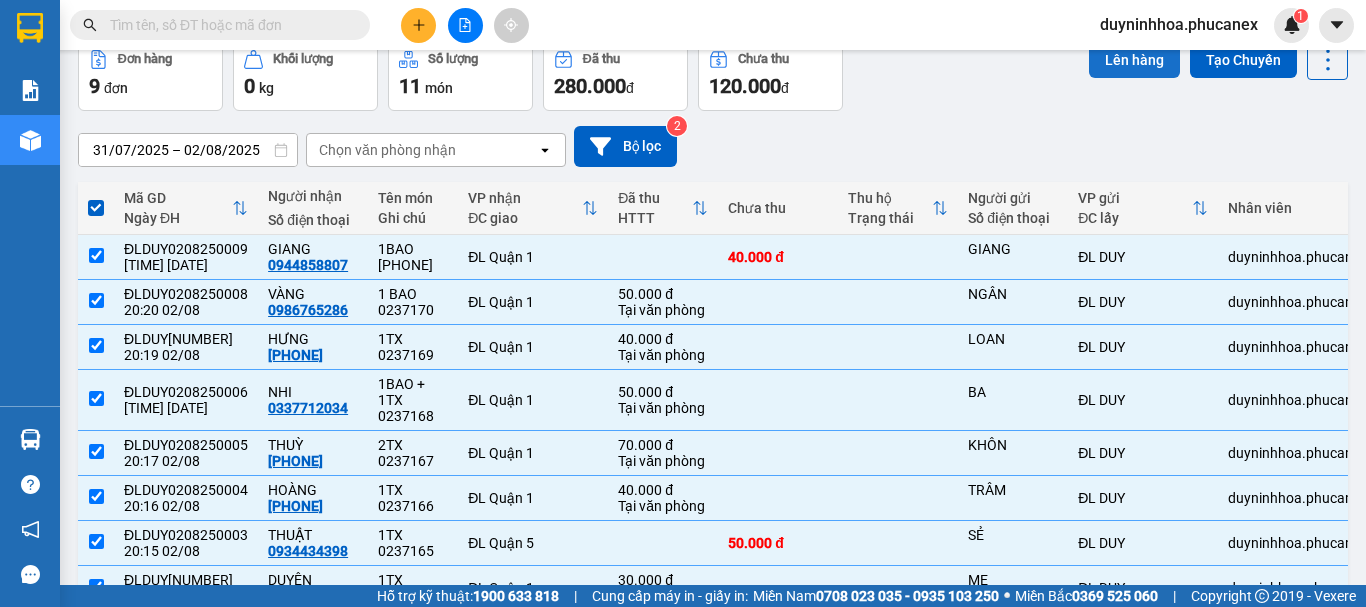 click on "Lên hàng" at bounding box center [1134, 60] 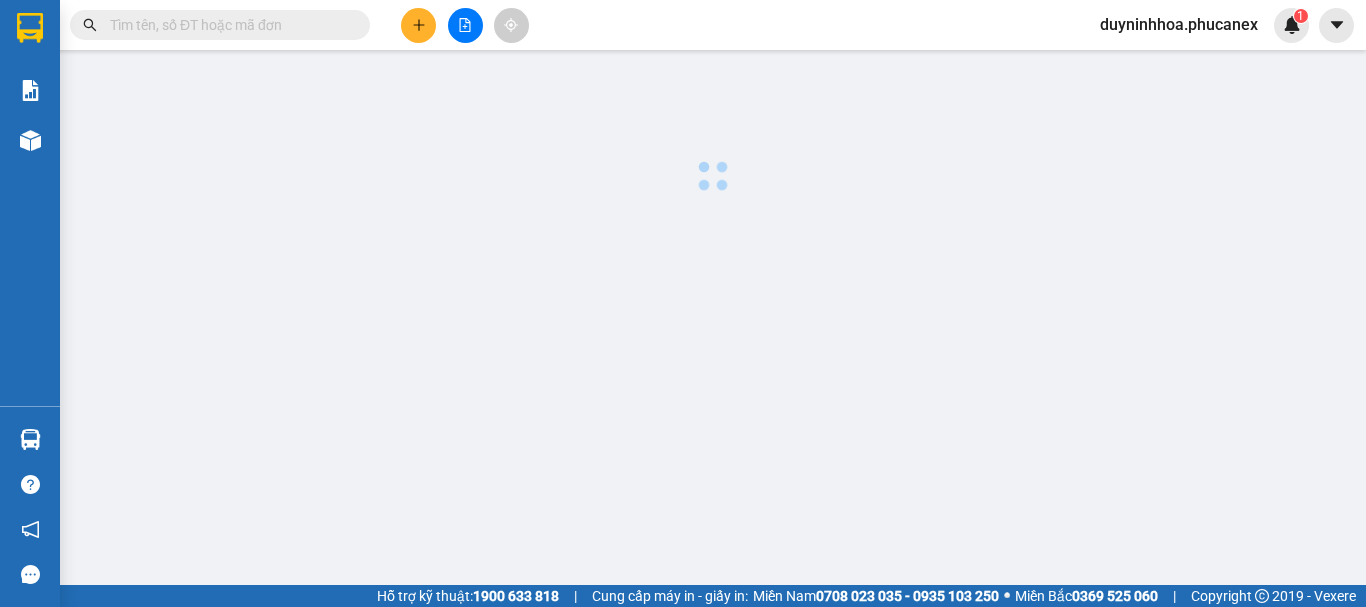 scroll, scrollTop: 0, scrollLeft: 0, axis: both 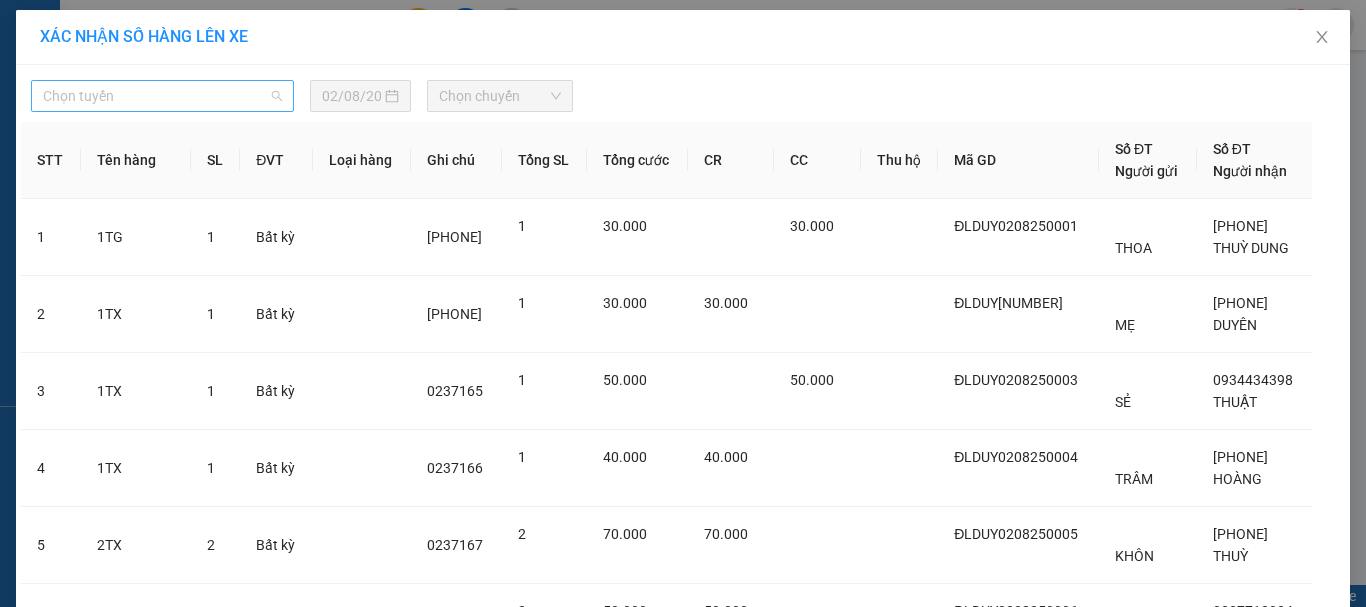 click on "Chọn tuyến" at bounding box center (162, 96) 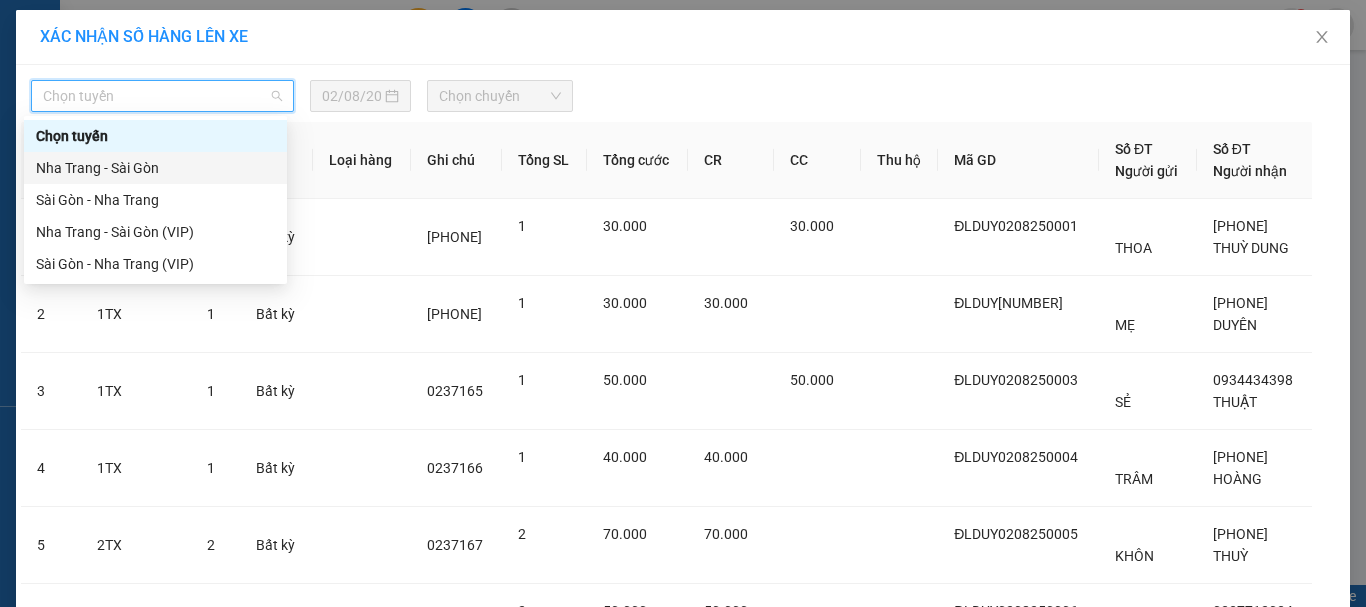 click on "Nha Trang - Sài Gòn" at bounding box center [155, 168] 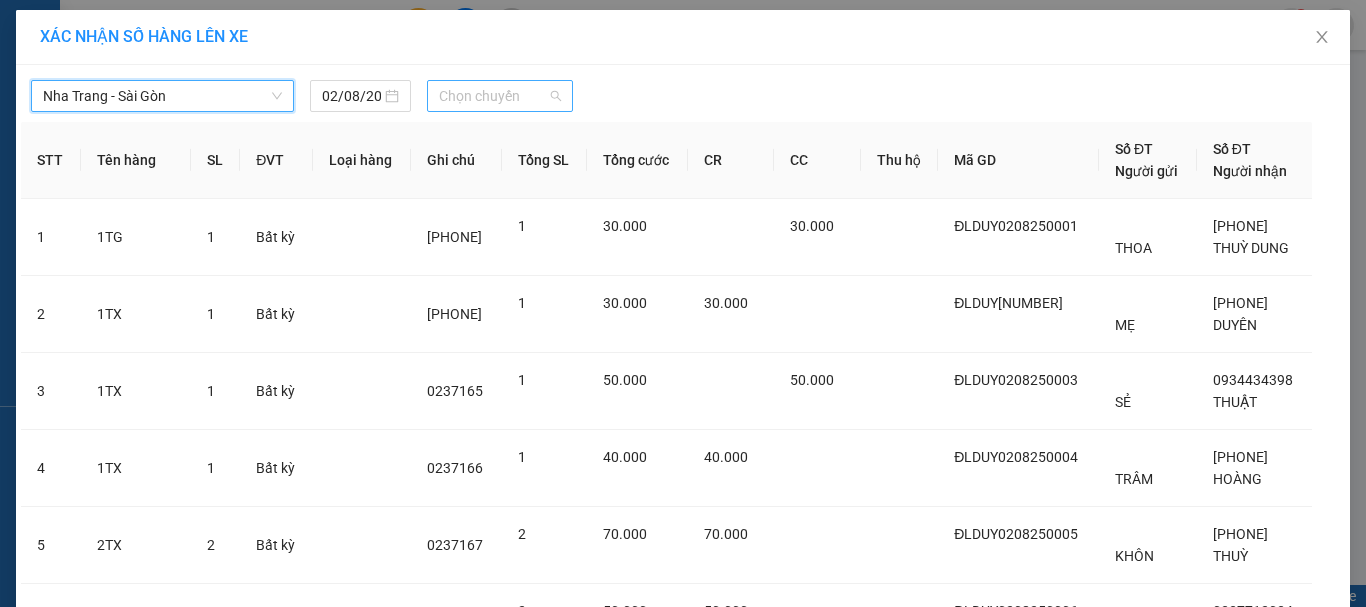 click on "Chọn chuyến" at bounding box center [500, 96] 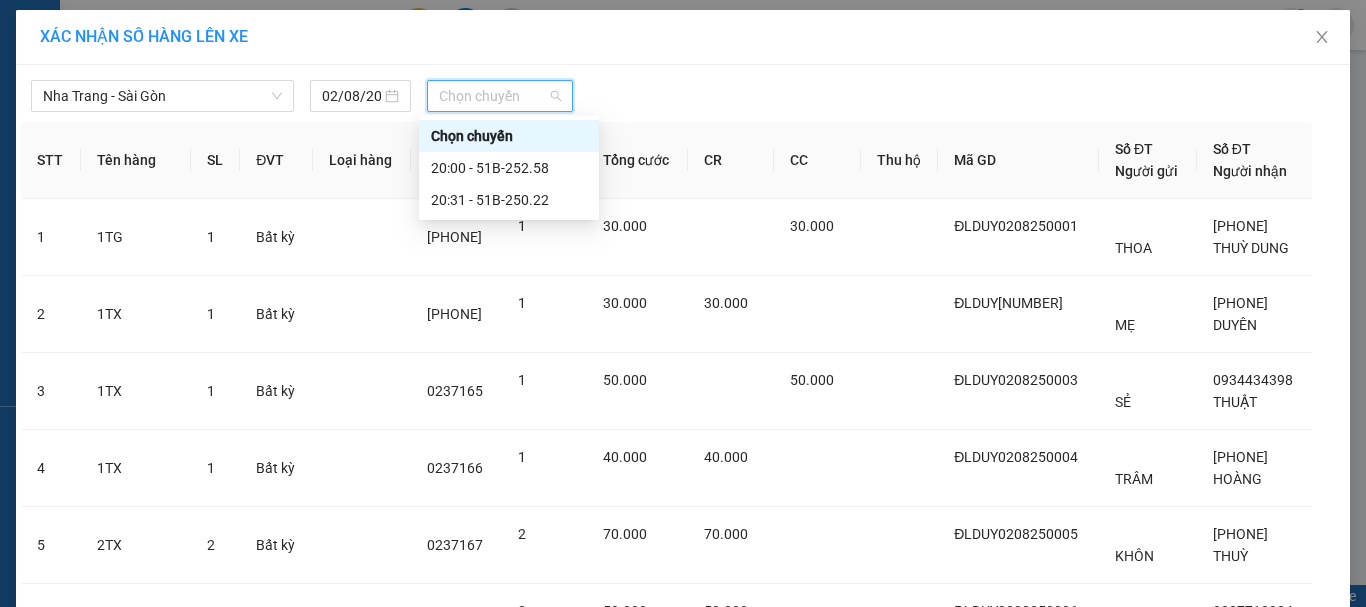 click on "20:00     - 51B-252.58" at bounding box center [509, 168] 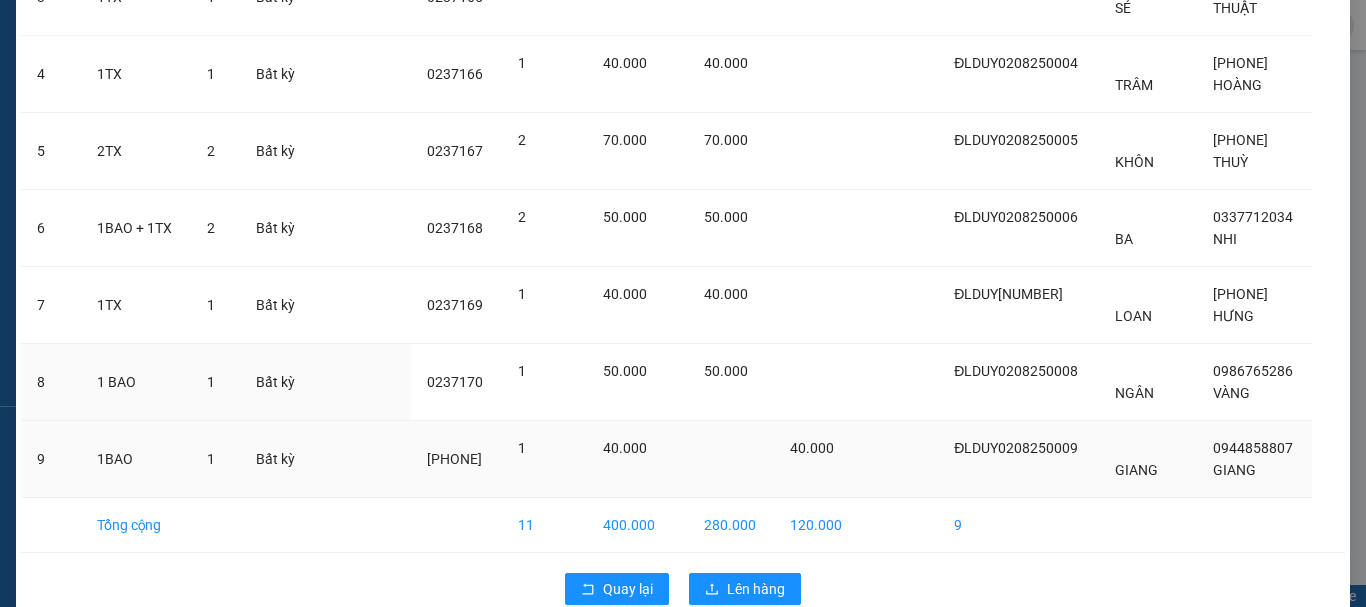 scroll, scrollTop: 476, scrollLeft: 0, axis: vertical 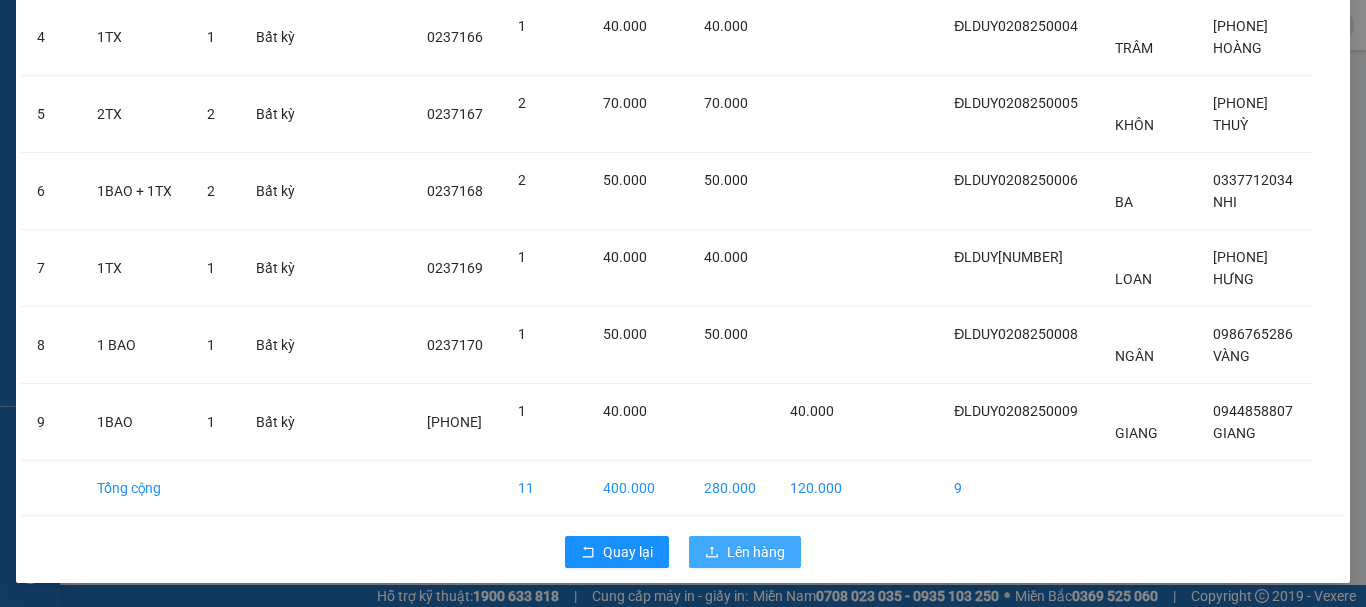click on "Lên hàng" at bounding box center [756, 552] 